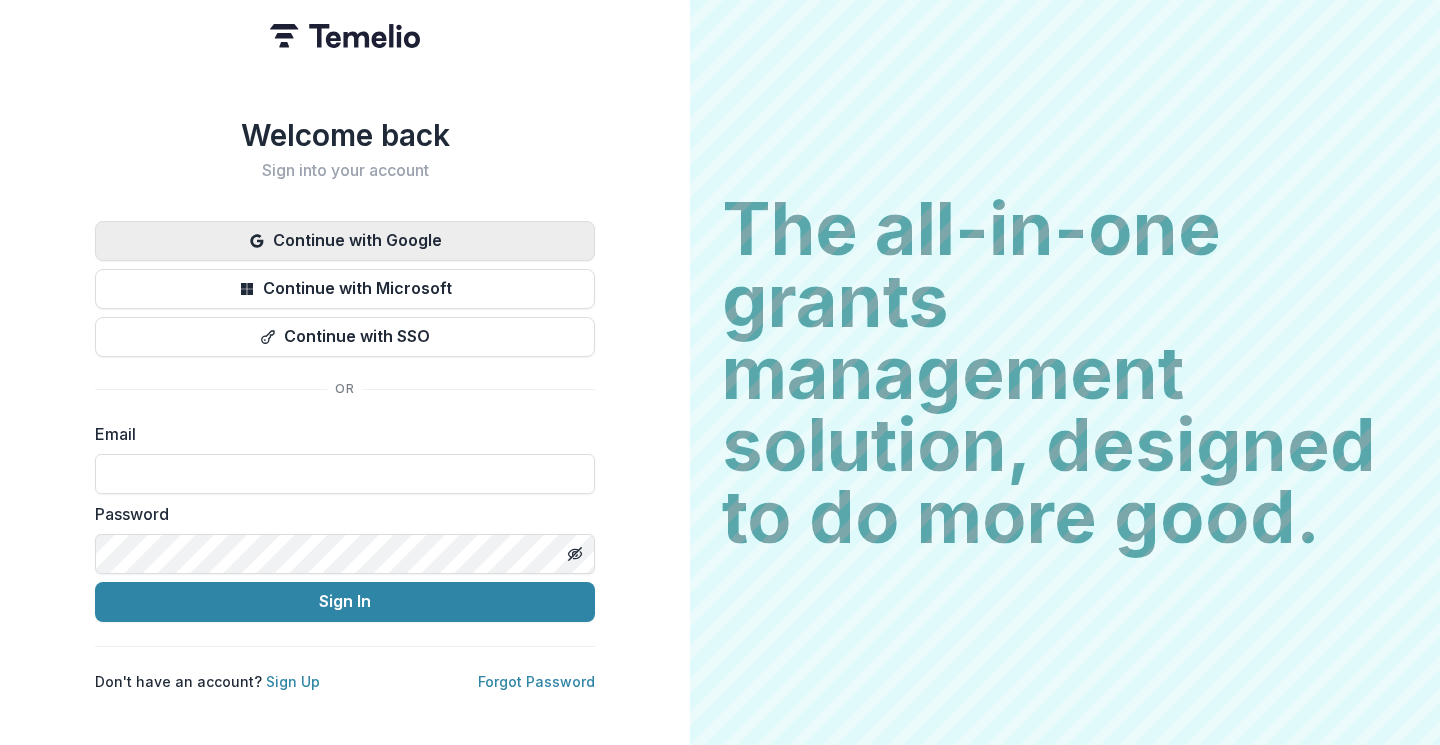 scroll, scrollTop: 0, scrollLeft: 0, axis: both 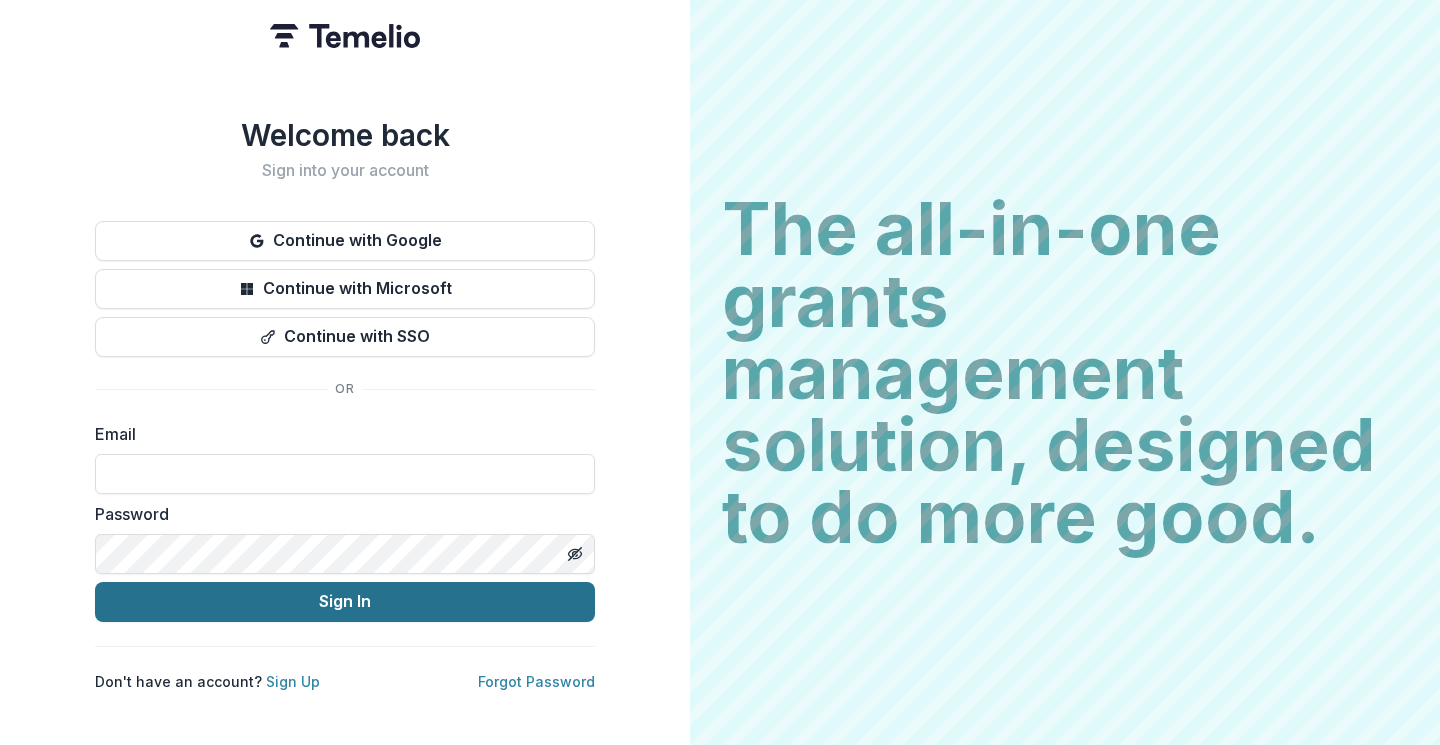 type on "**********" 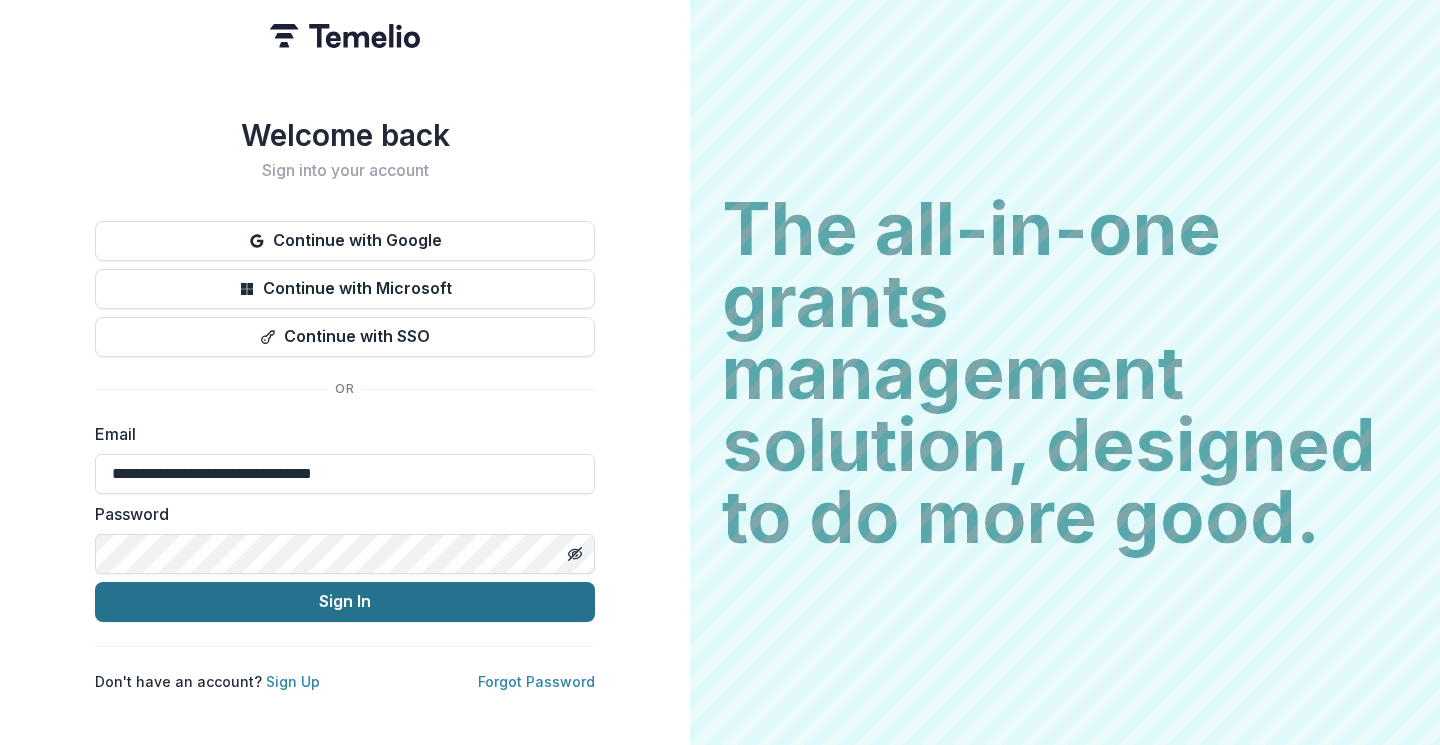 click on "Sign In" at bounding box center [345, 602] 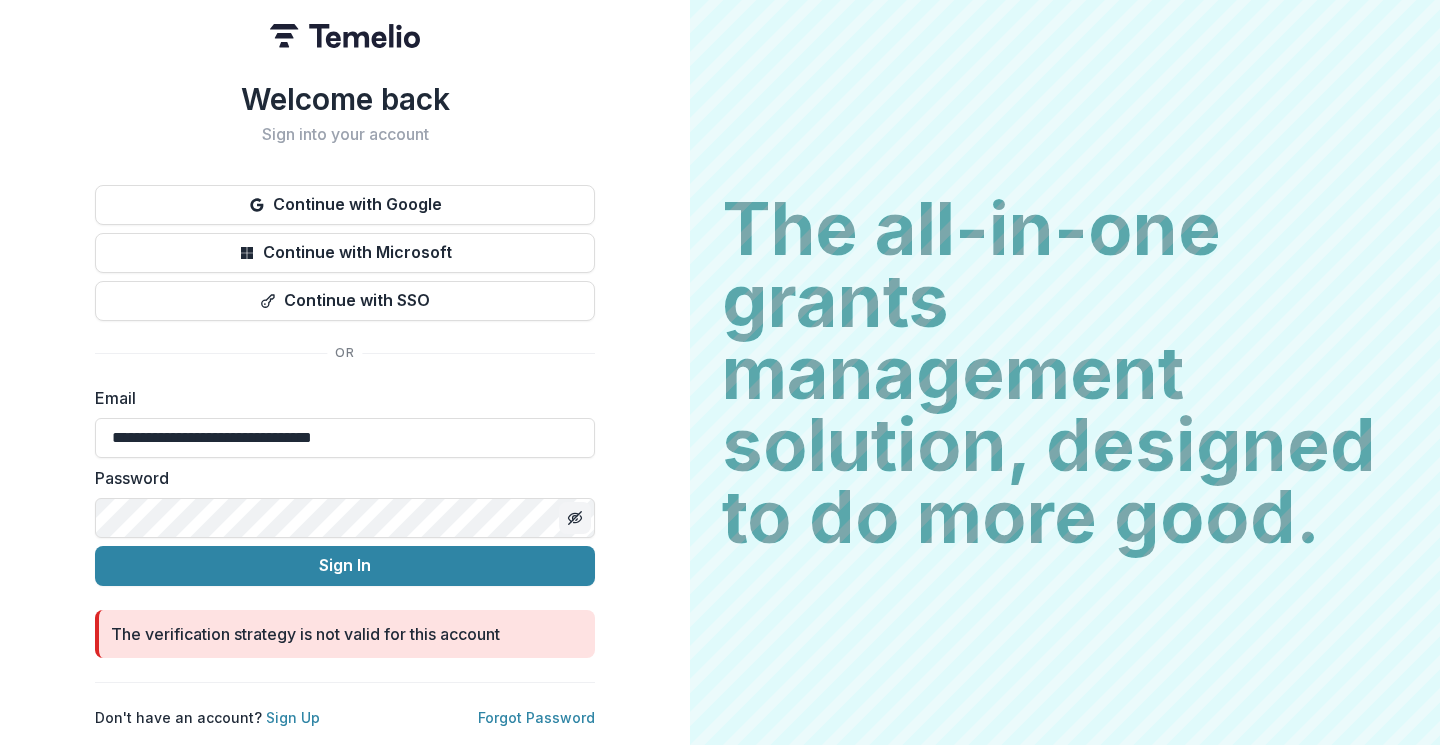 click 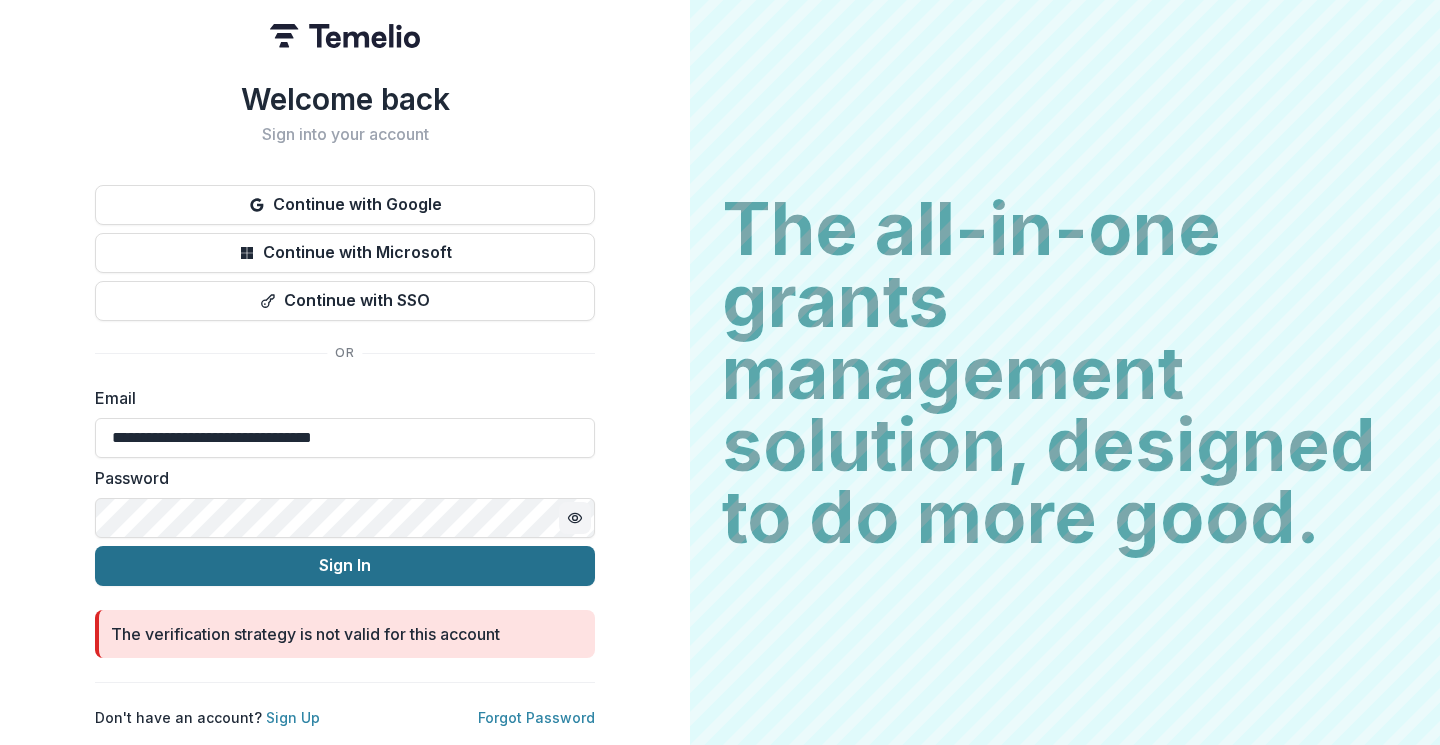 click on "Sign In" at bounding box center (345, 566) 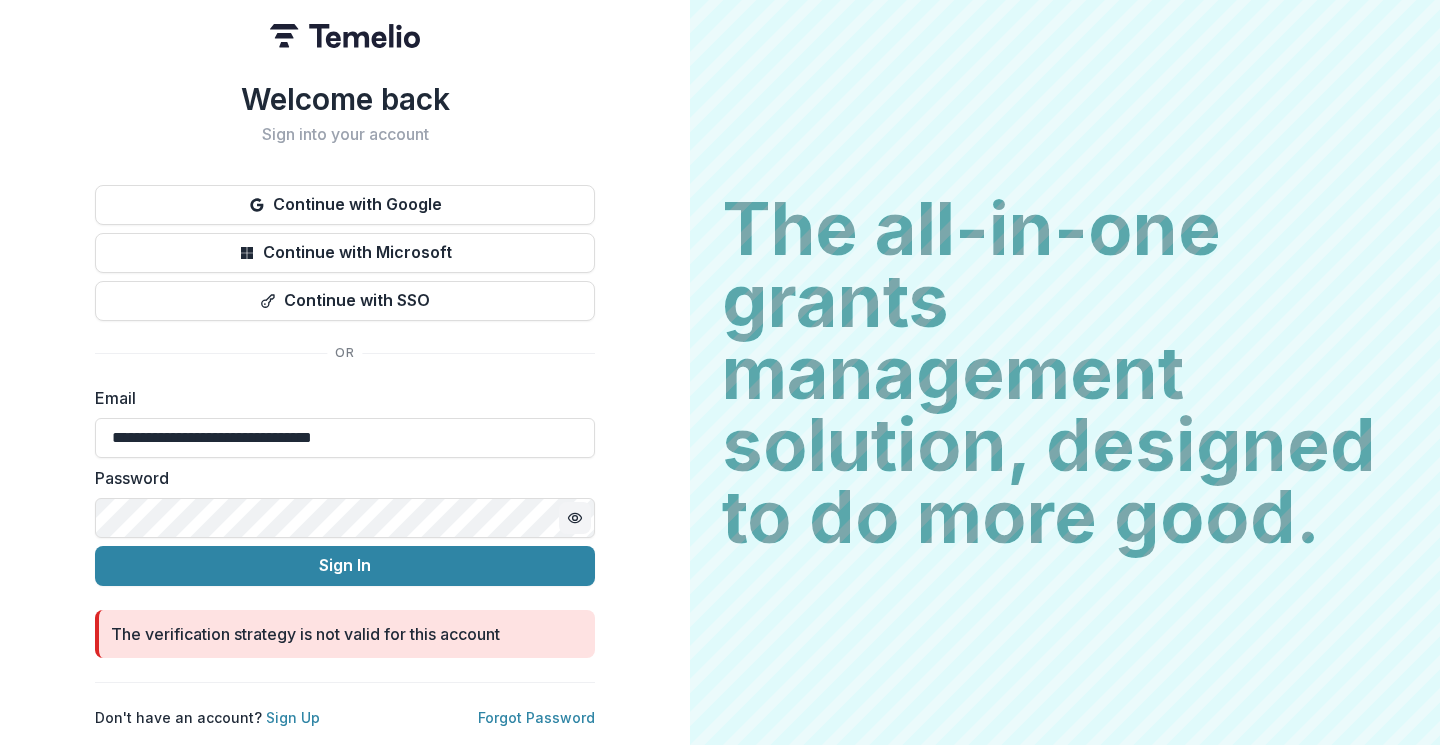 click on "**********" at bounding box center [345, 372] 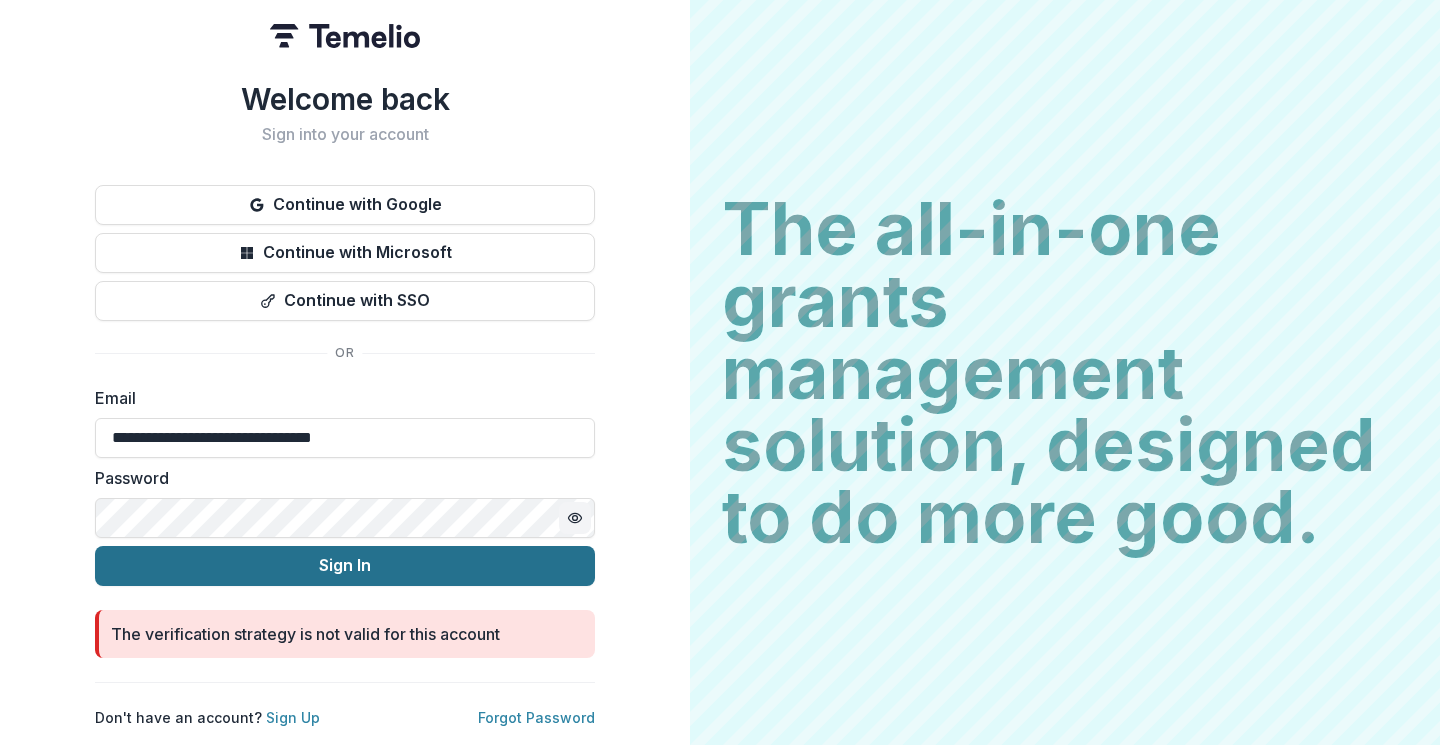 click on "Sign In" at bounding box center [345, 566] 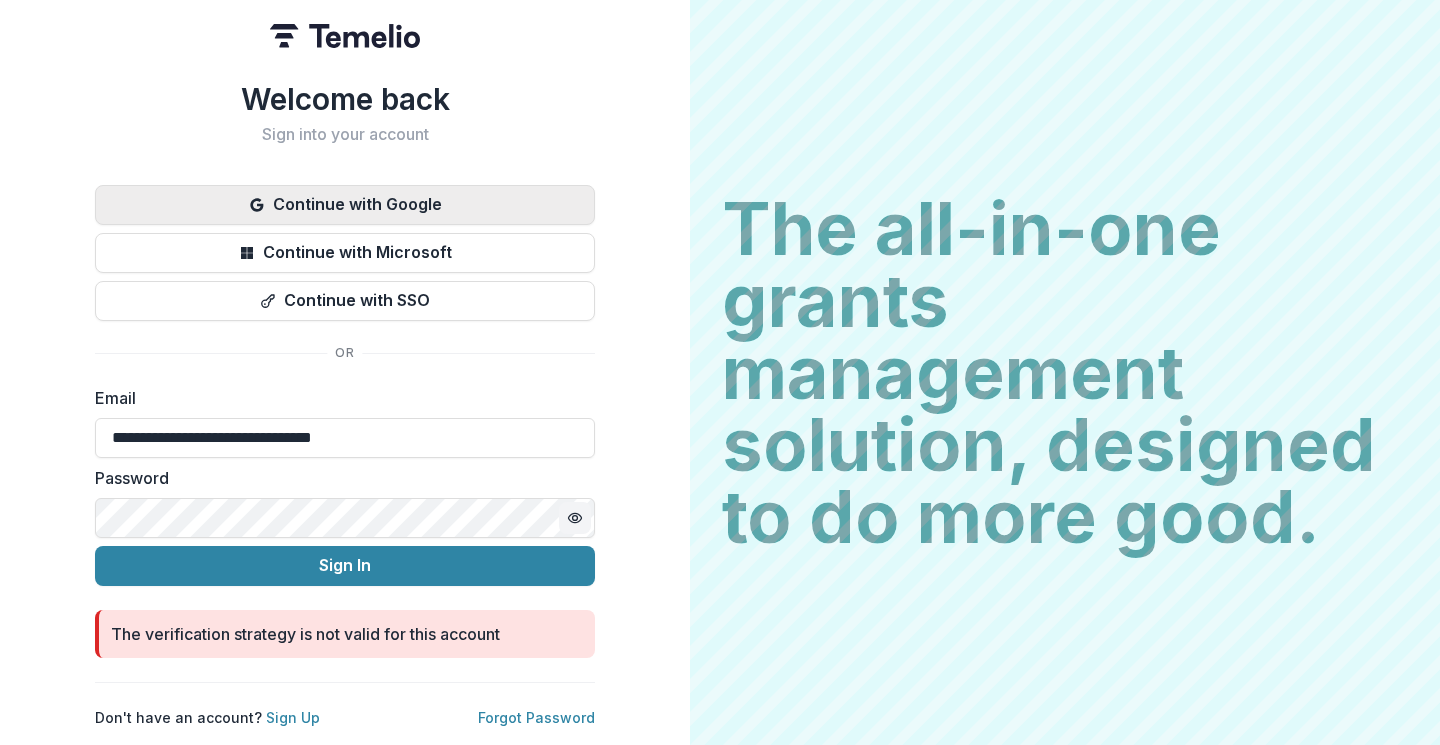click on "Continue with Google" at bounding box center [345, 205] 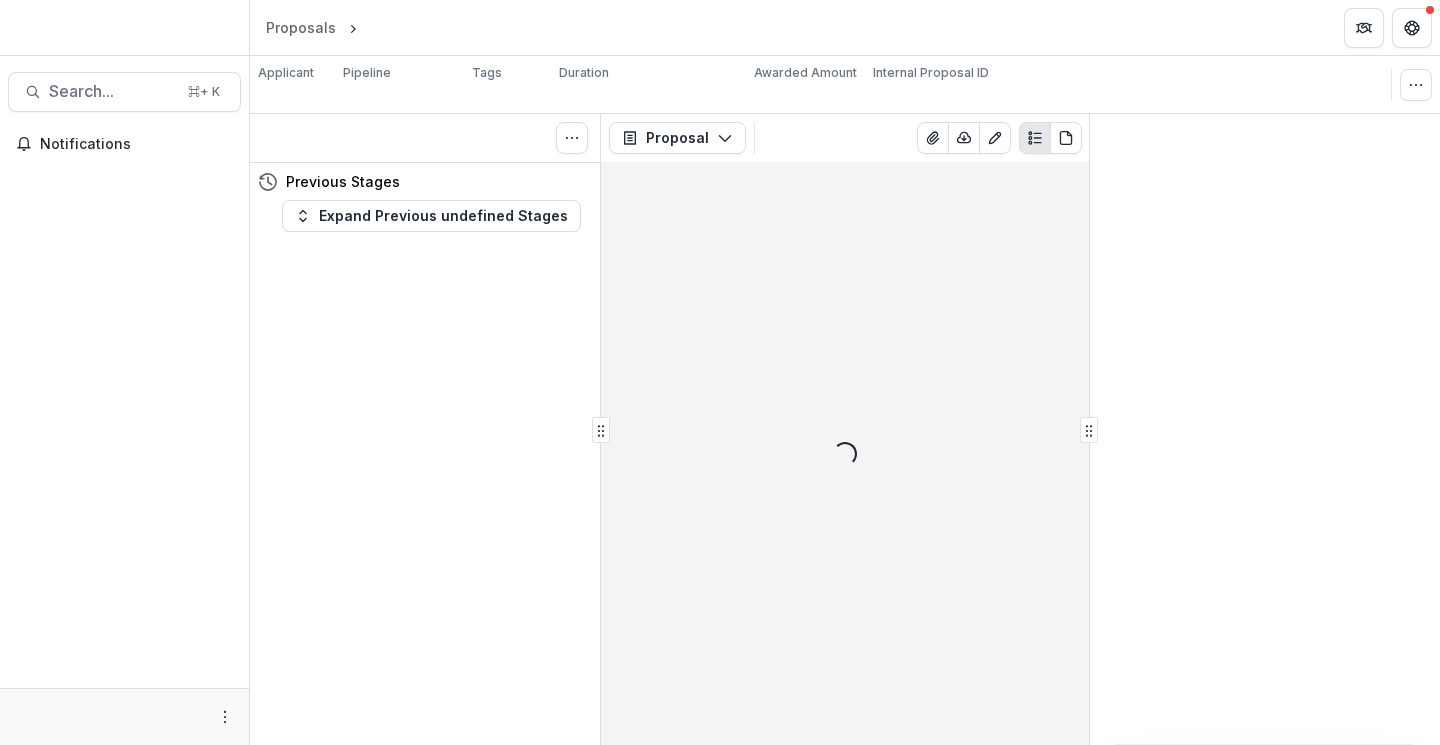 scroll, scrollTop: 0, scrollLeft: 0, axis: both 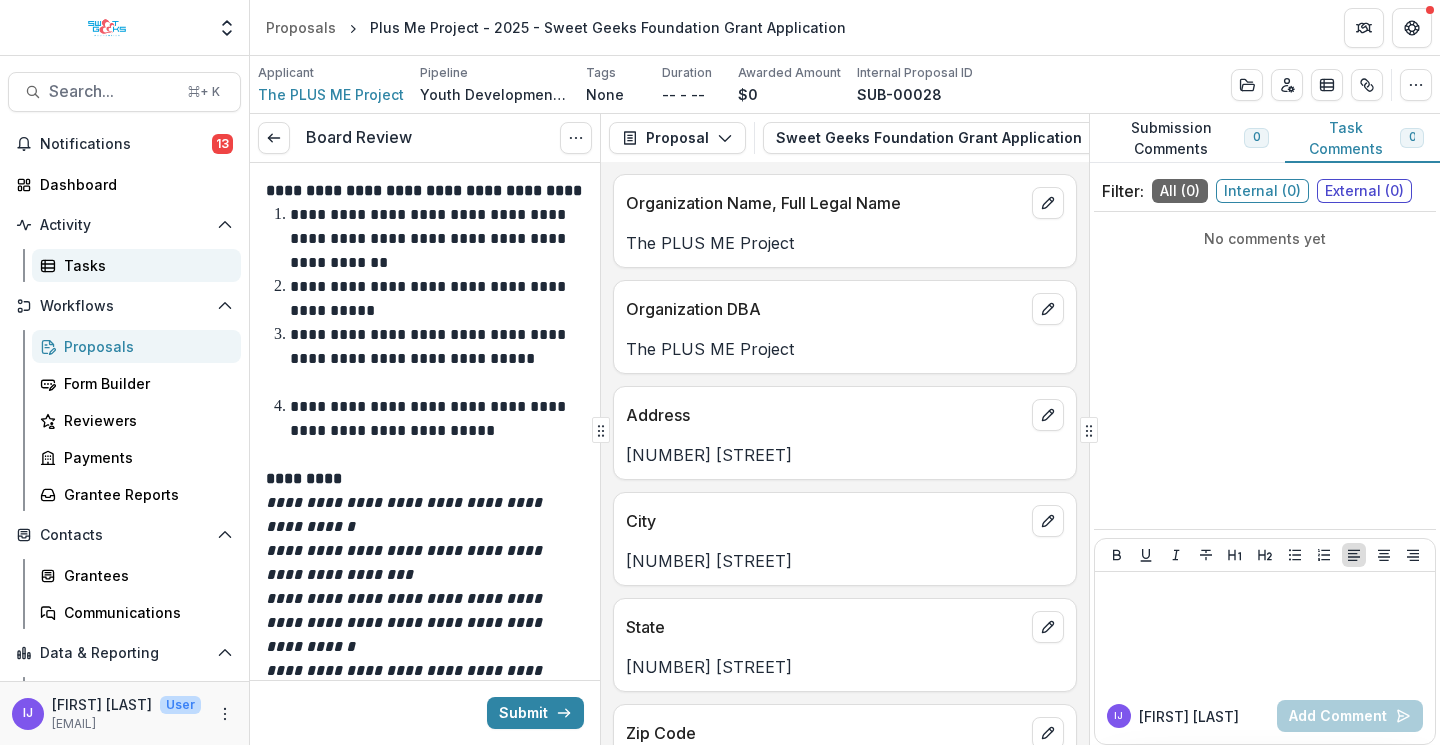 click on "Tasks" at bounding box center [144, 265] 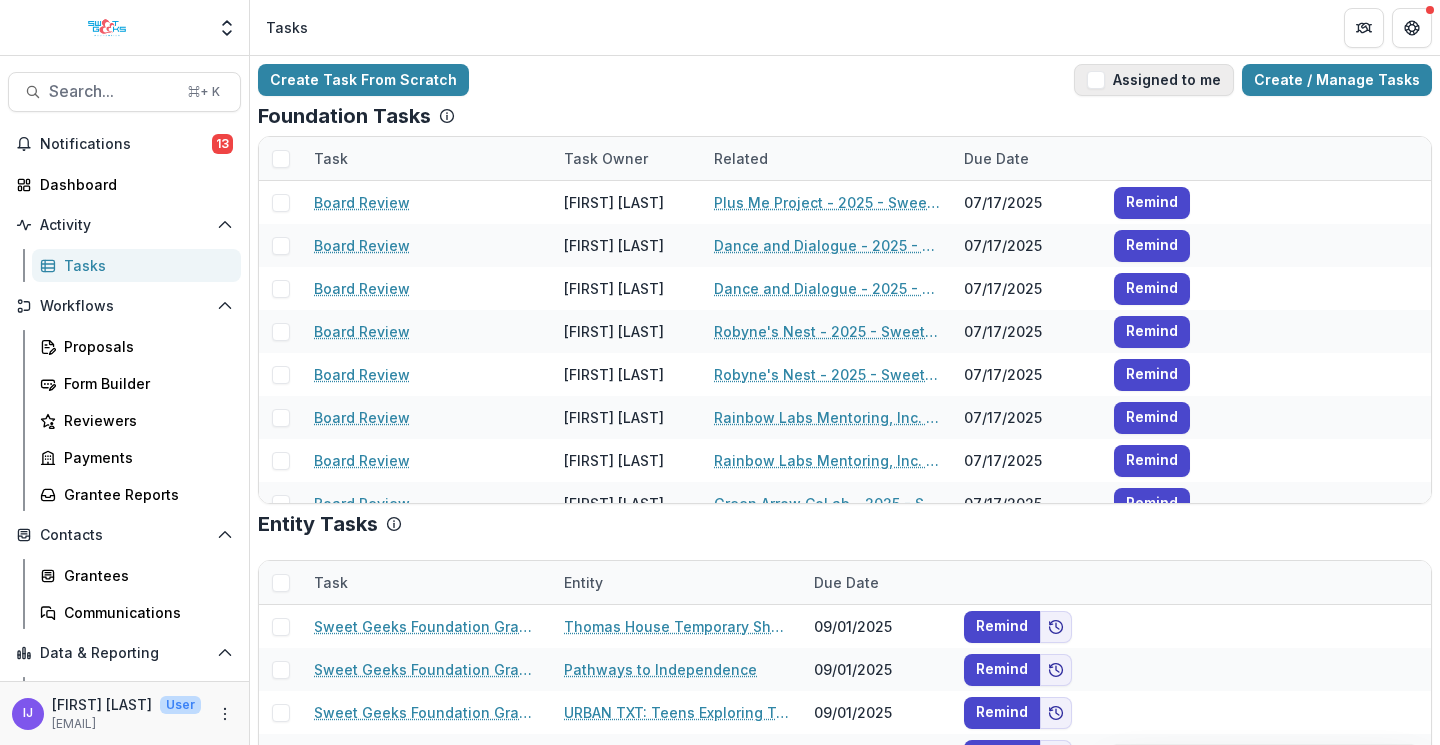 click at bounding box center [1096, 80] 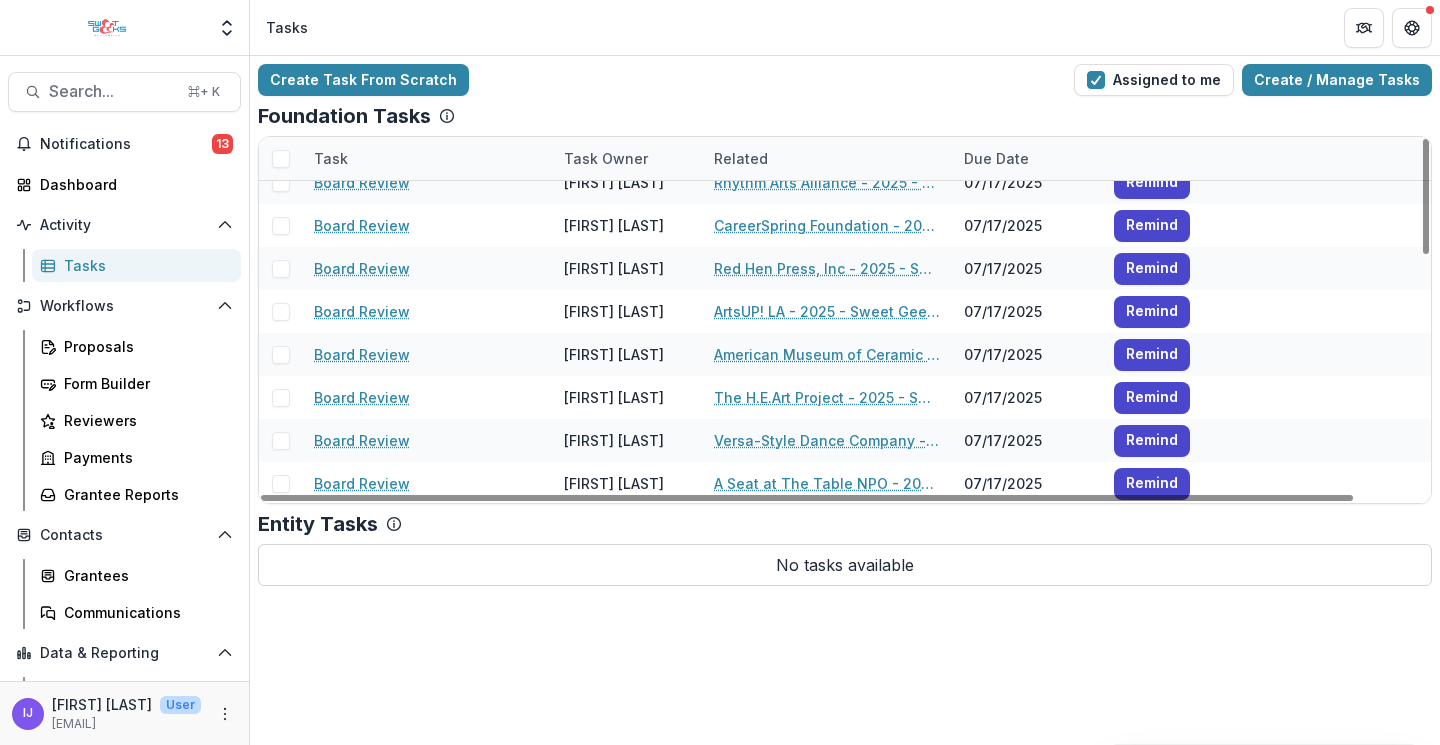 scroll, scrollTop: 0, scrollLeft: 0, axis: both 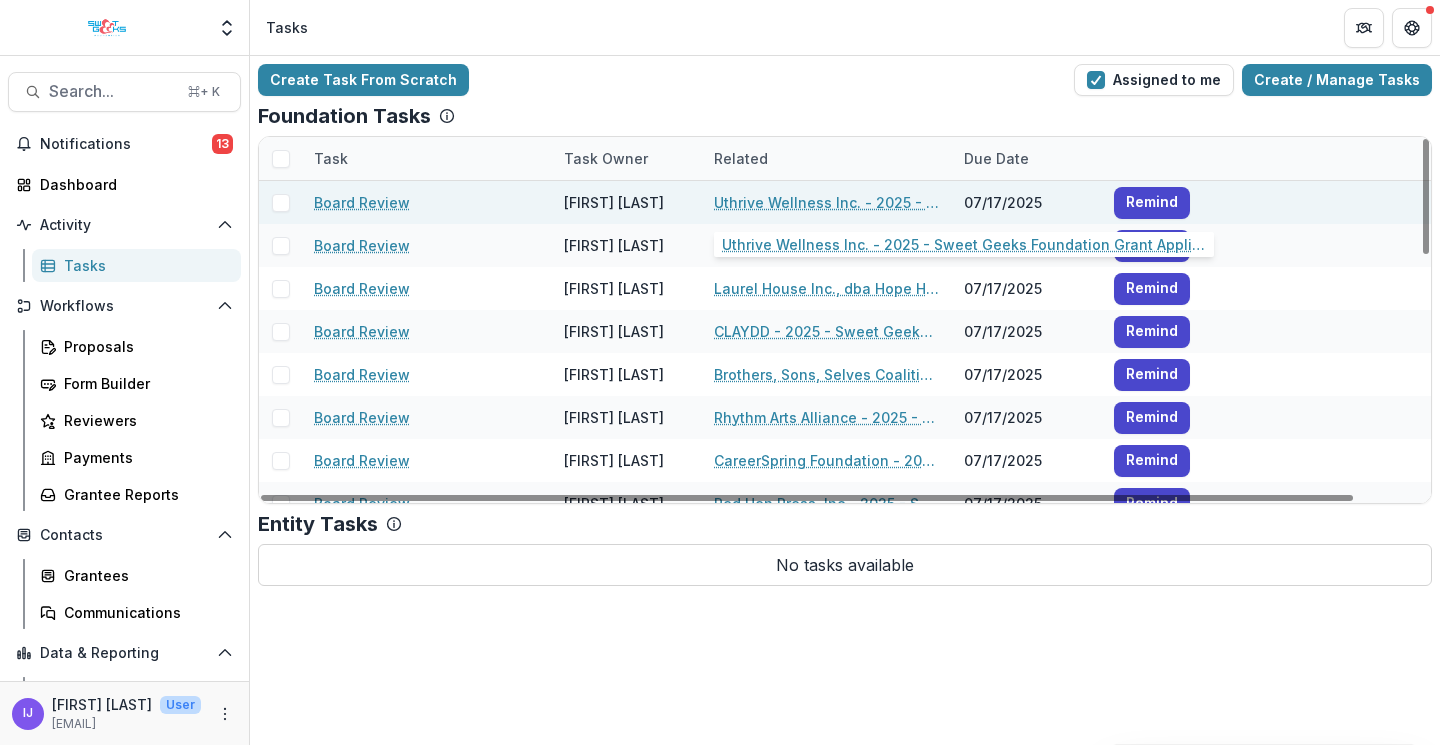click on "Uthrive Wellness Inc. - 2025 - Sweet Geeks Foundation Grant Application" at bounding box center [827, 202] 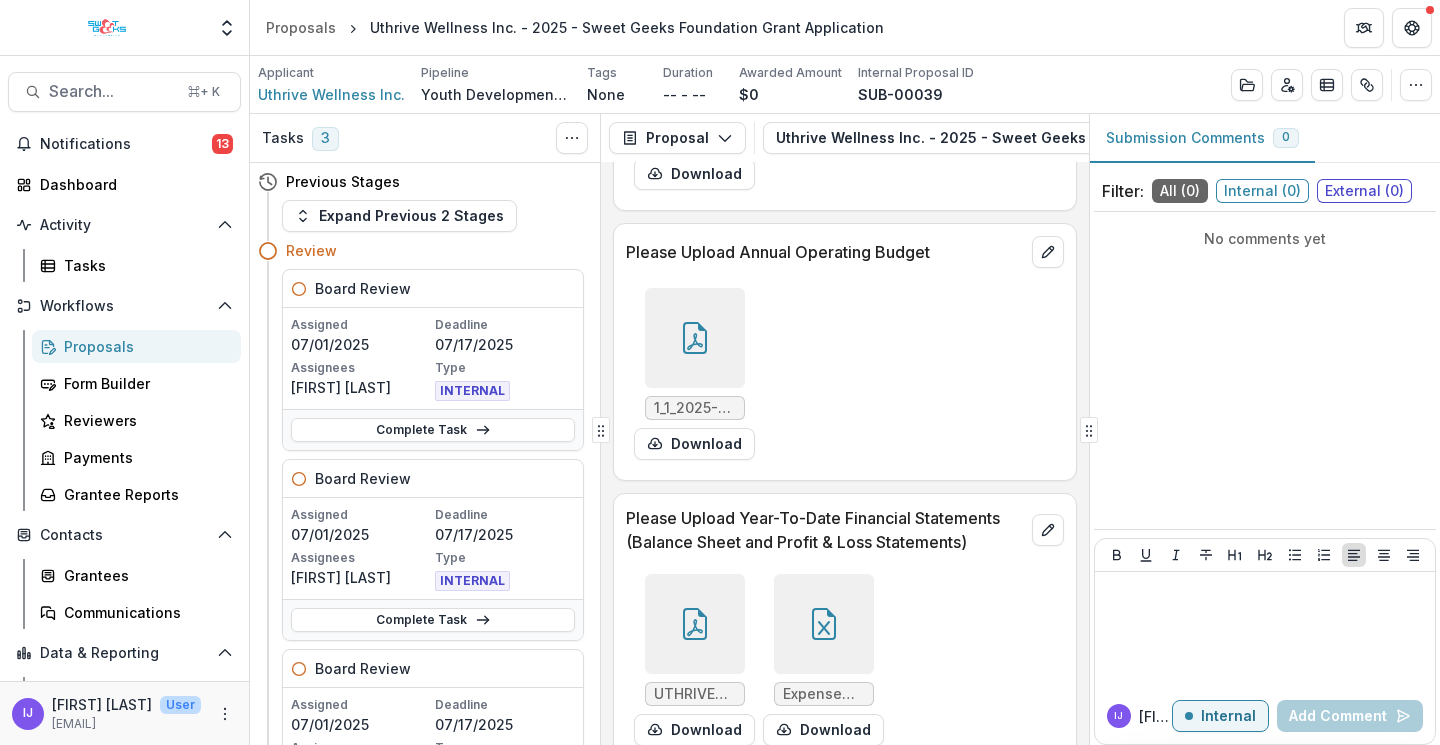 scroll, scrollTop: 8627, scrollLeft: 0, axis: vertical 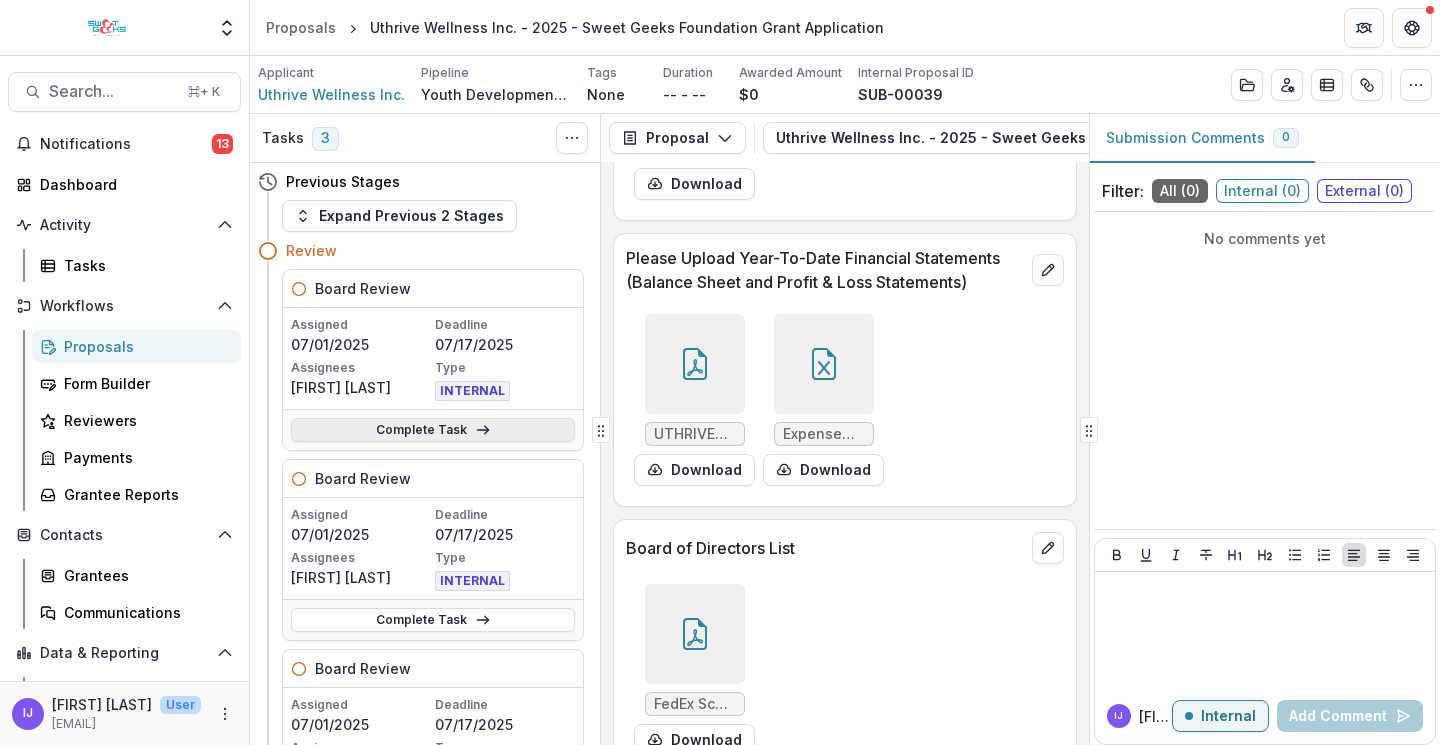 click on "Complete Task" at bounding box center [433, 430] 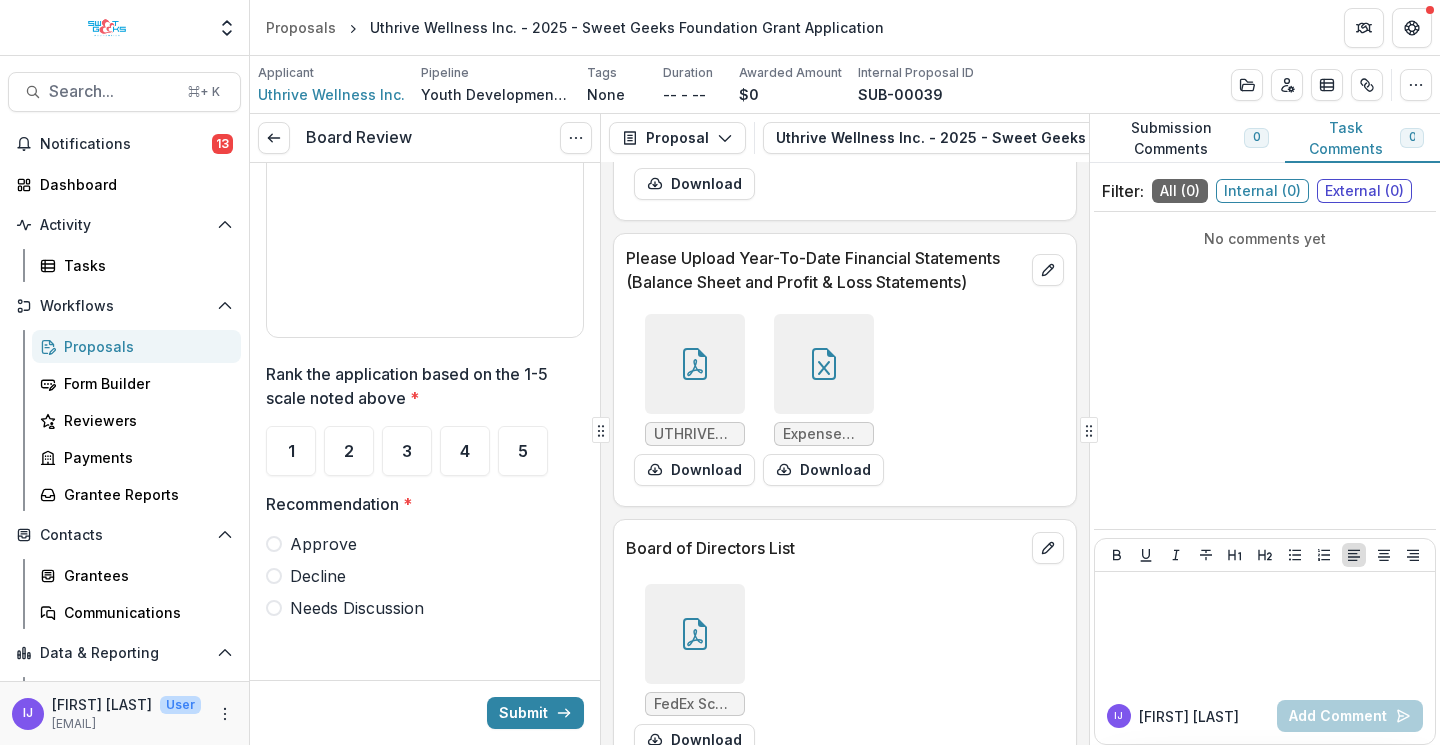 scroll, scrollTop: 3419, scrollLeft: 0, axis: vertical 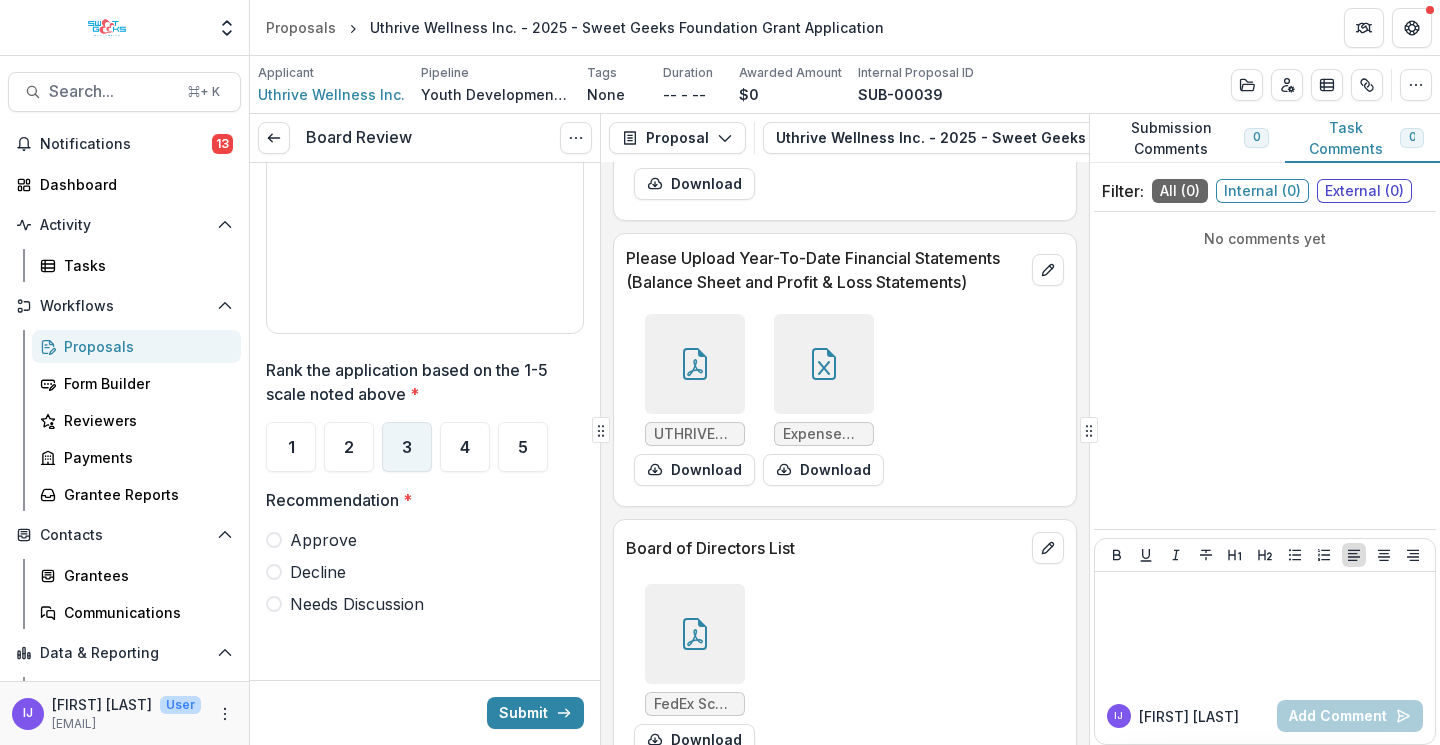 click on "3" at bounding box center [407, 447] 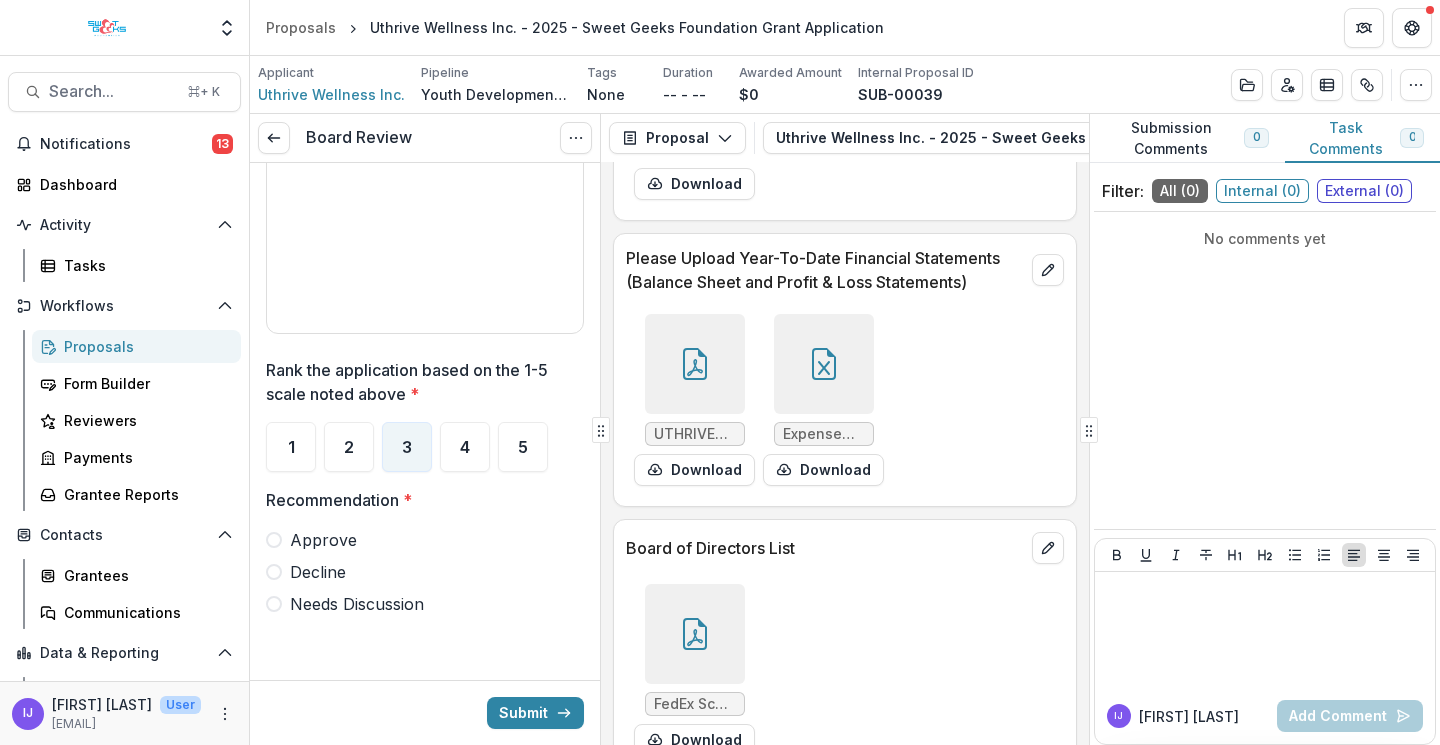 click at bounding box center [274, 540] 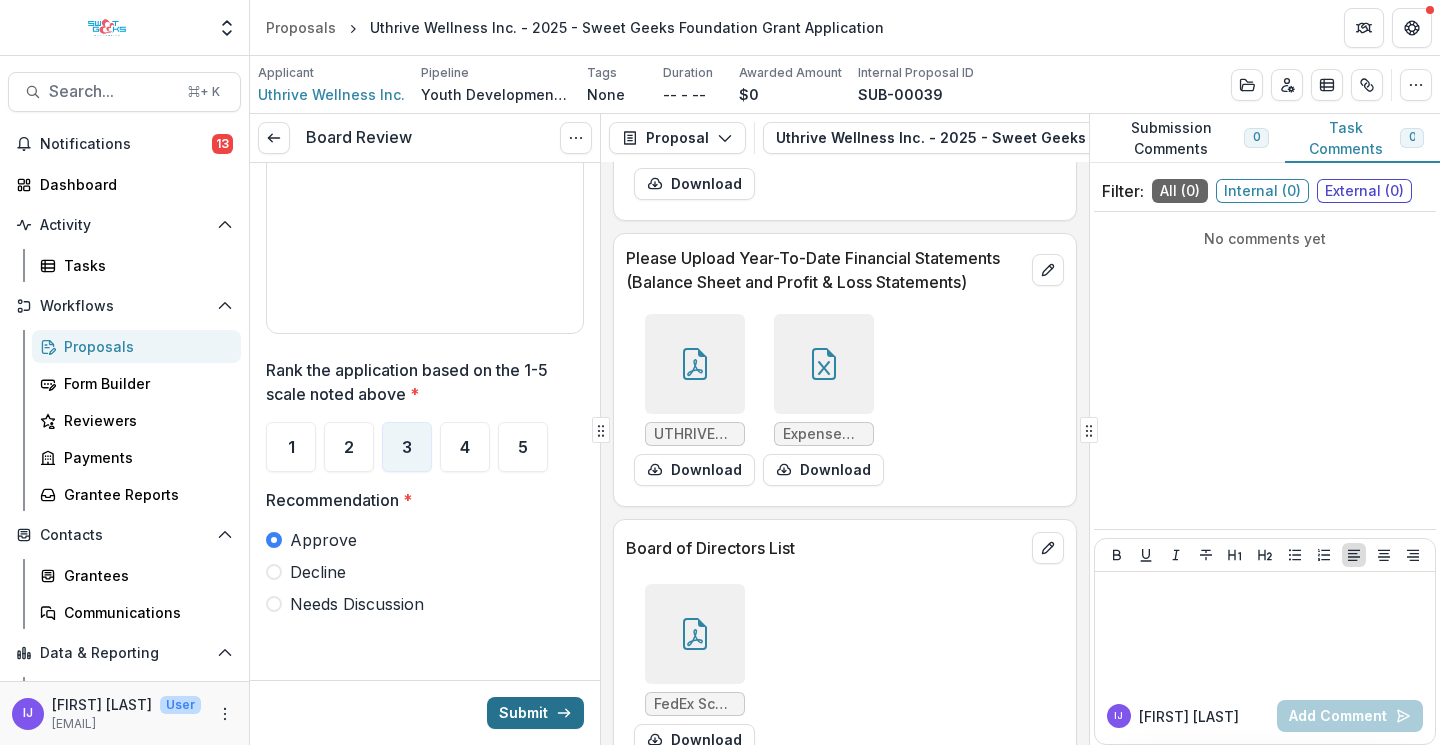 click on "Submit" at bounding box center (535, 713) 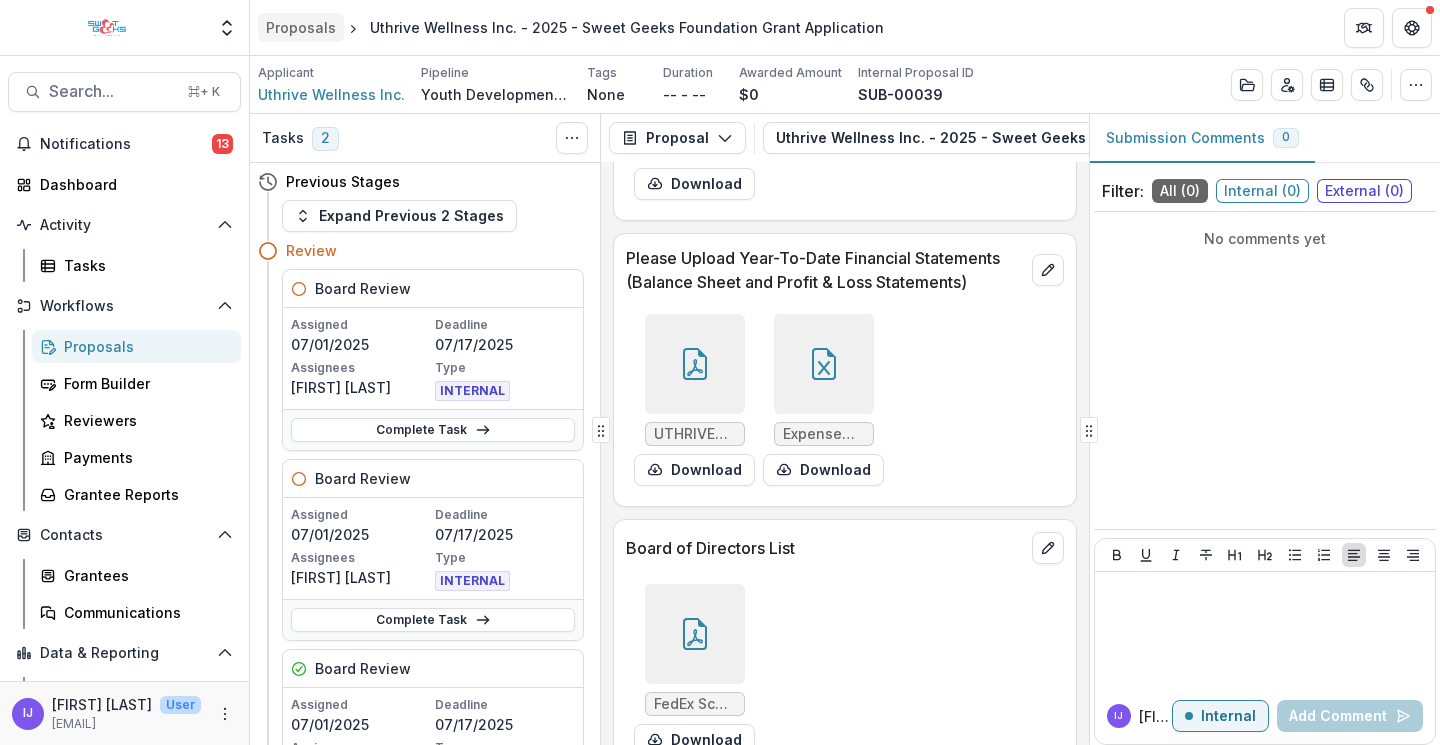 click on "Proposals" at bounding box center (301, 27) 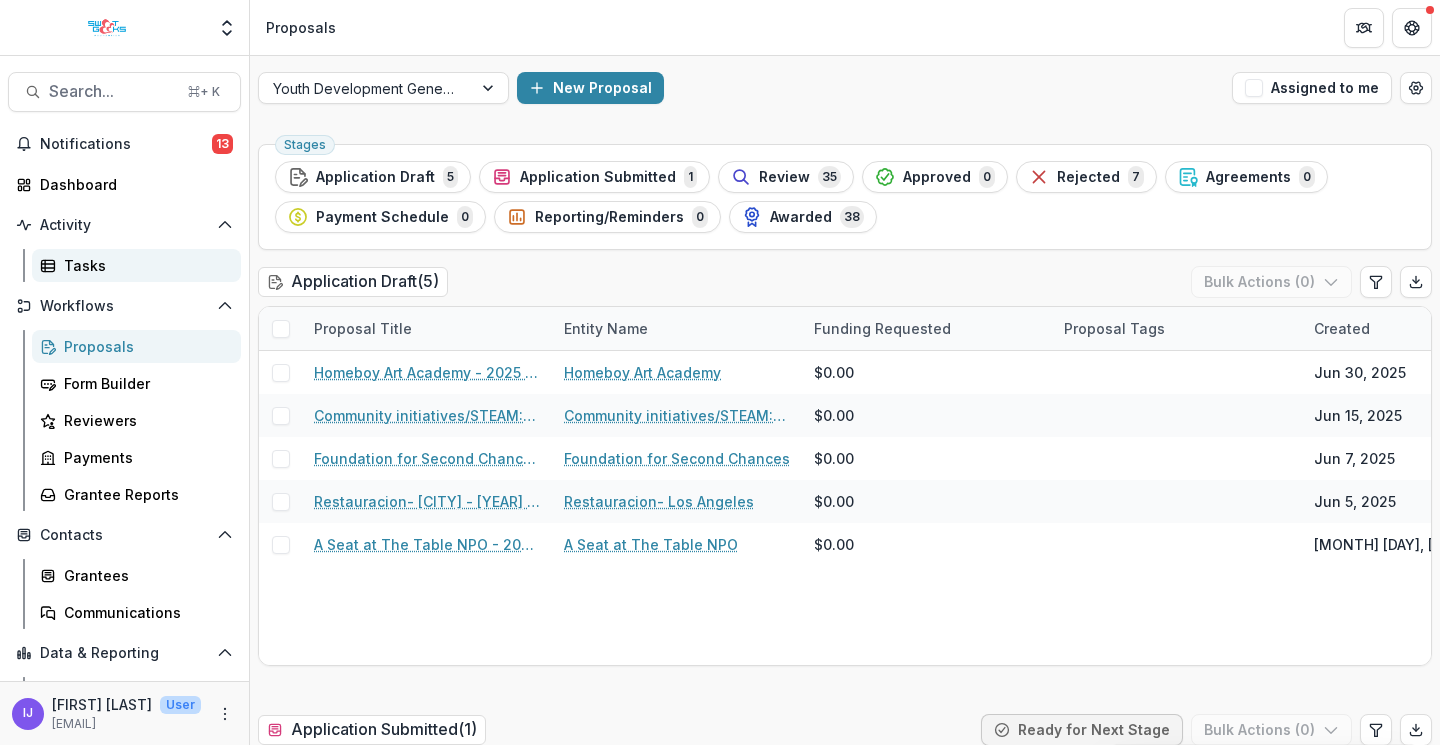 click on "Tasks" at bounding box center [136, 265] 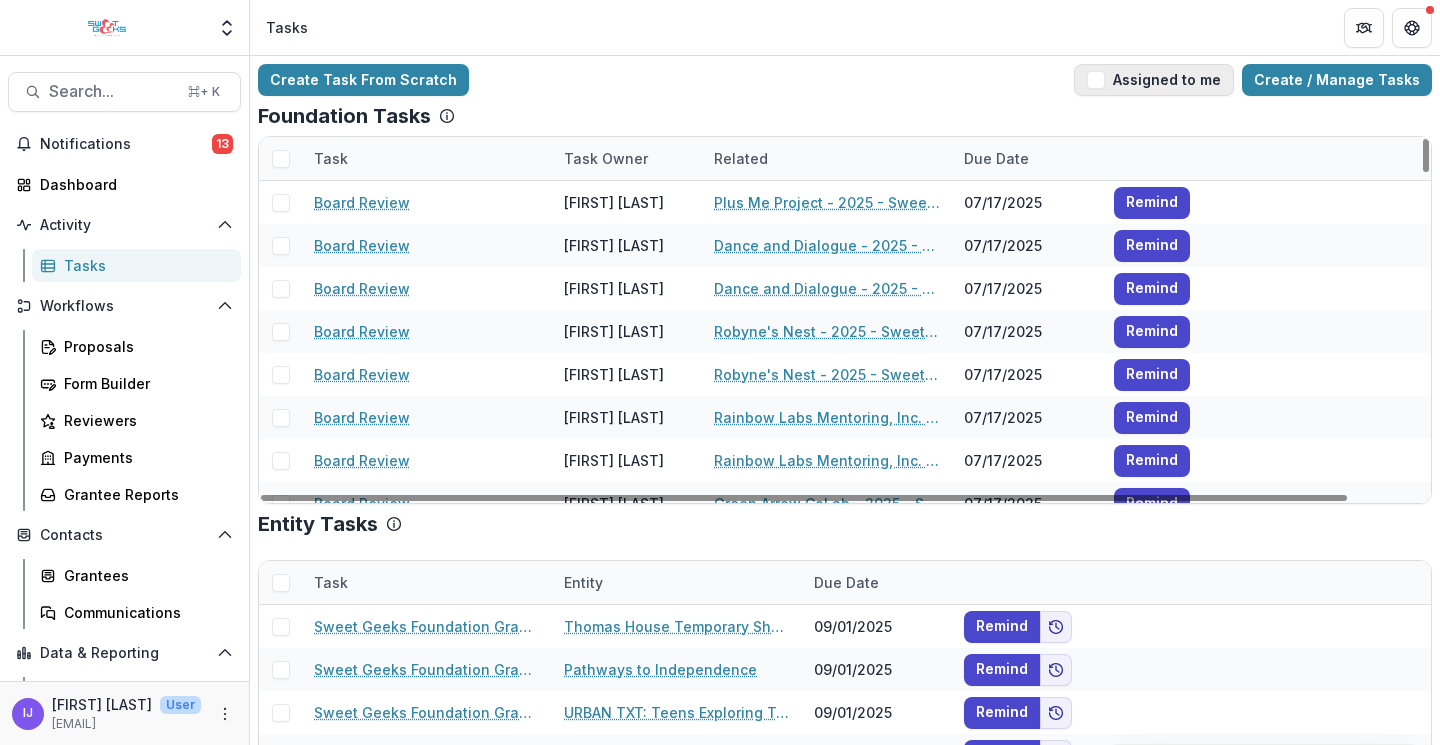 click at bounding box center (1096, 80) 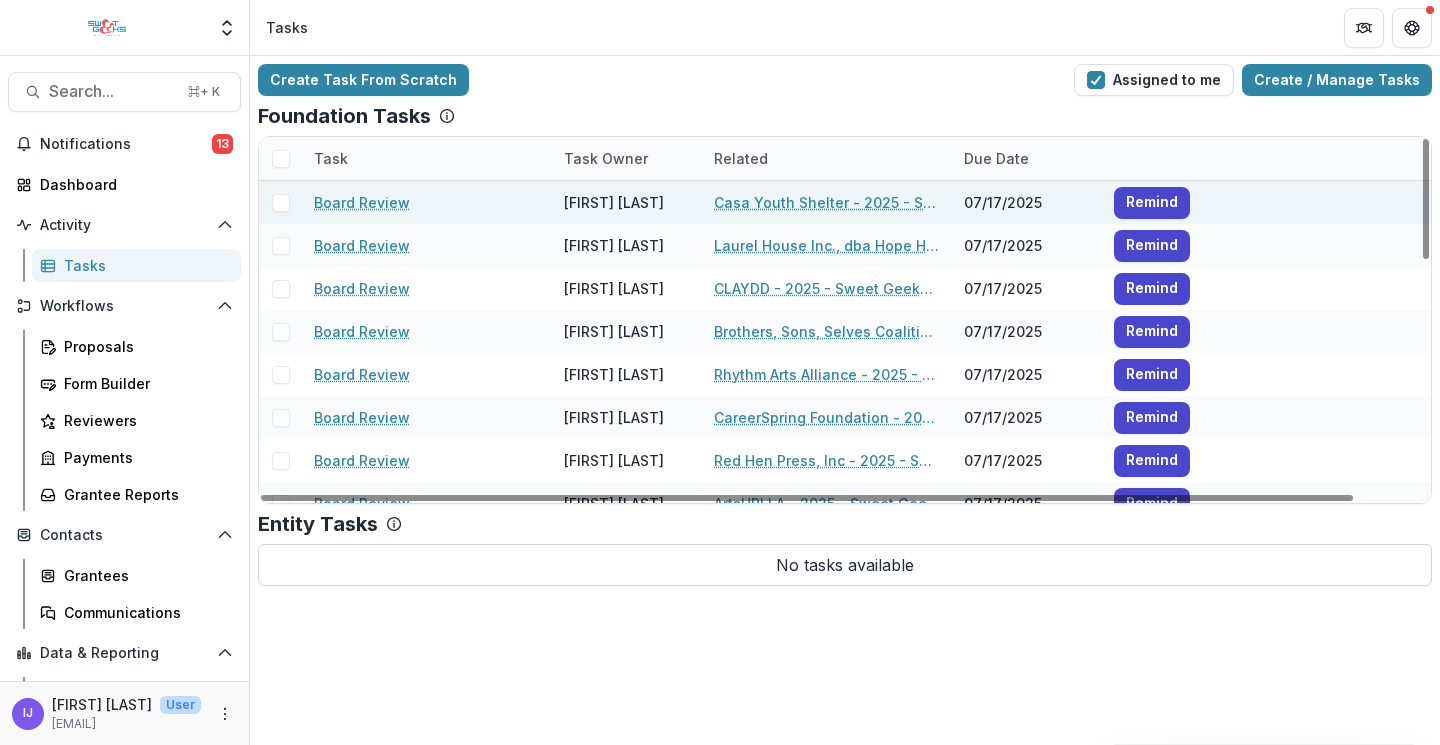 click on "Casa Youth Shelter - 2025 - Sweet Geeks Foundation Grant Application" at bounding box center (827, 202) 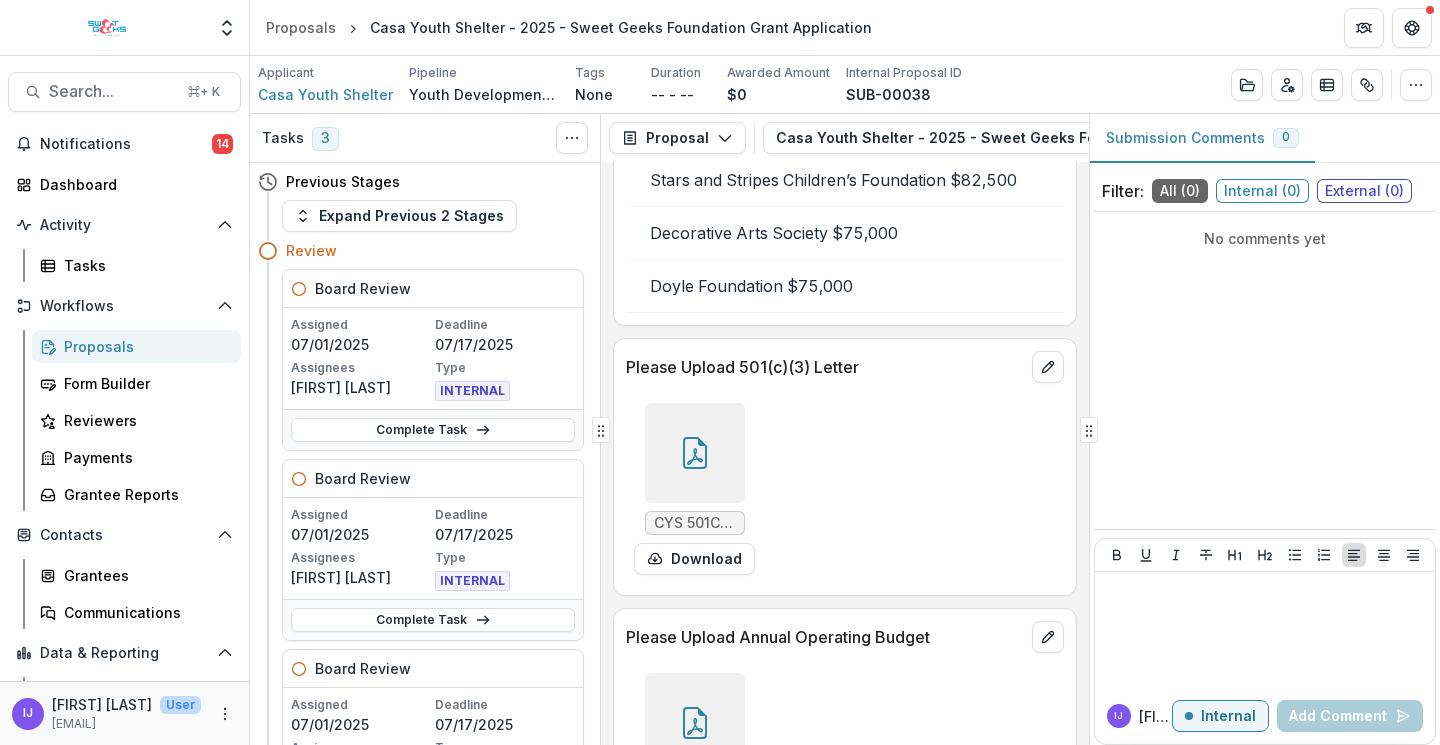 scroll, scrollTop: 7152, scrollLeft: 0, axis: vertical 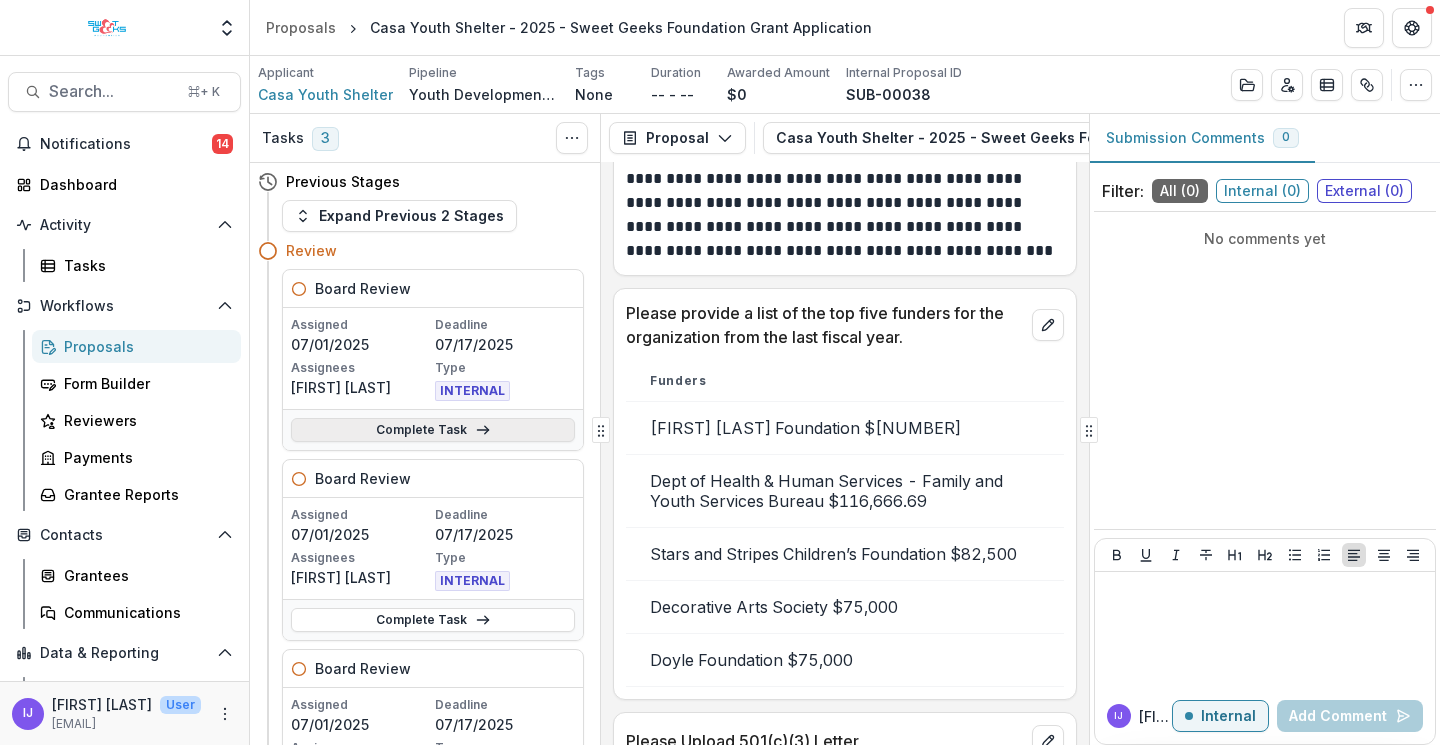 click on "Complete Task" at bounding box center [433, 430] 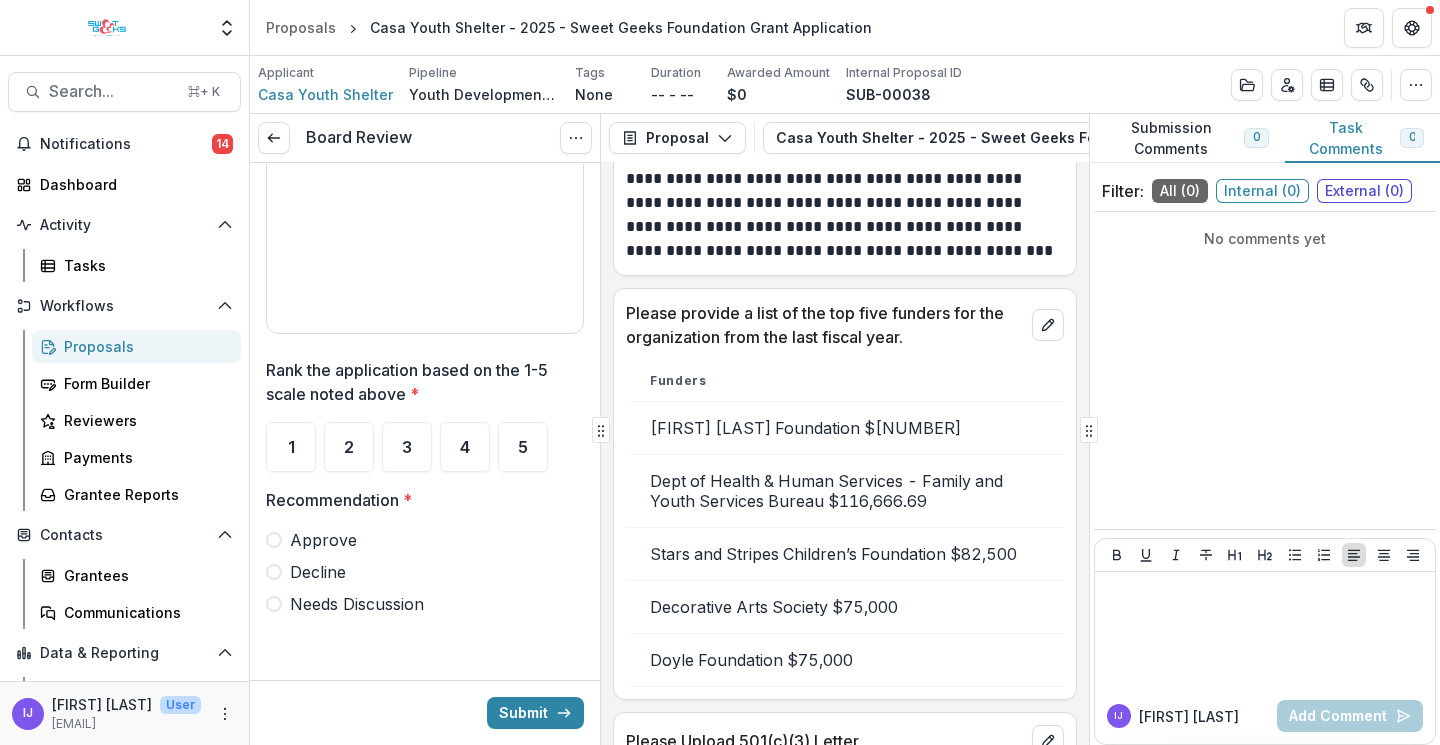 scroll, scrollTop: 3424, scrollLeft: 0, axis: vertical 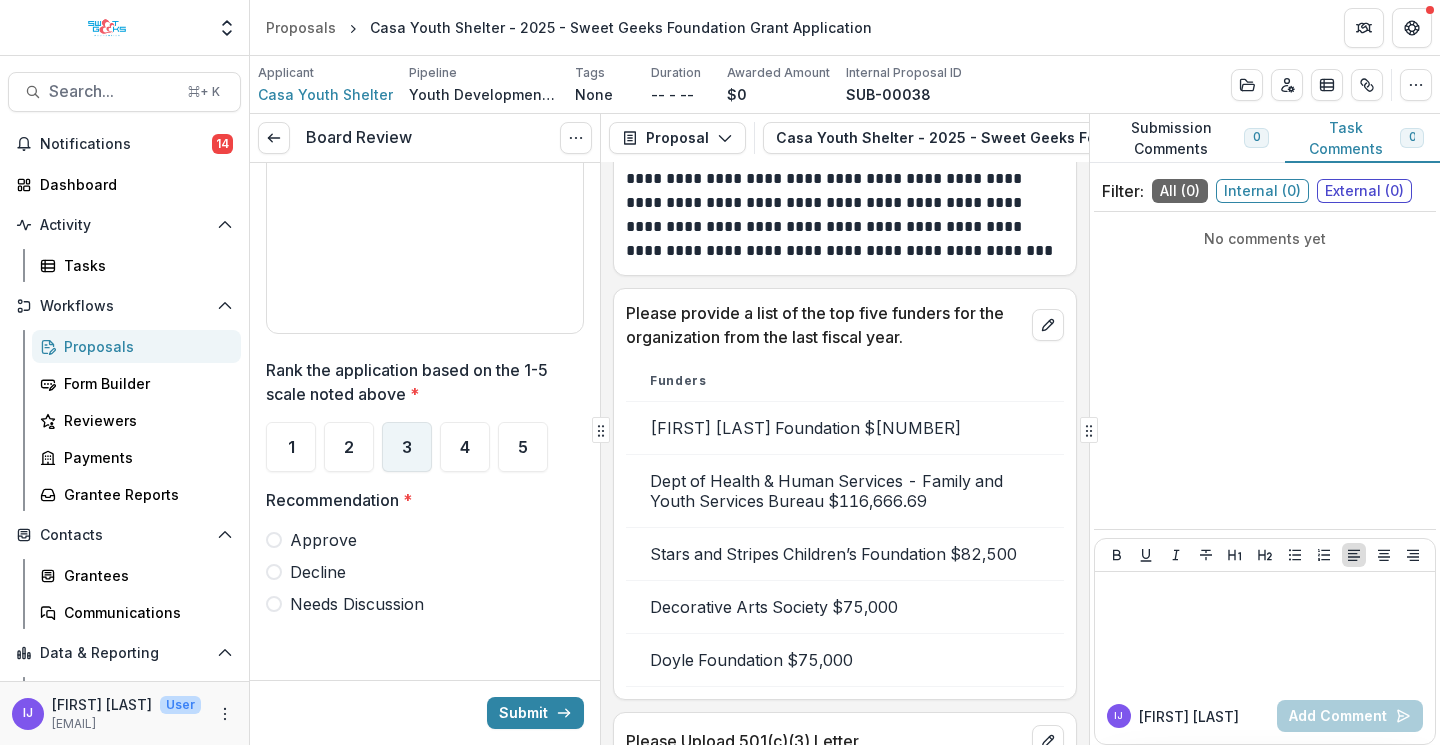 click on "3" at bounding box center [407, 447] 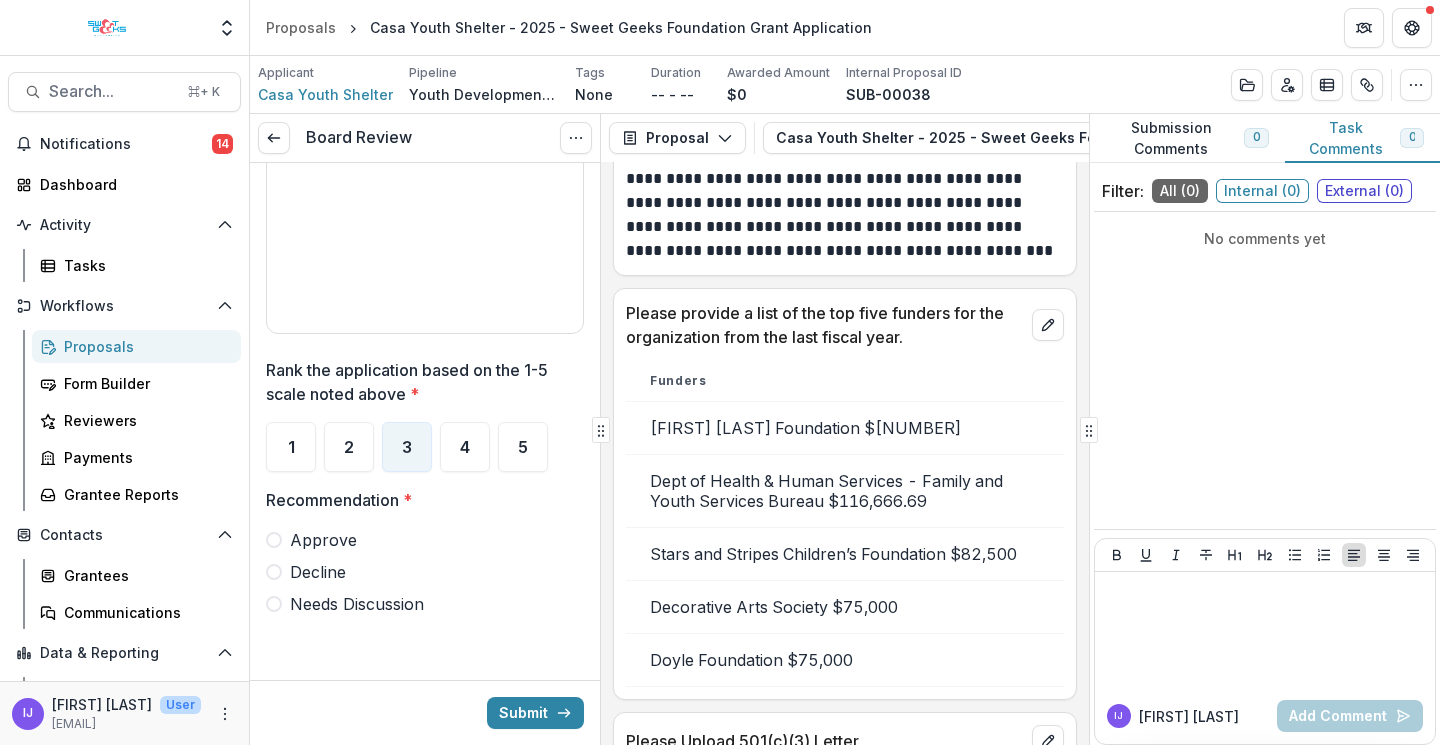 click at bounding box center (274, 604) 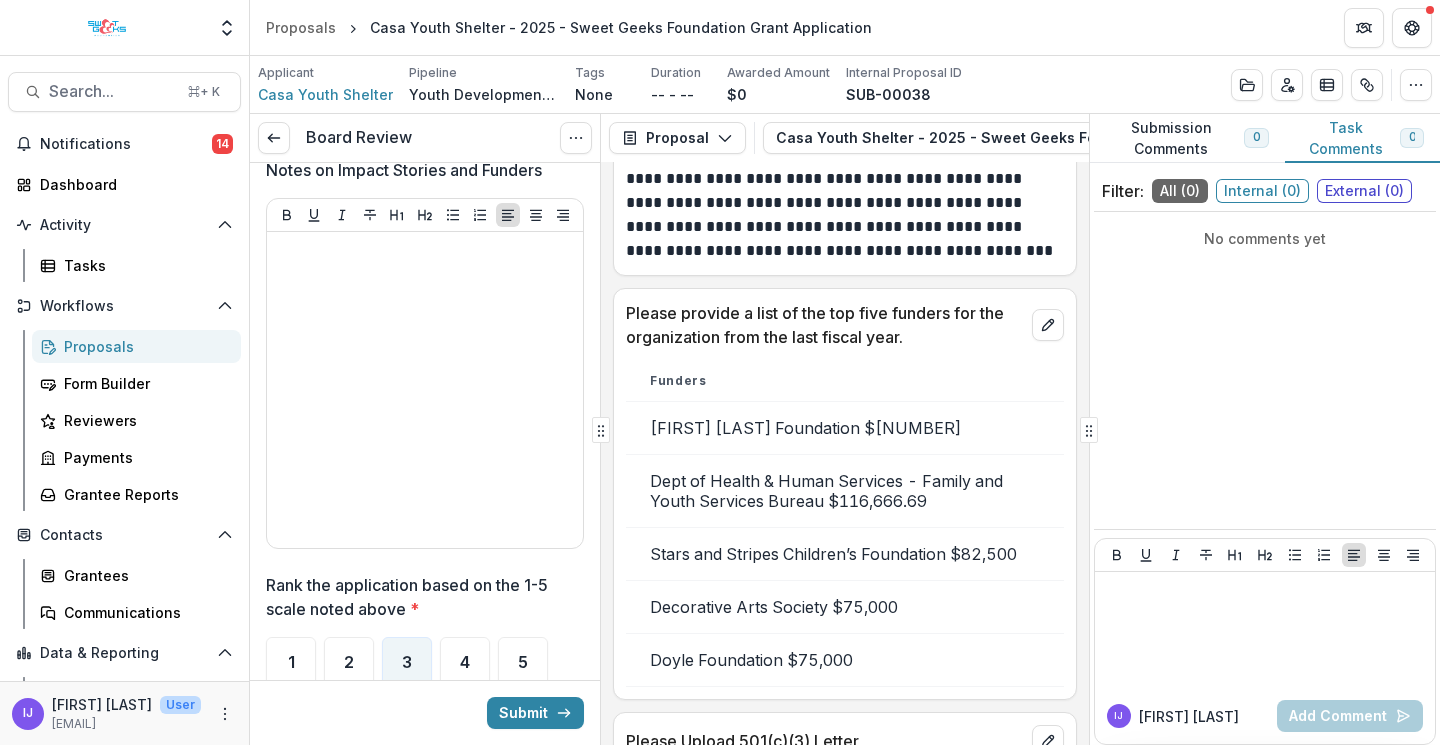 scroll, scrollTop: 3190, scrollLeft: 0, axis: vertical 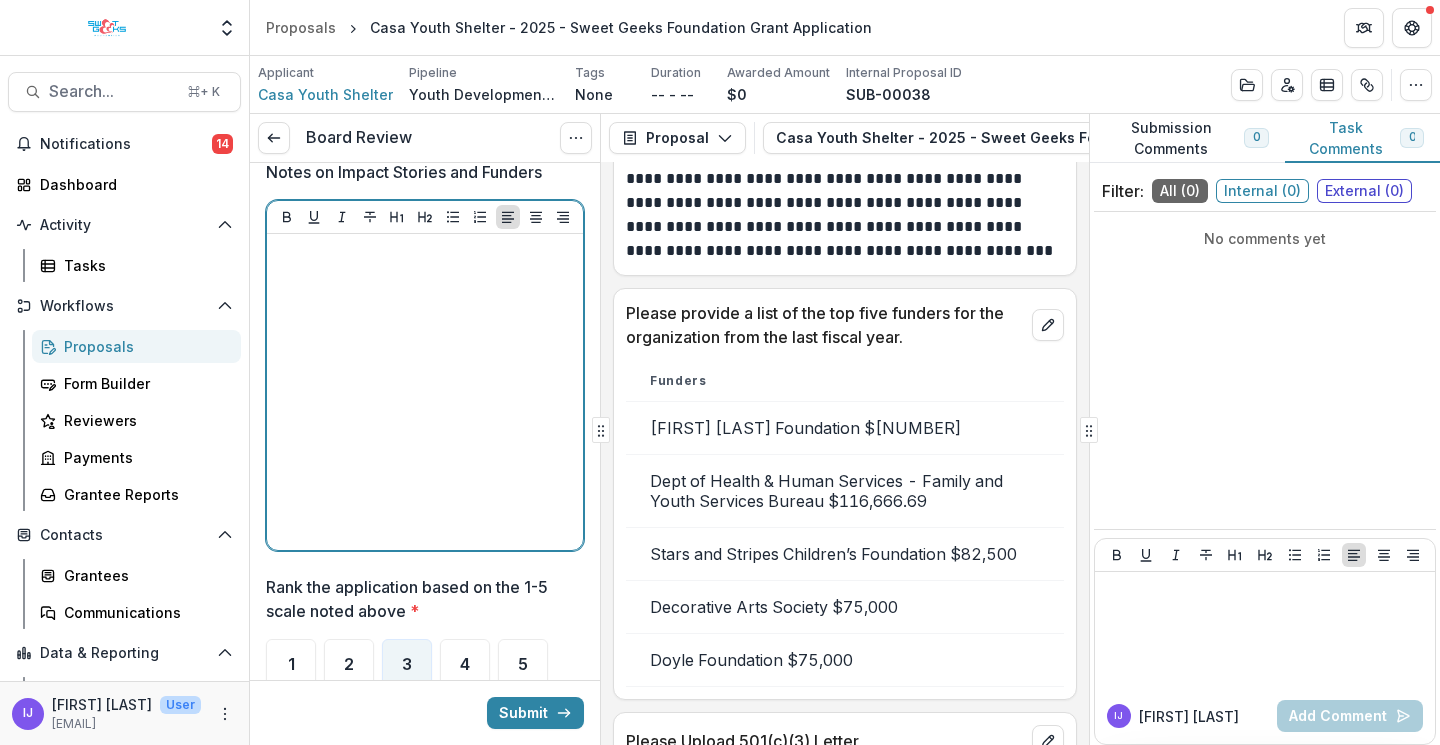 click at bounding box center (425, 392) 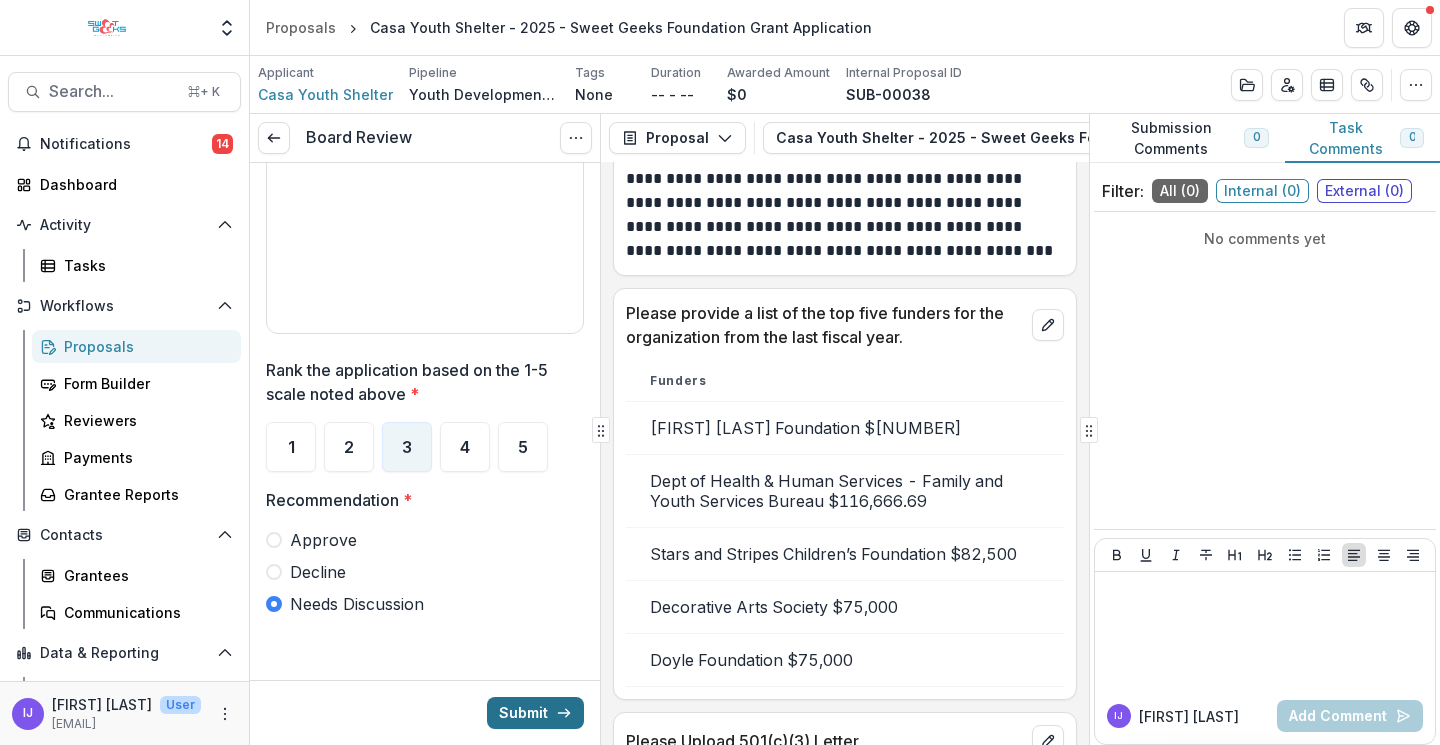 click on "Submit" at bounding box center [535, 713] 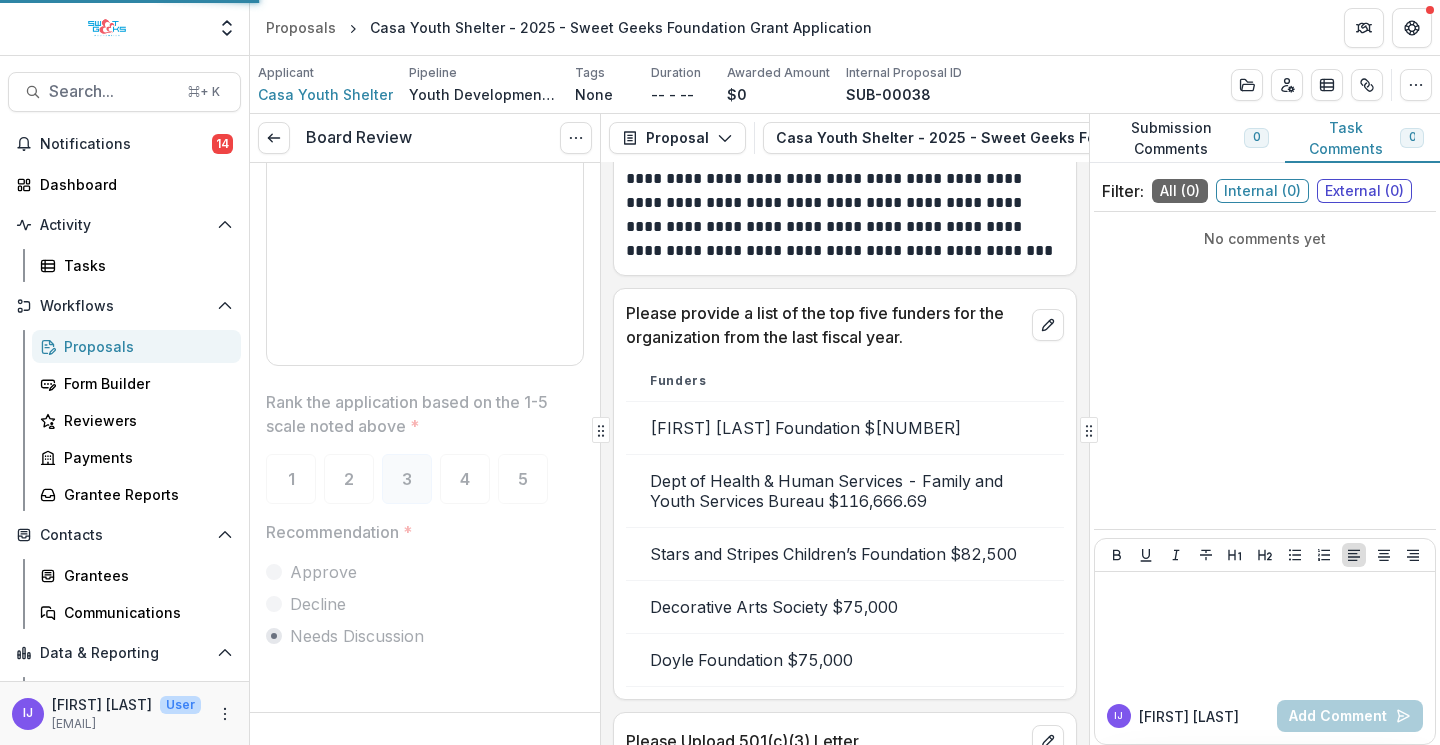 scroll, scrollTop: 3399, scrollLeft: 0, axis: vertical 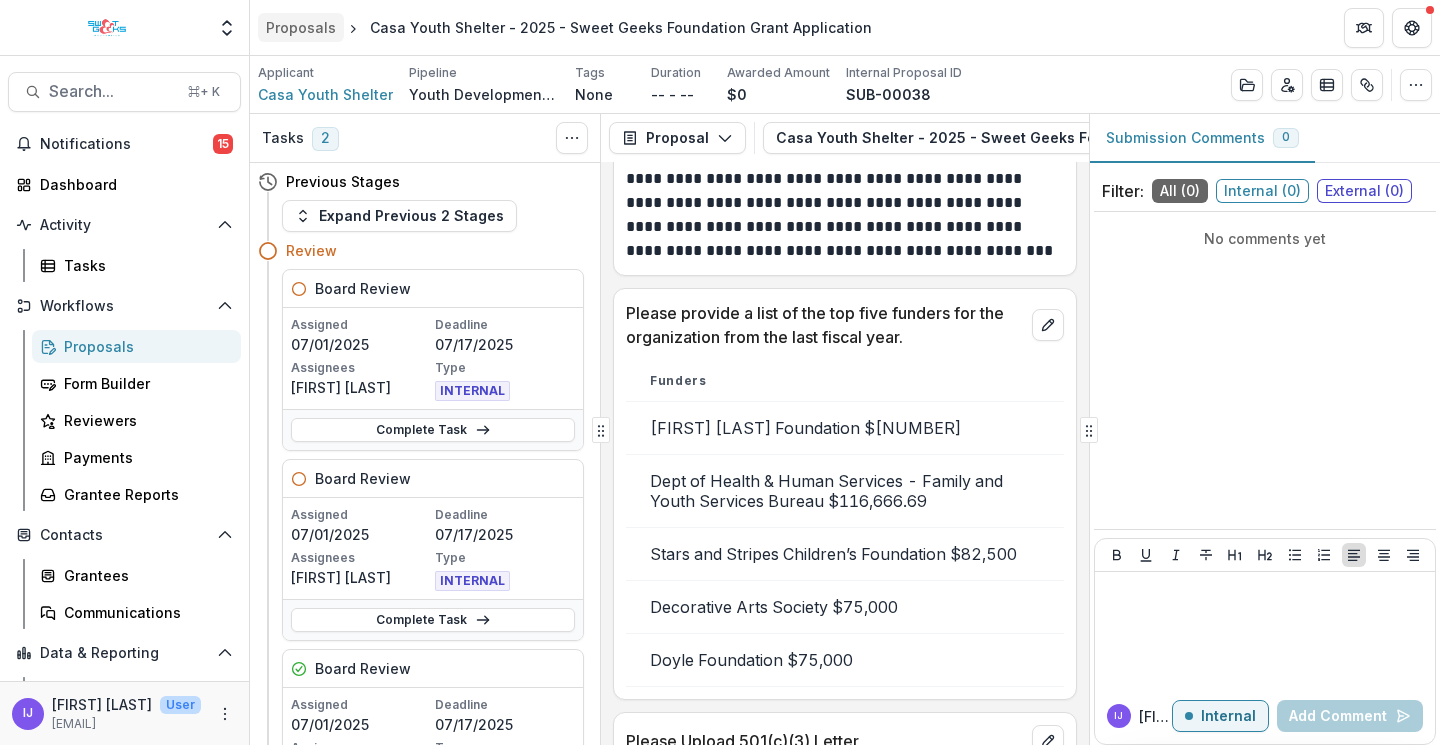 click on "Proposals" at bounding box center (301, 27) 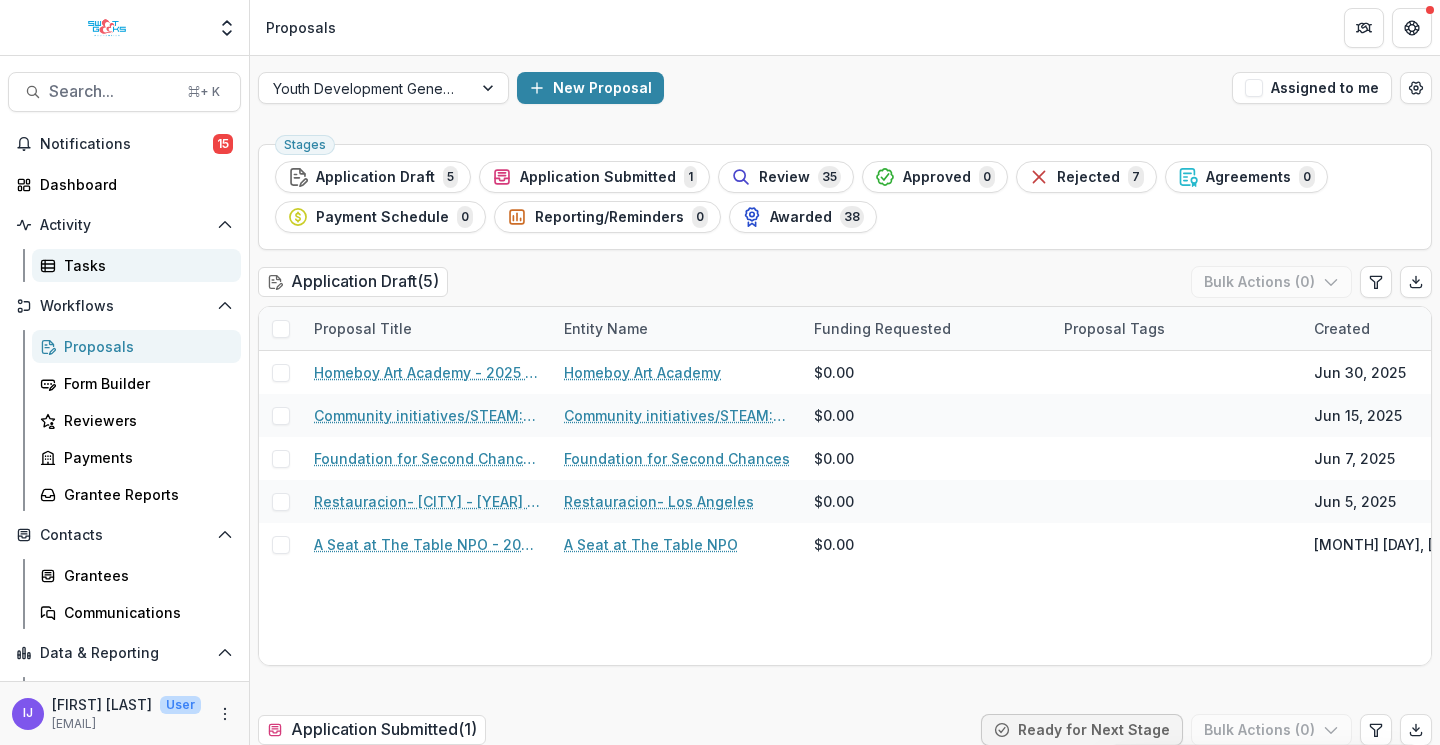 click on "Tasks" at bounding box center [144, 265] 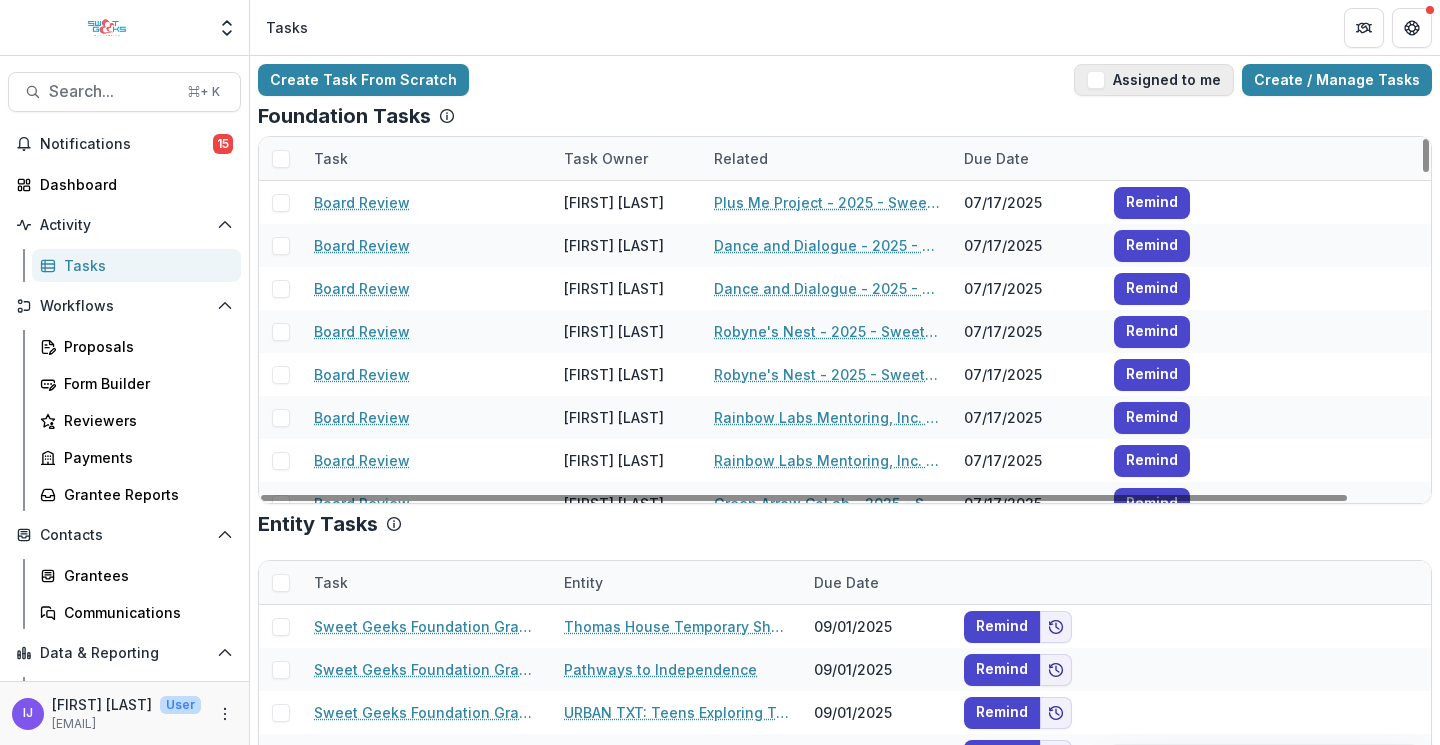 click at bounding box center (1096, 80) 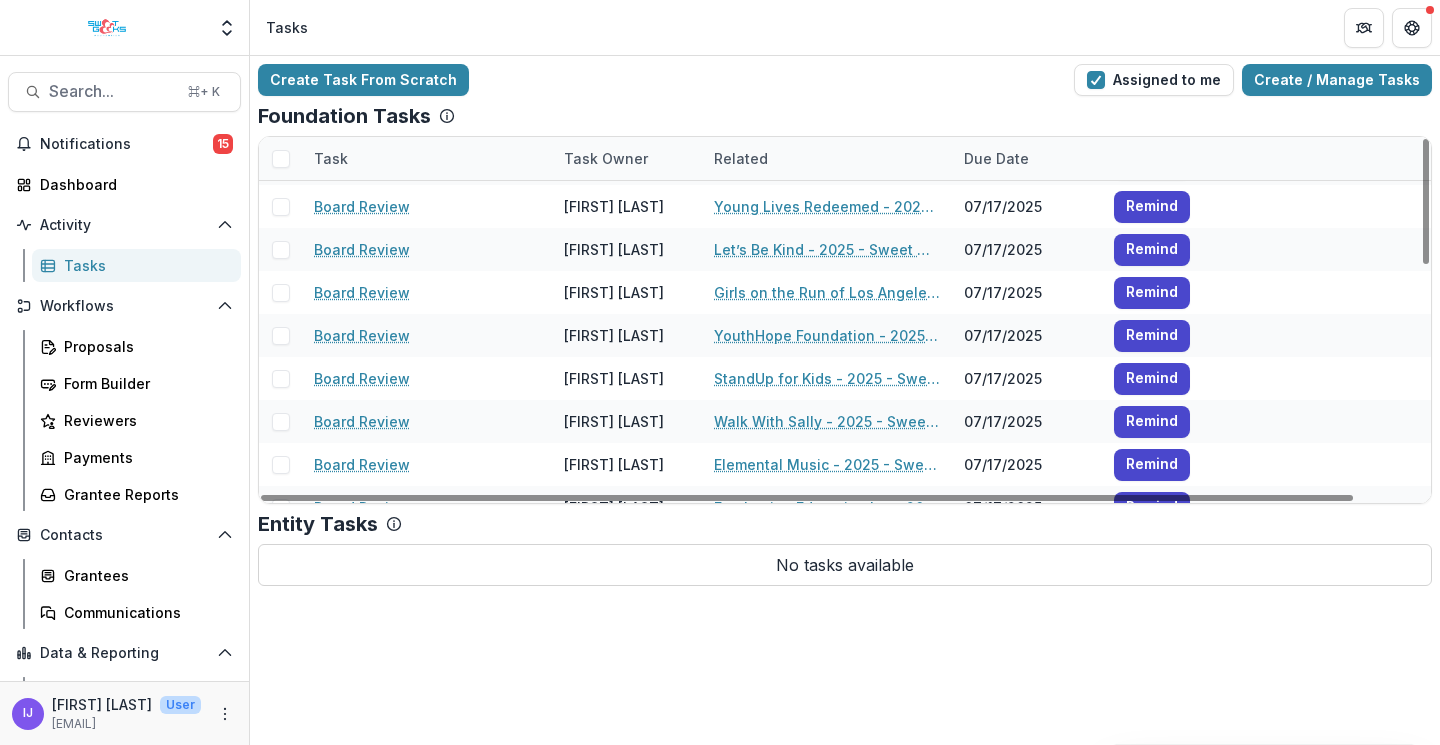 scroll, scrollTop: 0, scrollLeft: 0, axis: both 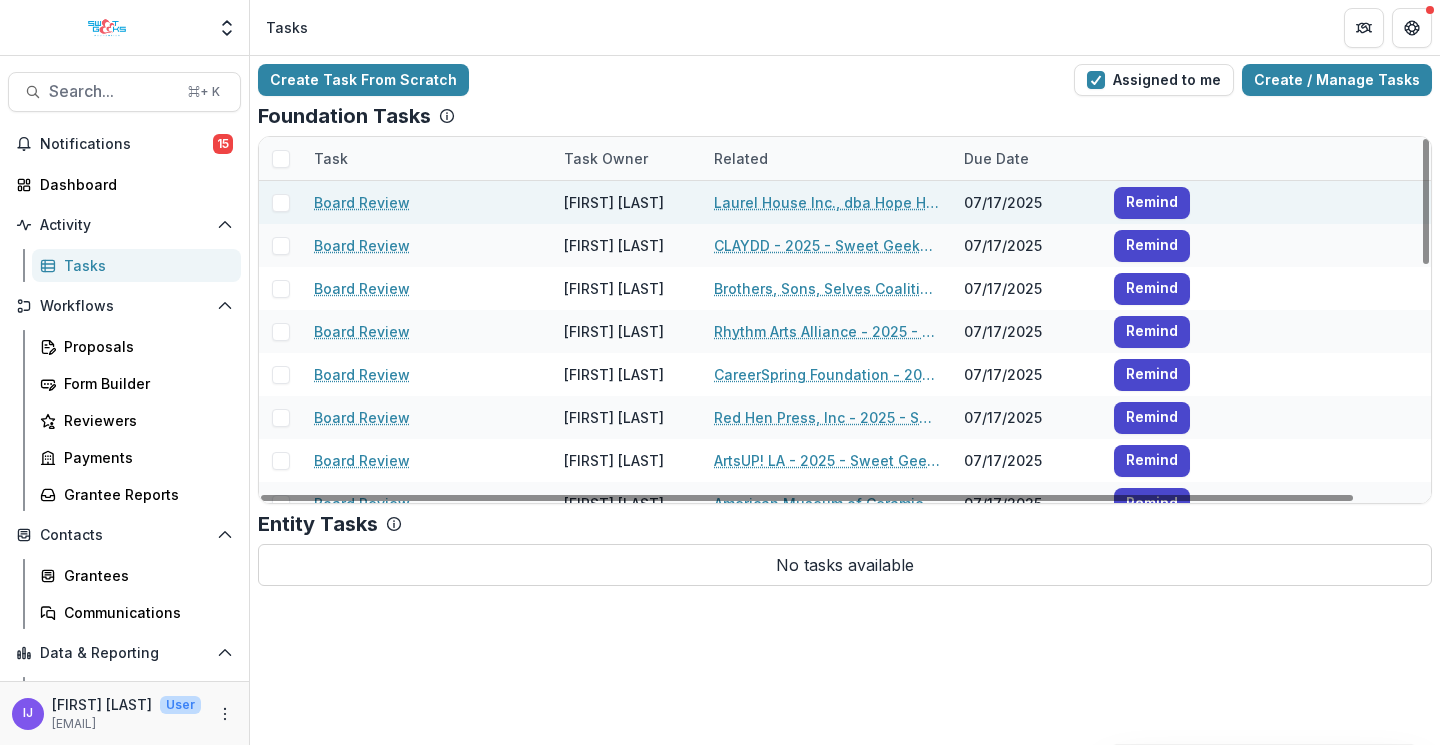 click on "Laurel House Inc., dba Hope Harbor - 2025 - Sweet Geeks Foundation Grant Application" at bounding box center [827, 202] 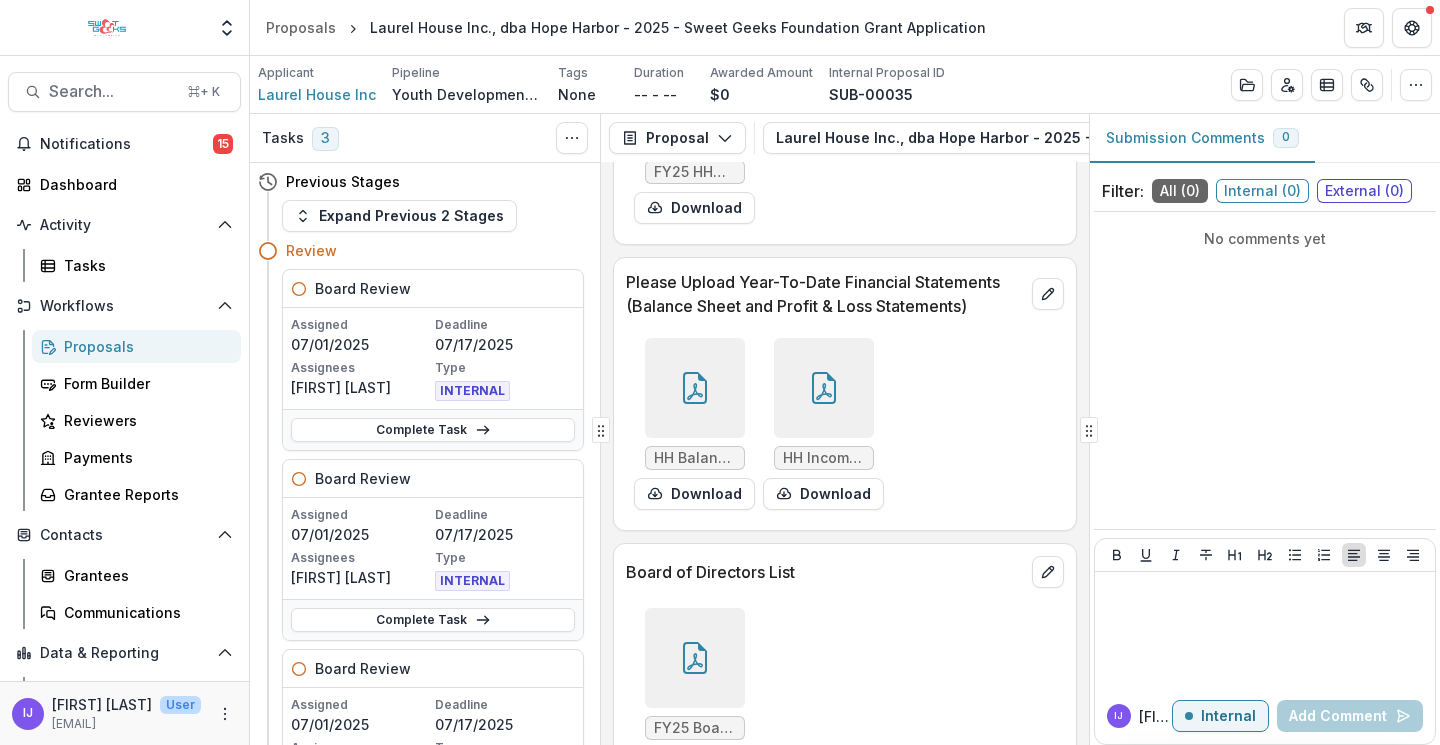 scroll, scrollTop: 7431, scrollLeft: 0, axis: vertical 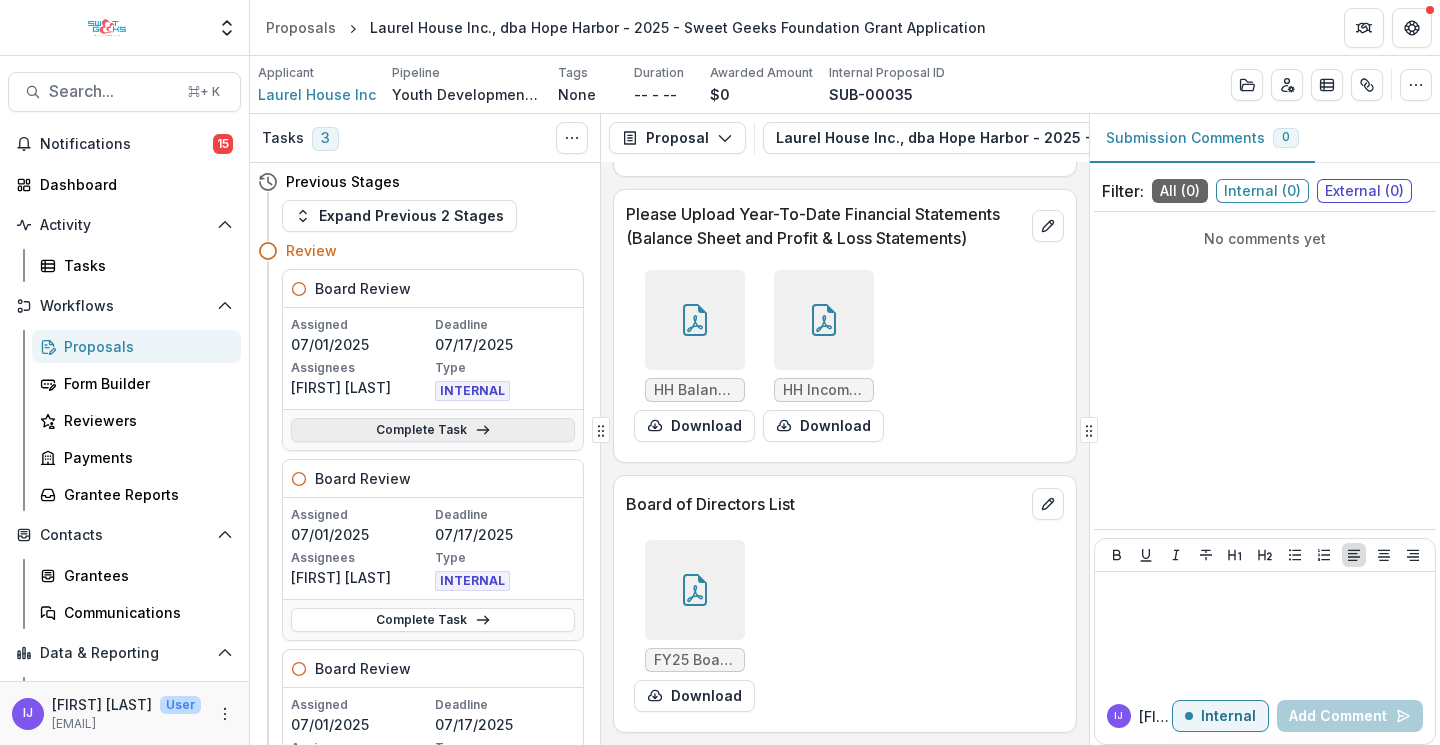 click on "Complete Task" at bounding box center (433, 430) 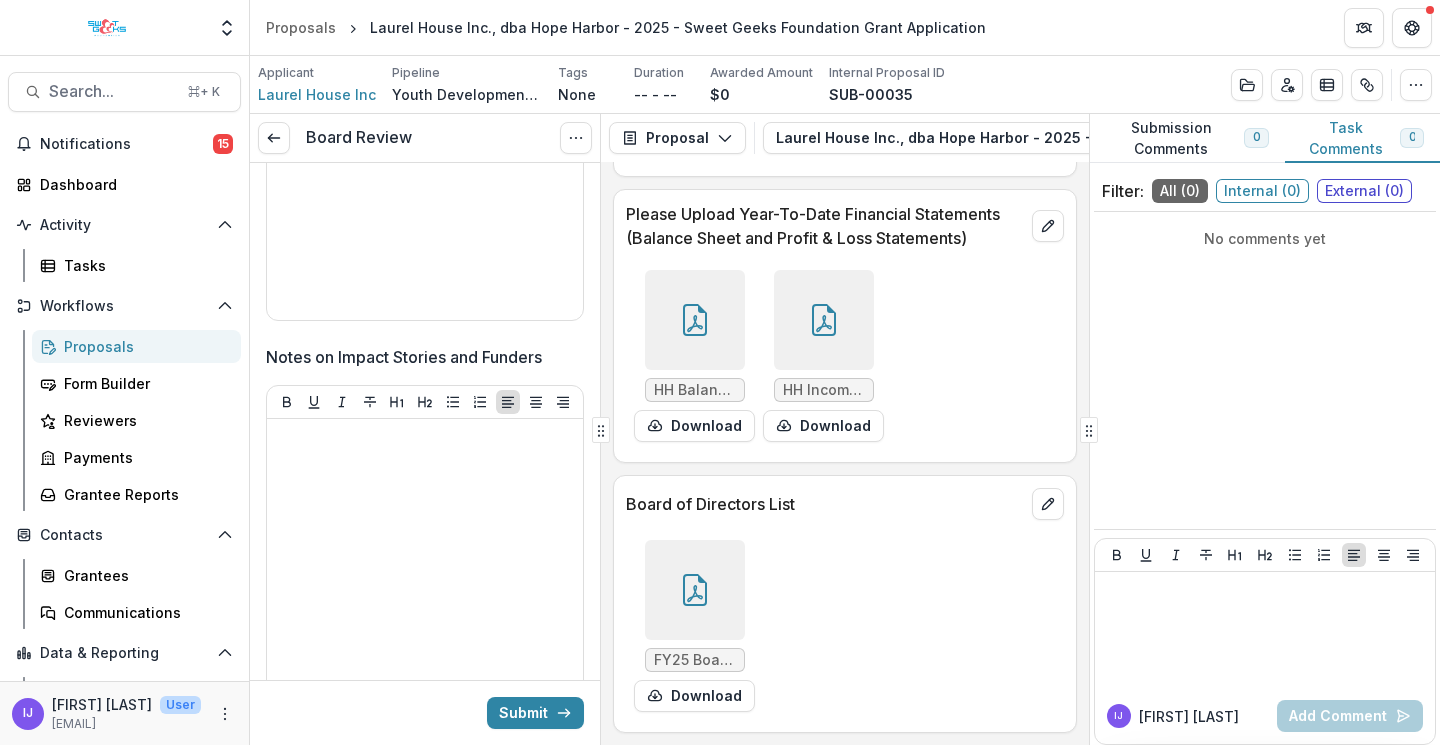 scroll, scrollTop: 3431, scrollLeft: 0, axis: vertical 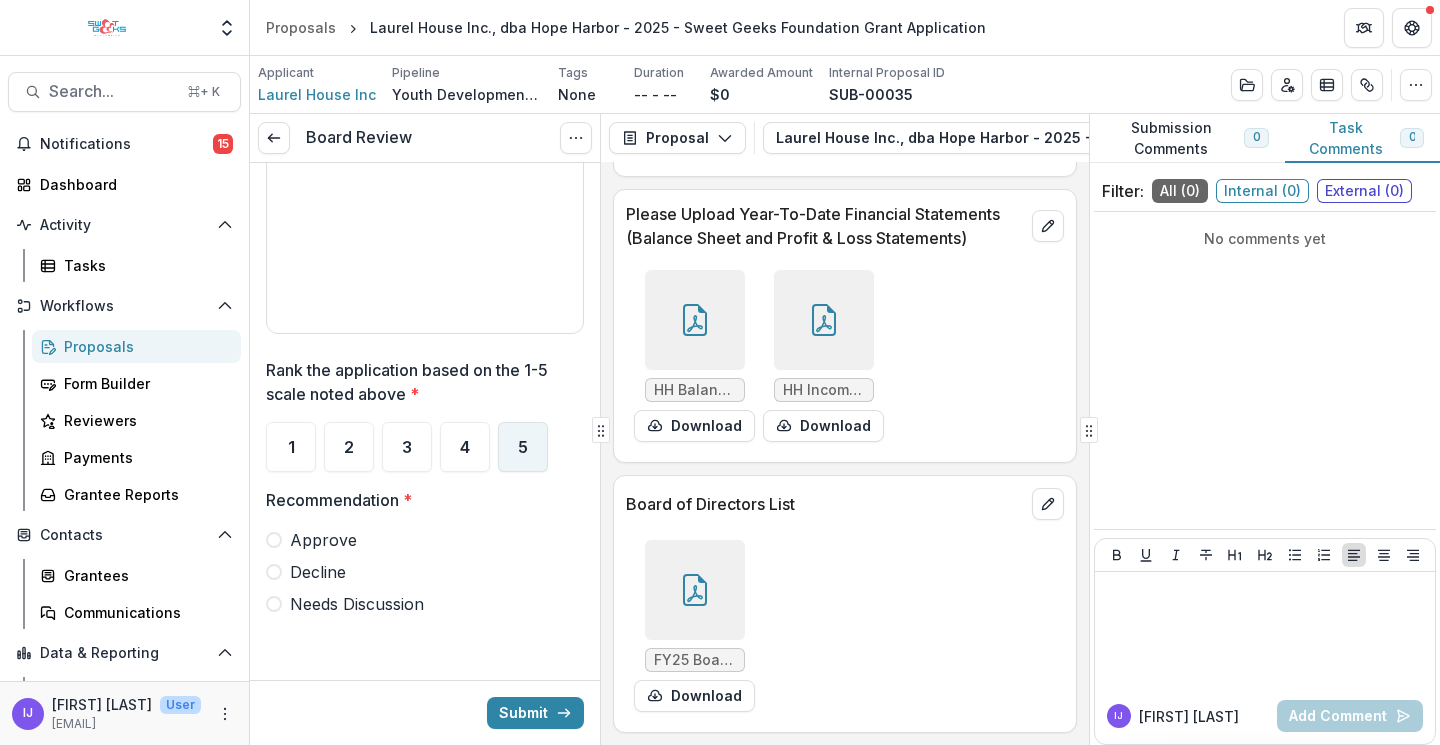 click on "5" at bounding box center (523, 447) 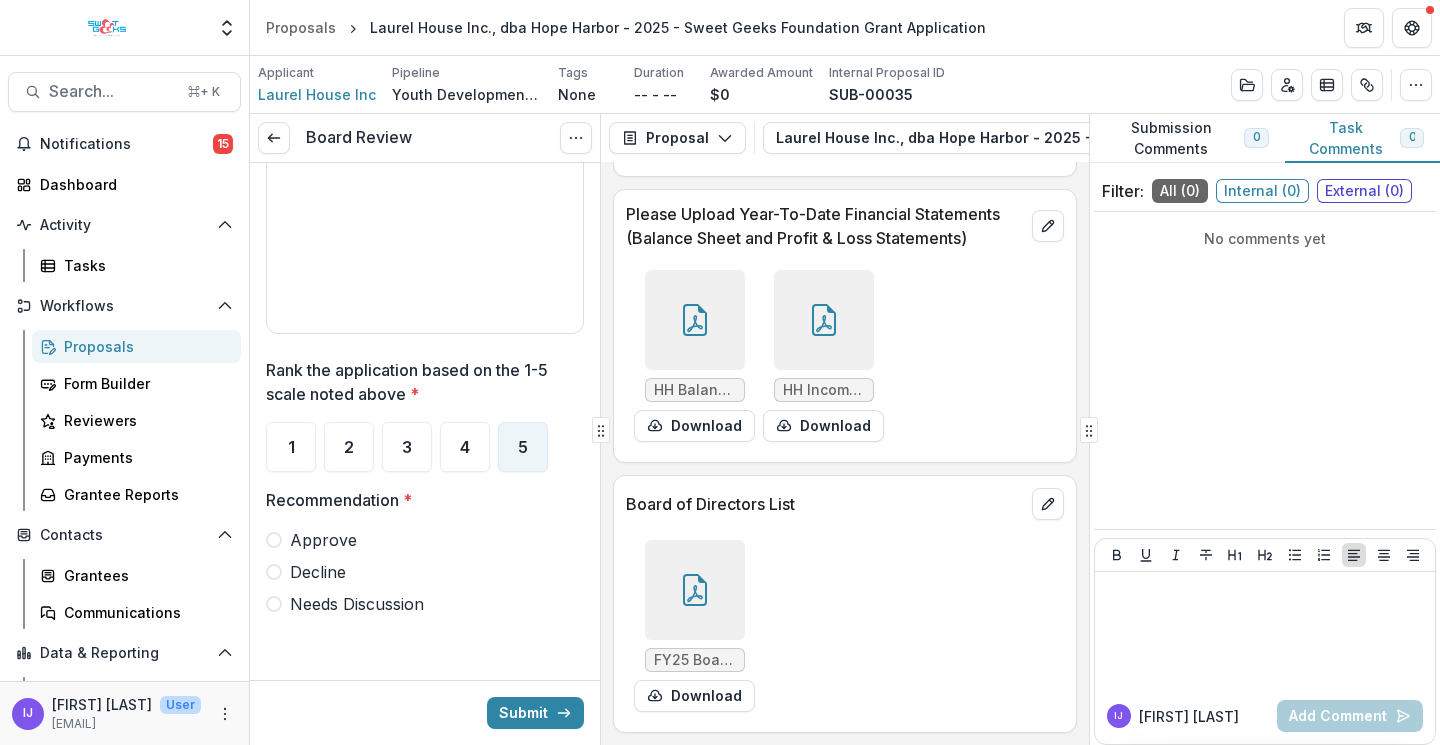 click at bounding box center (274, 540) 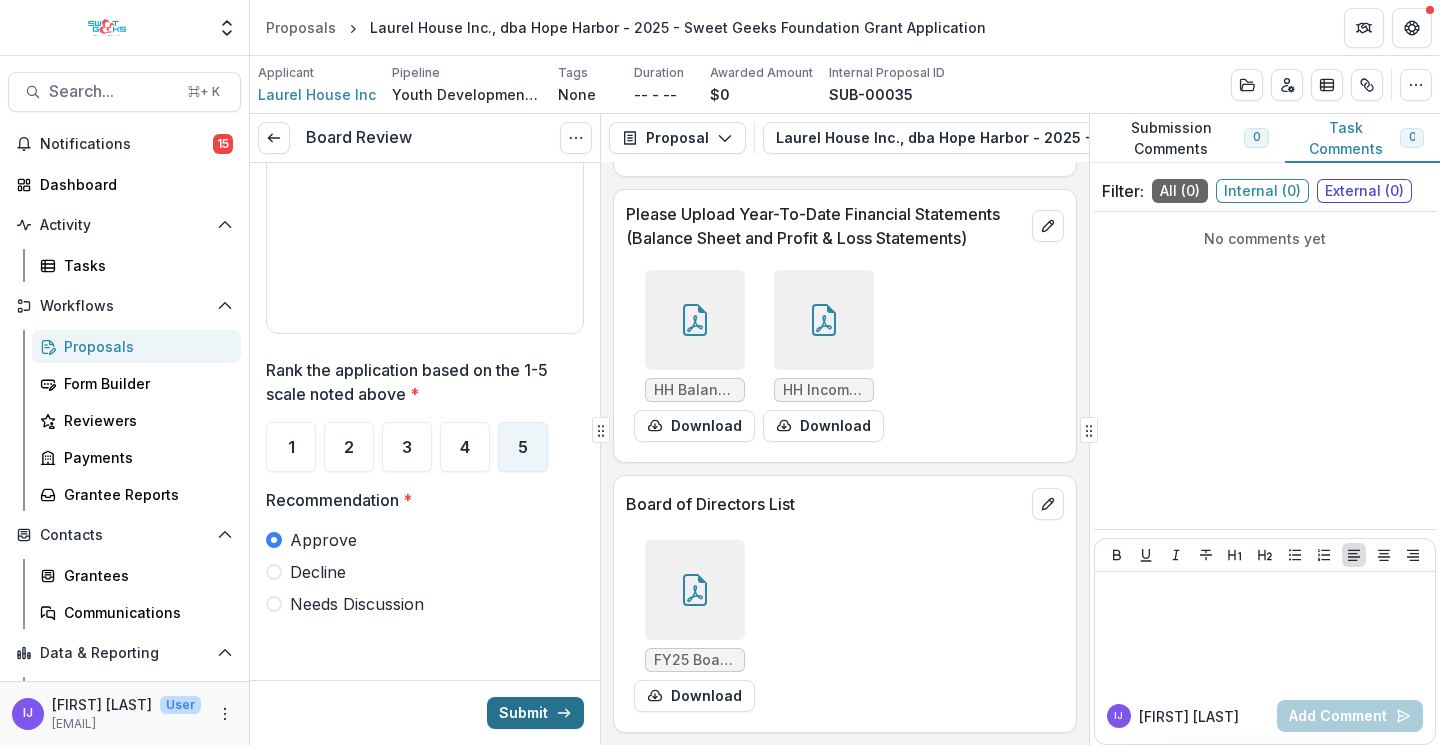 click 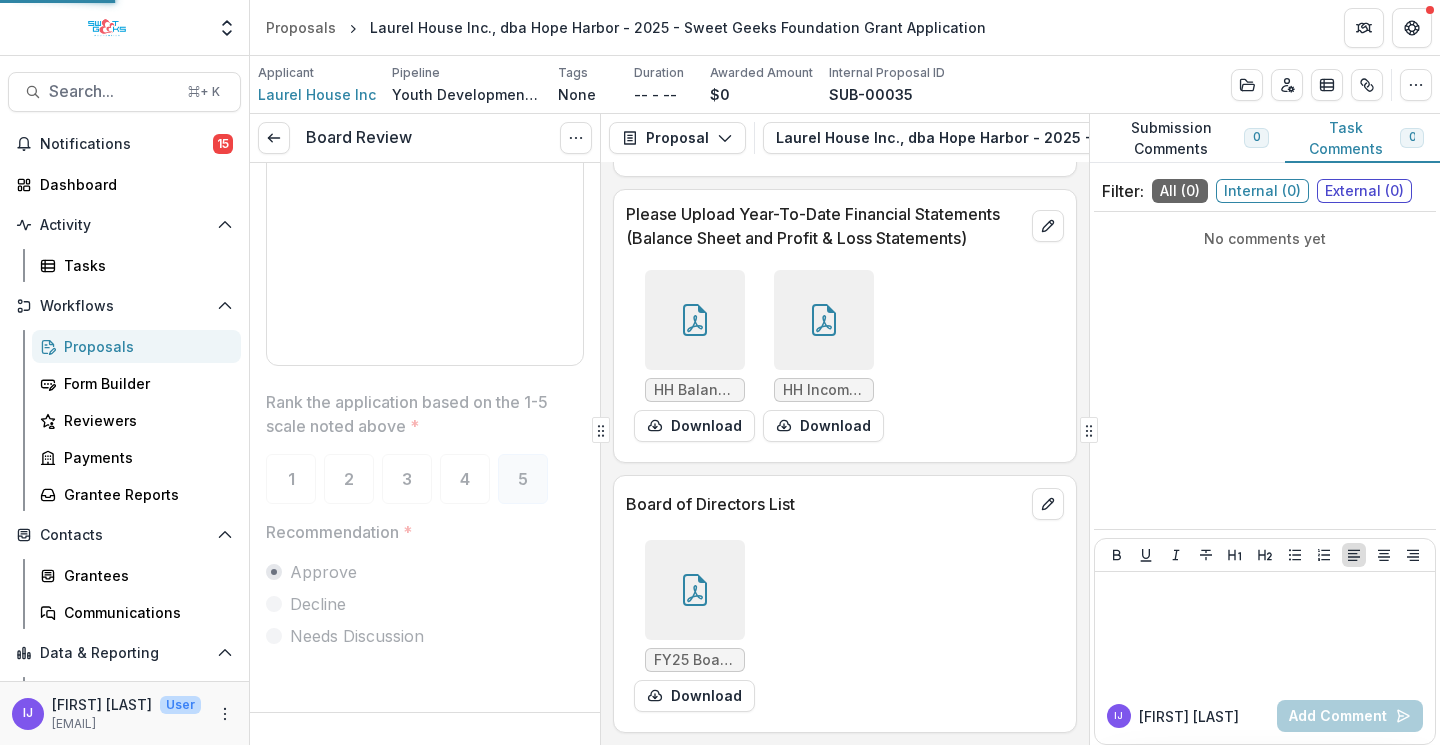 scroll, scrollTop: 3399, scrollLeft: 0, axis: vertical 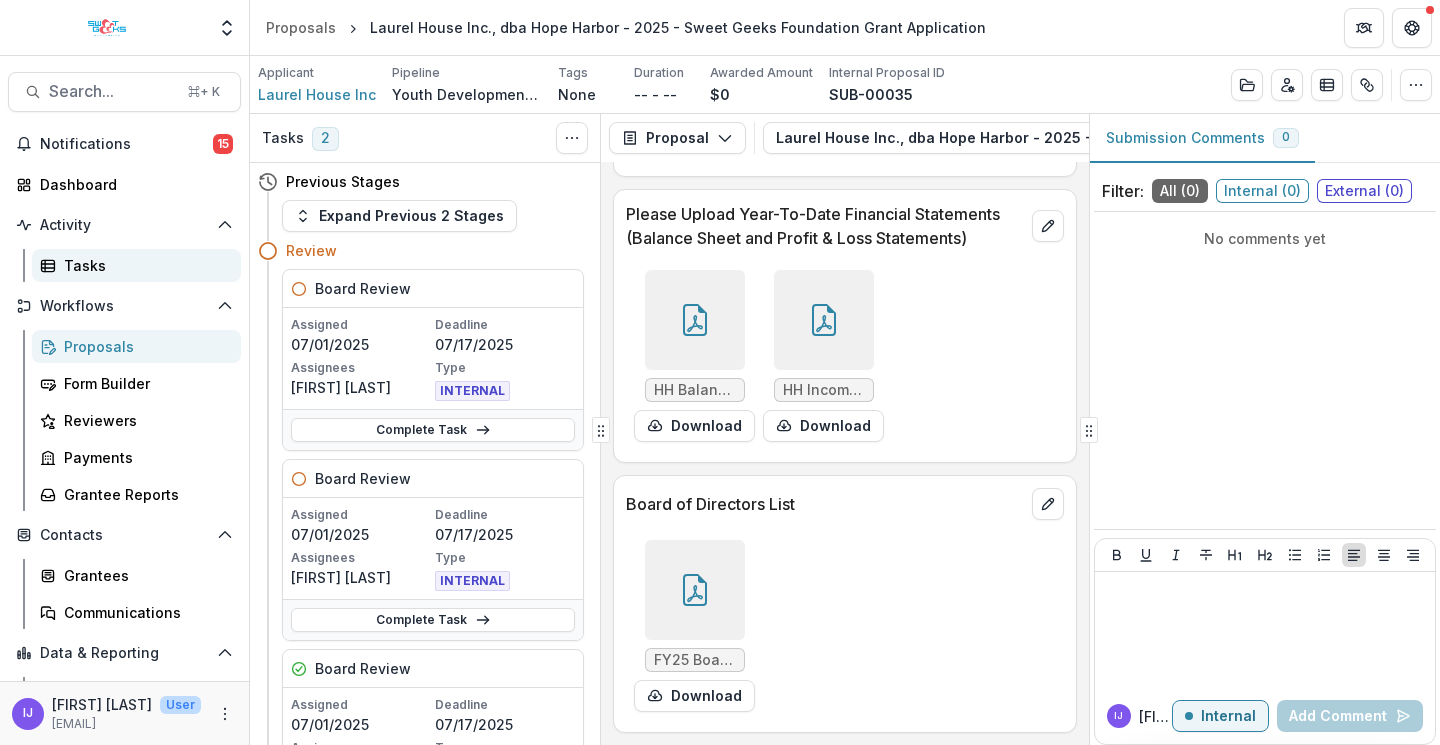 click on "Tasks" at bounding box center [144, 265] 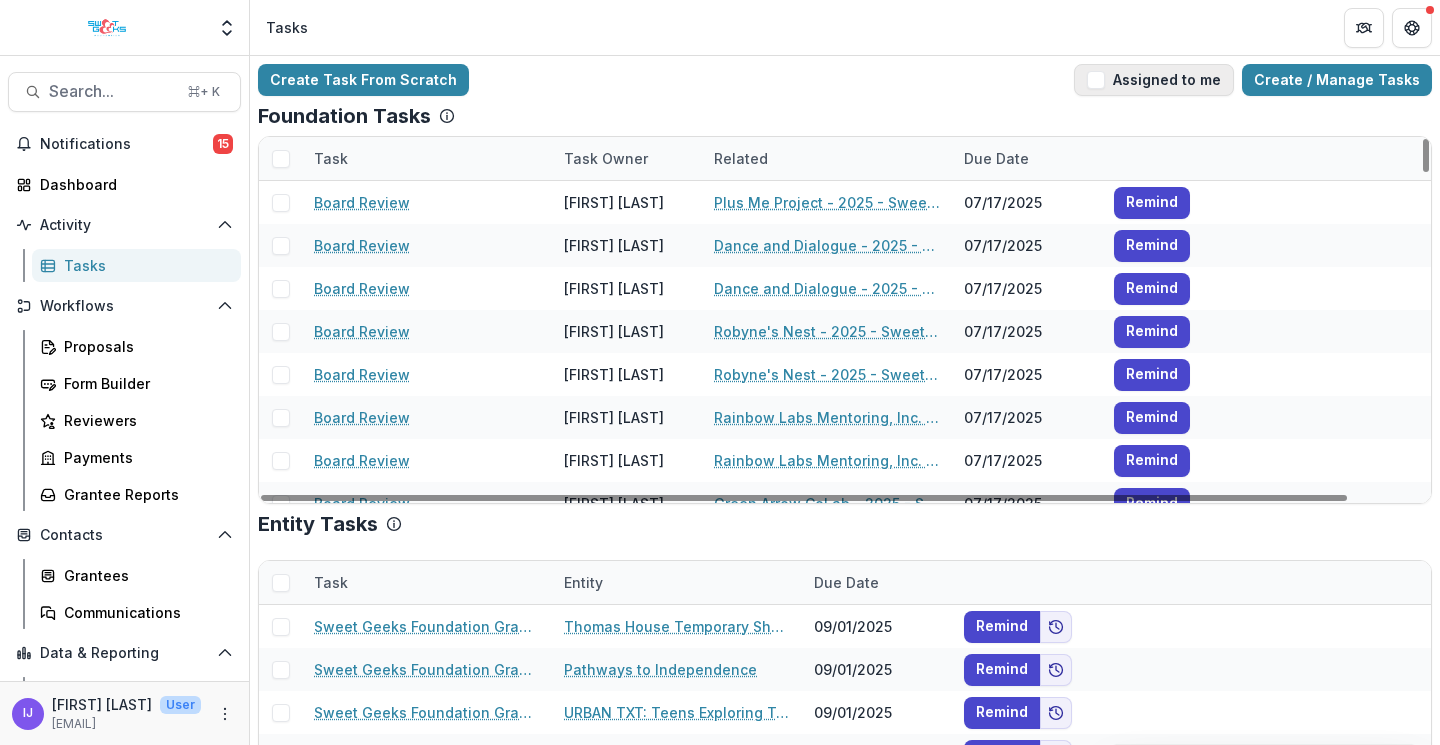click at bounding box center (1096, 80) 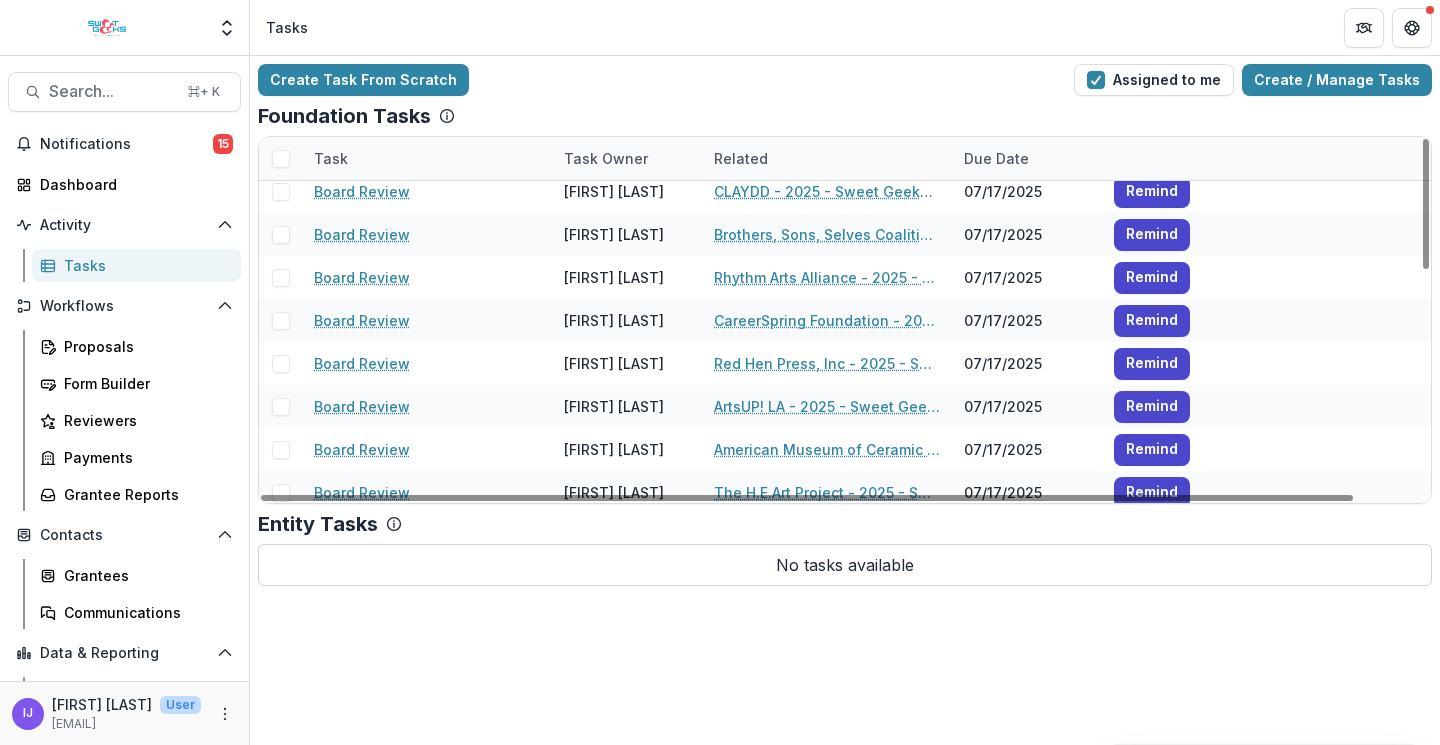 scroll, scrollTop: 0, scrollLeft: 0, axis: both 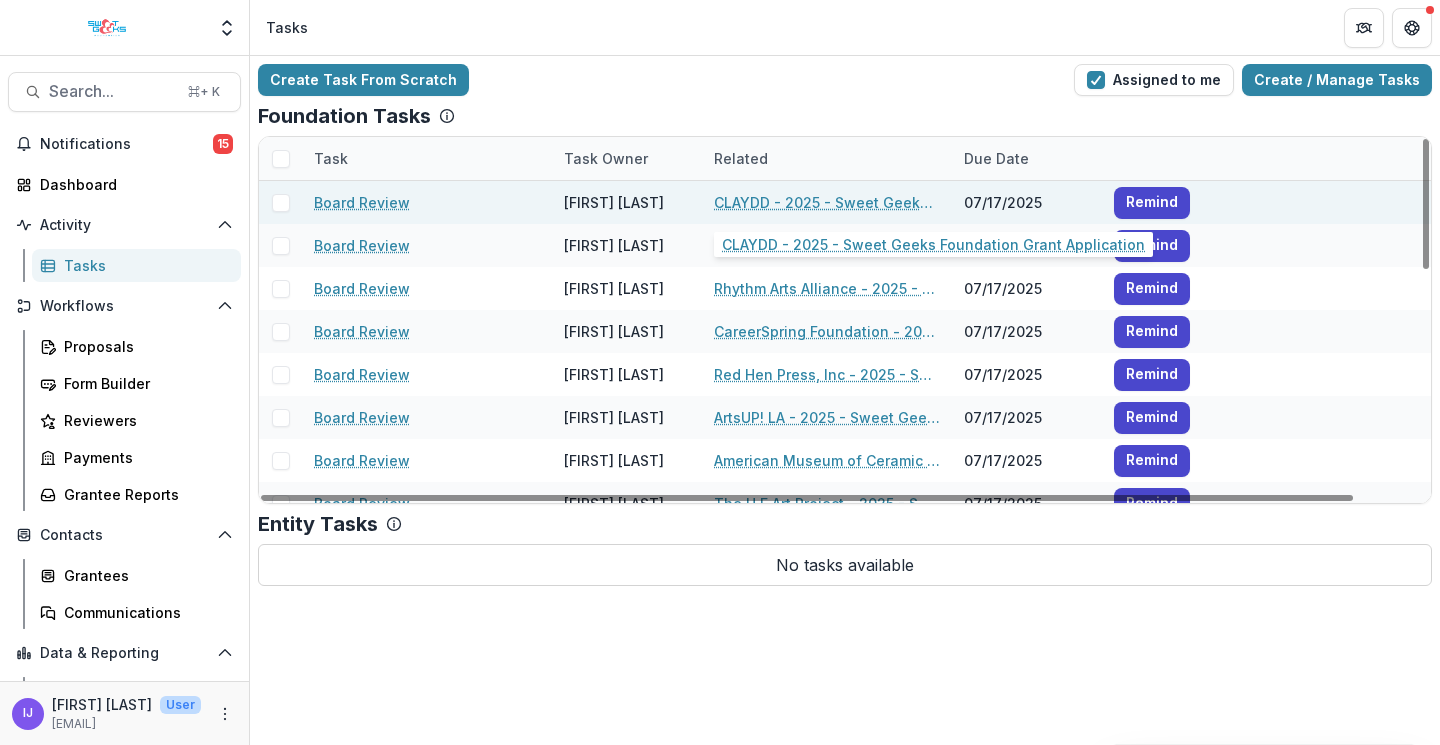 click on "CLAYDD - 2025 - Sweet Geeks Foundation Grant Application" at bounding box center [827, 202] 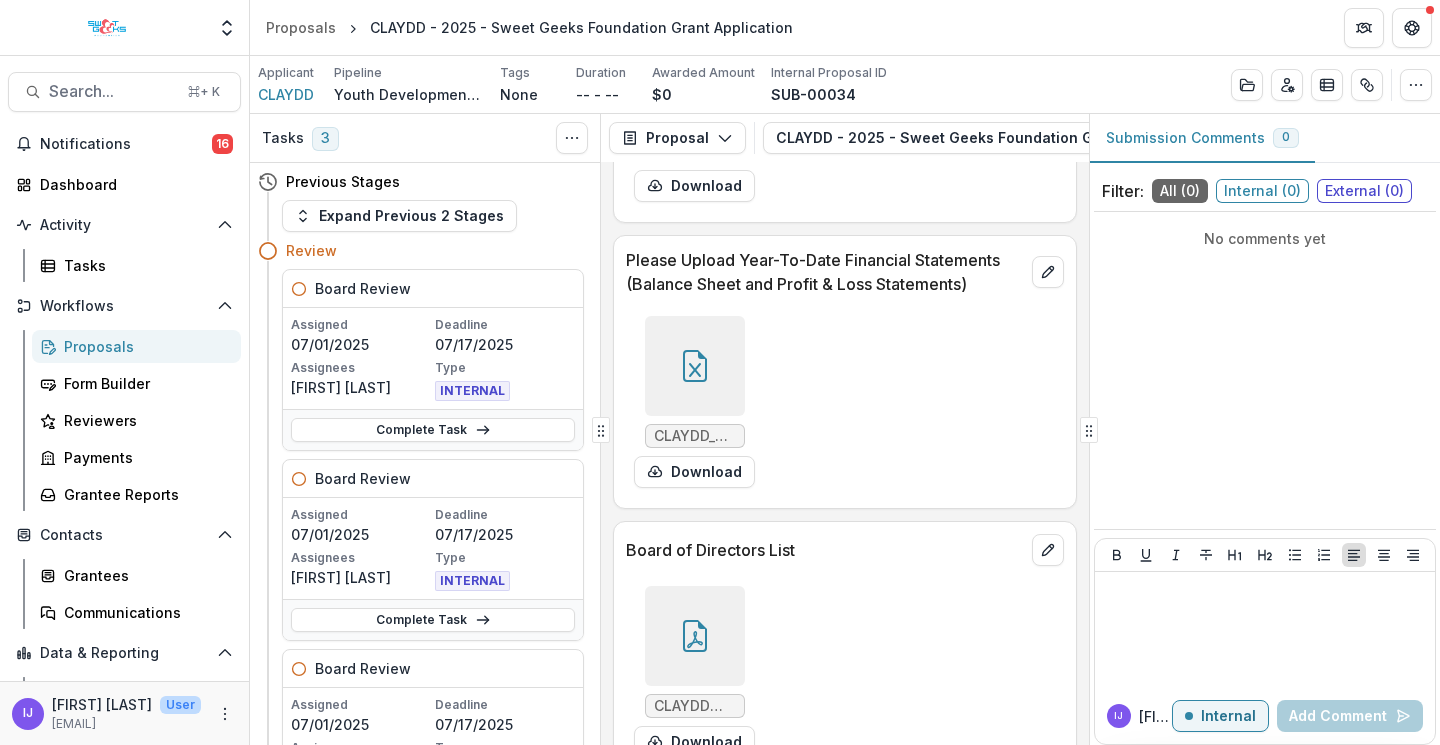 scroll, scrollTop: 6812, scrollLeft: 0, axis: vertical 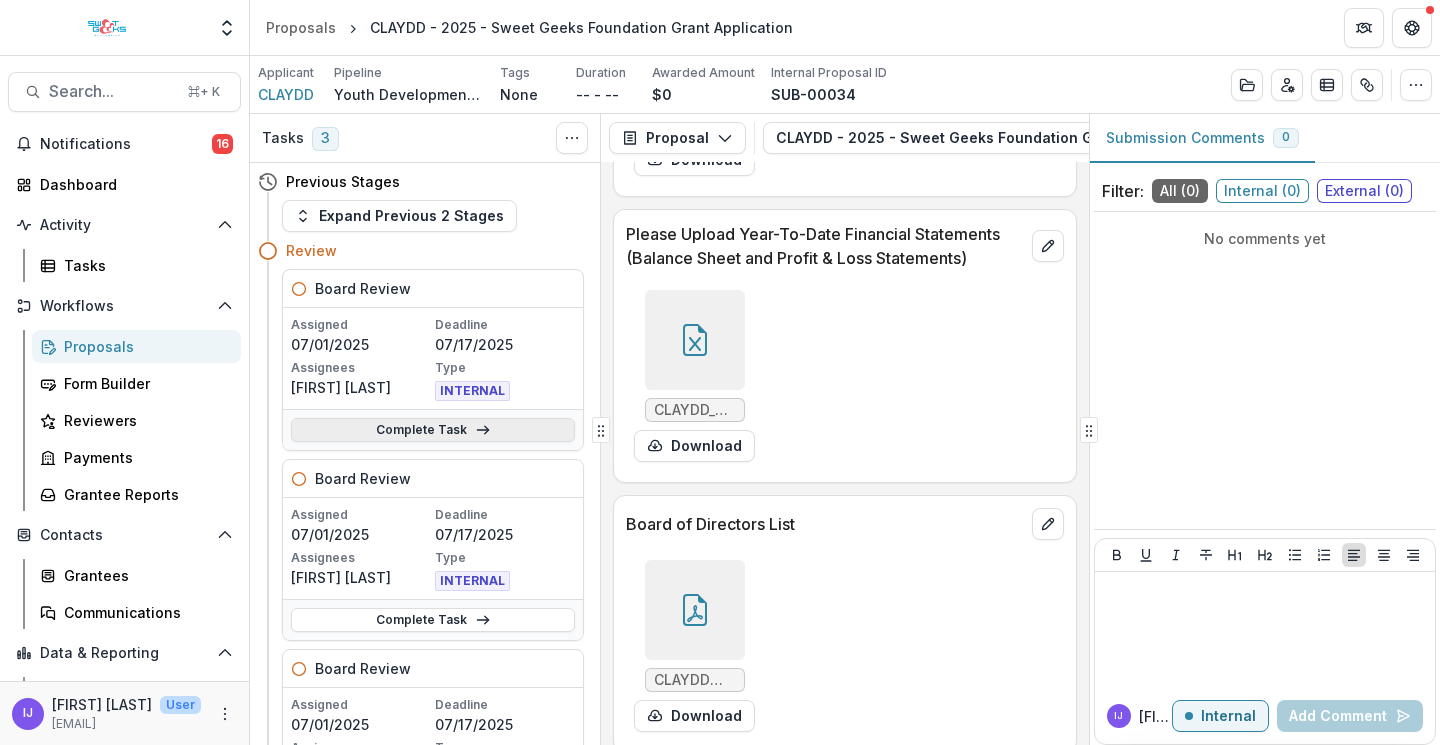 click on "Complete Task" at bounding box center (433, 430) 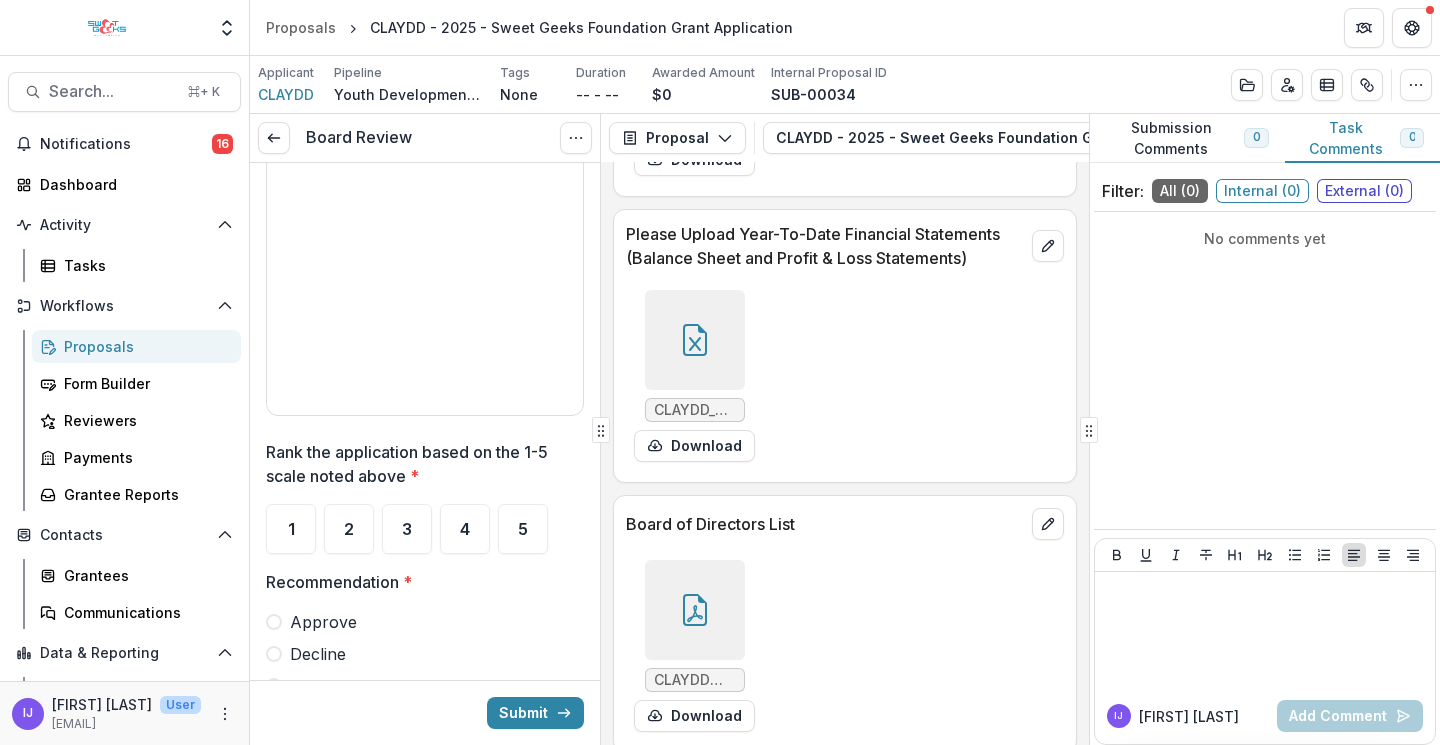 scroll, scrollTop: 3431, scrollLeft: 0, axis: vertical 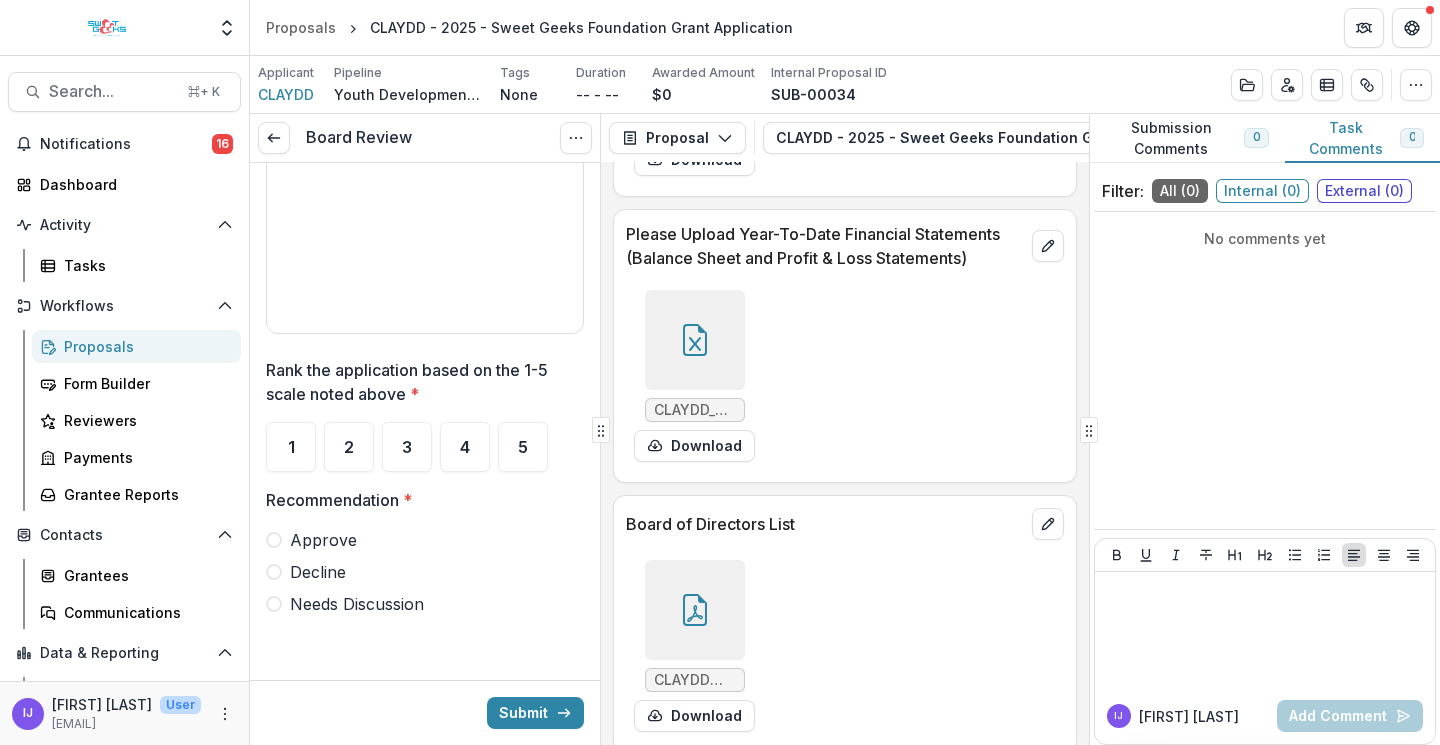 click at bounding box center [274, 540] 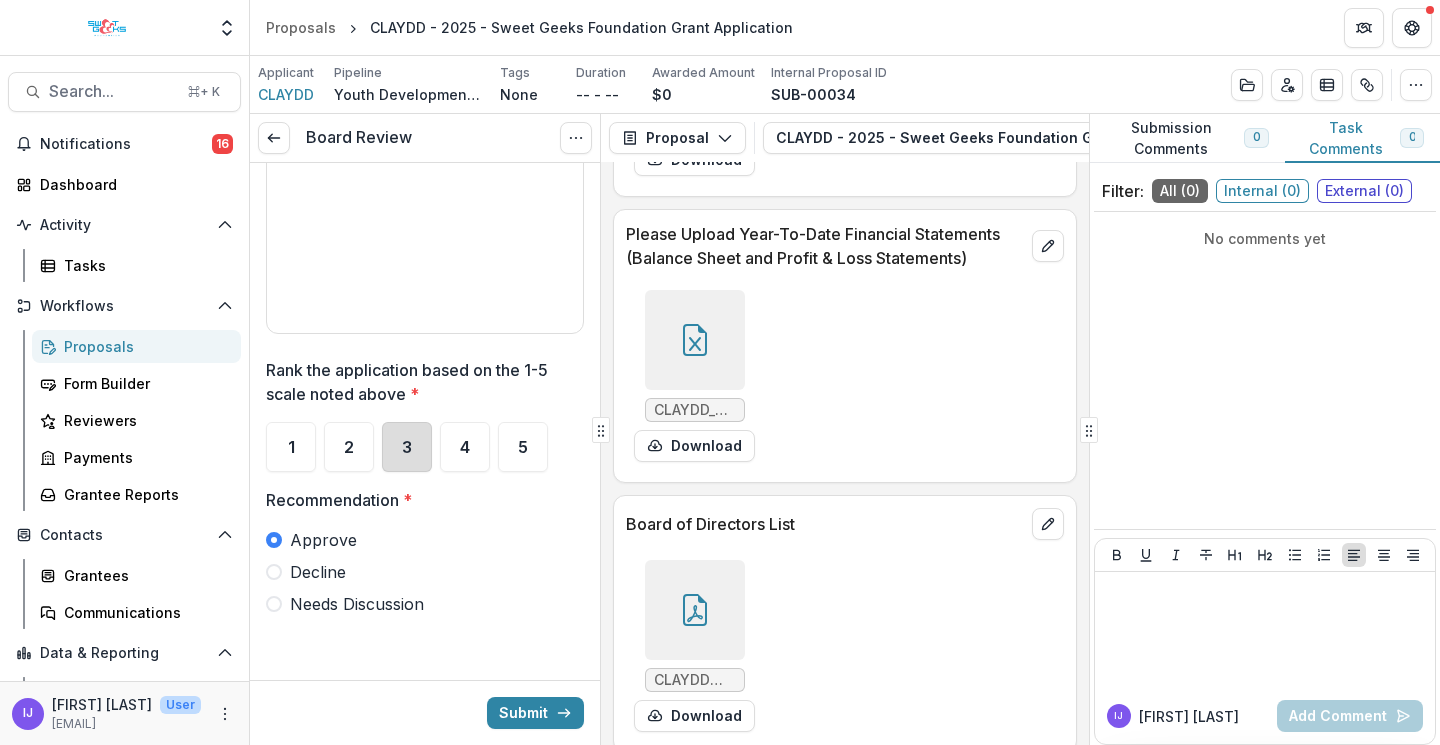 click on "3" at bounding box center (407, 447) 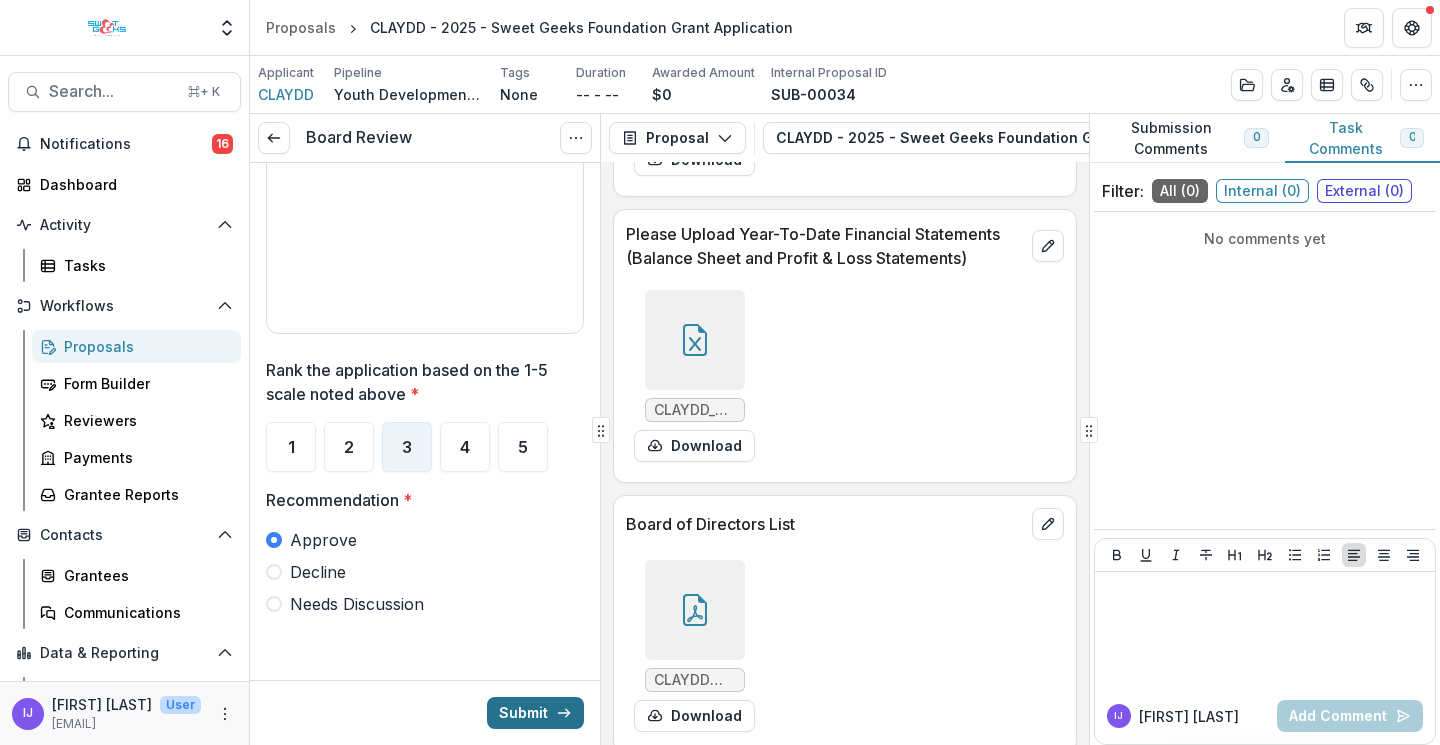 click on "Submit" at bounding box center (535, 713) 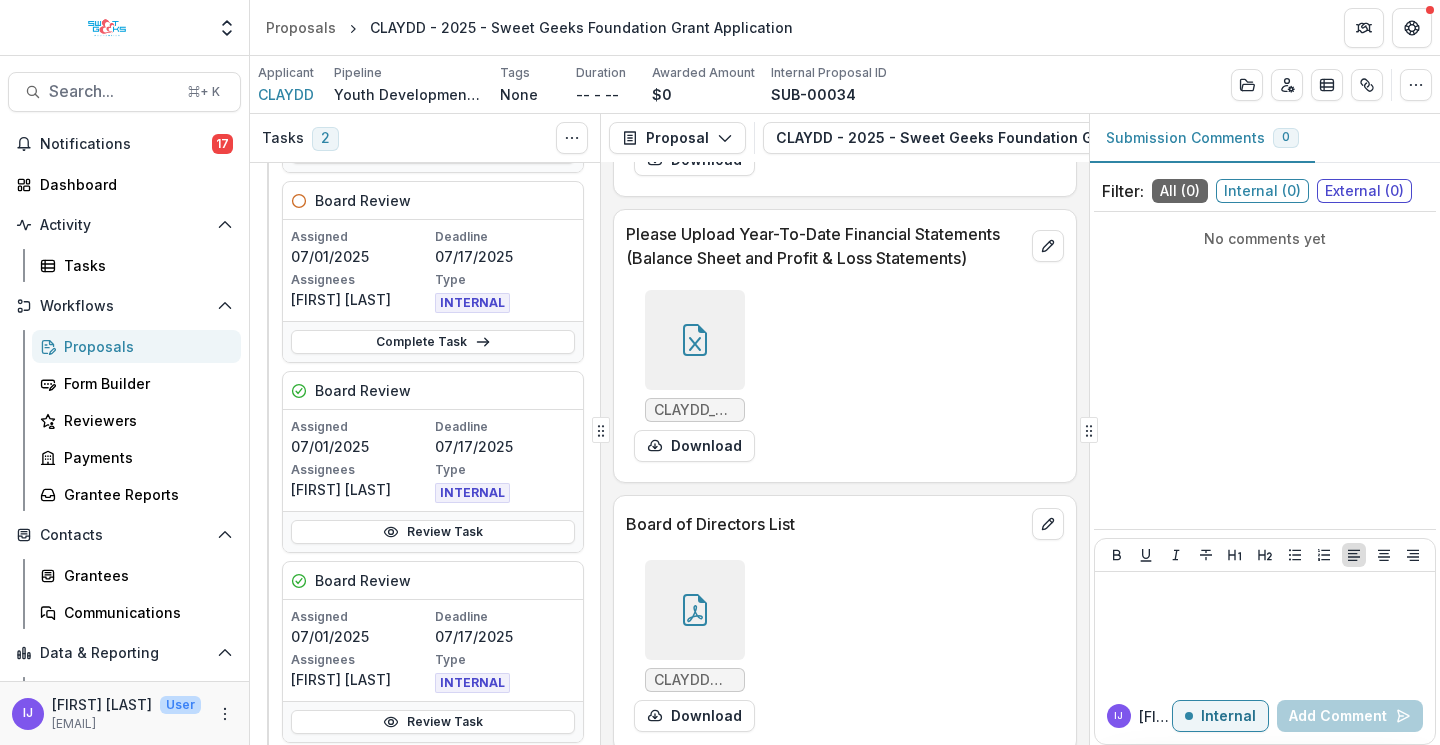 scroll, scrollTop: 0, scrollLeft: 0, axis: both 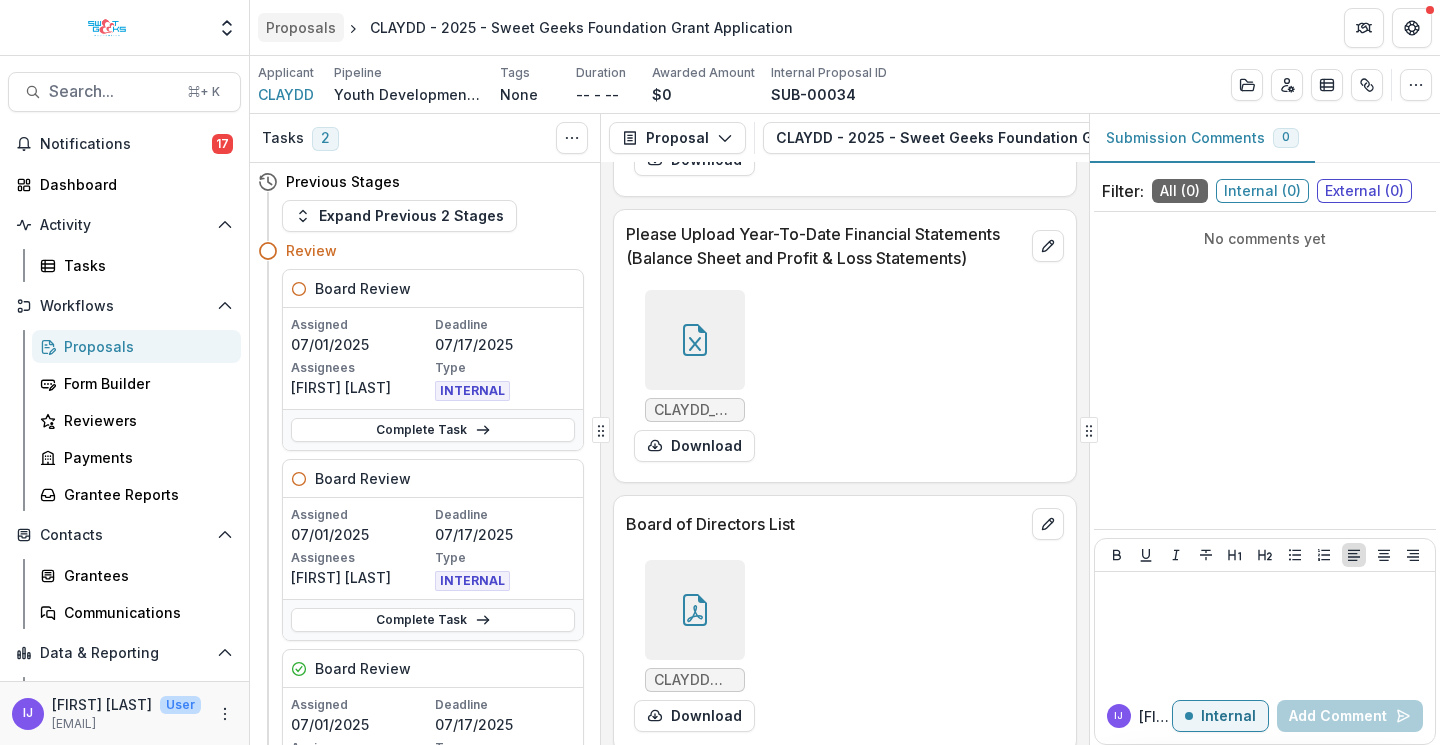 click on "Proposals" at bounding box center [301, 27] 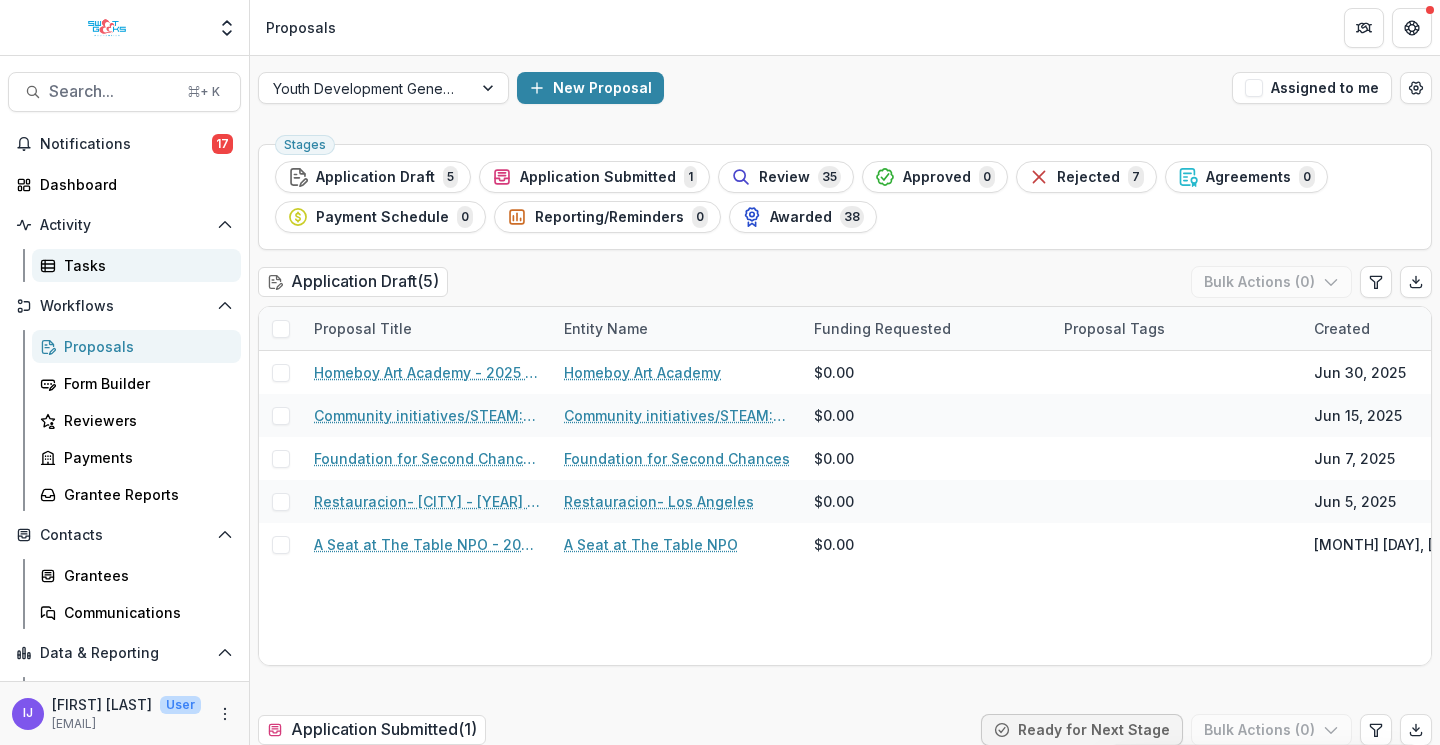 click on "Tasks" at bounding box center (144, 265) 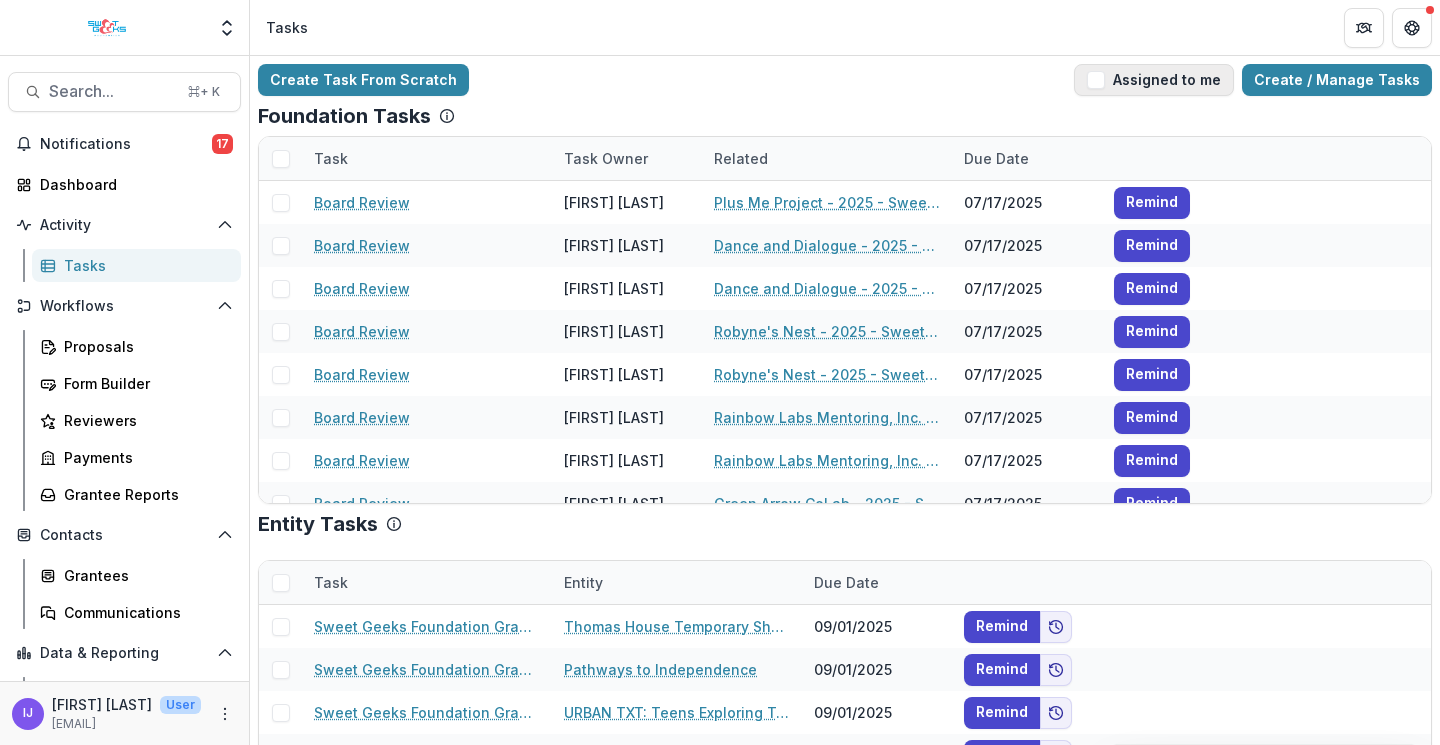 click at bounding box center [1096, 80] 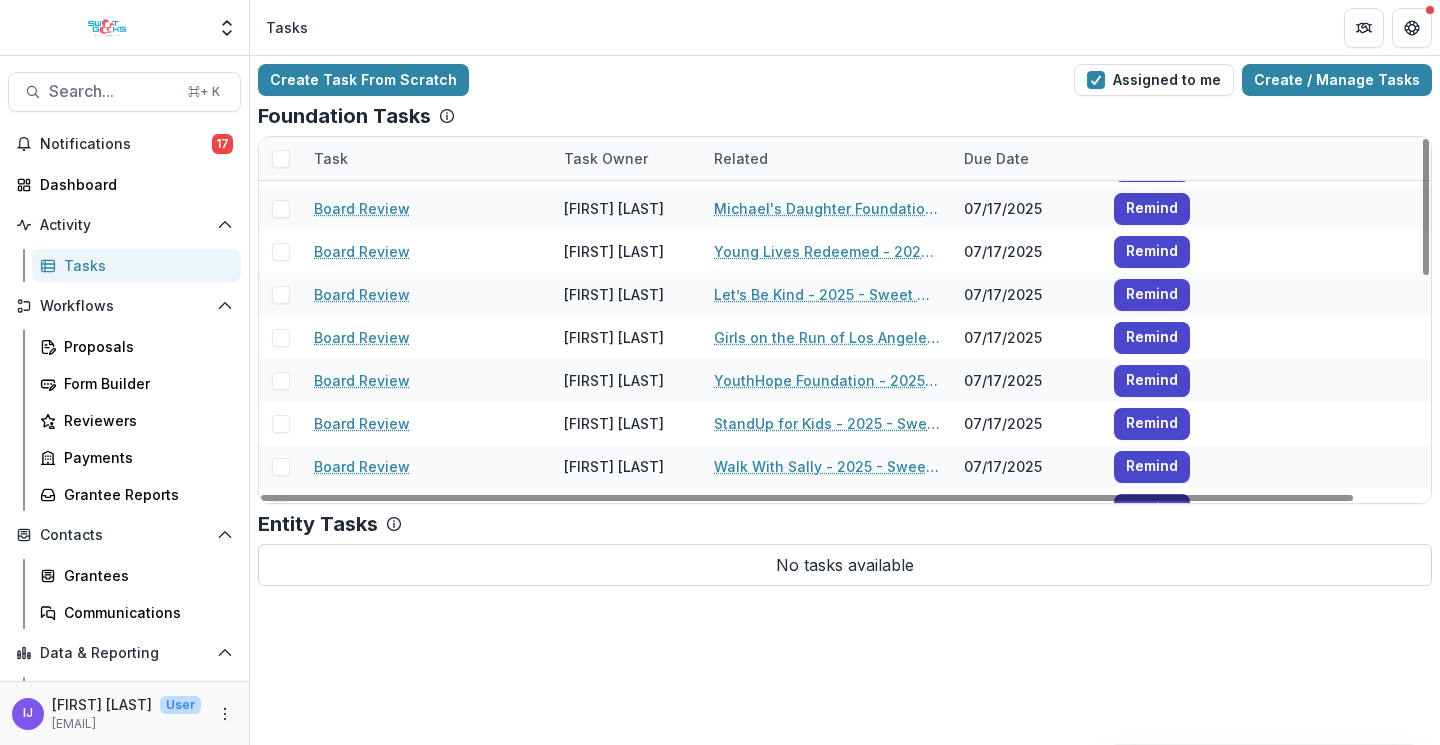 scroll, scrollTop: 0, scrollLeft: 0, axis: both 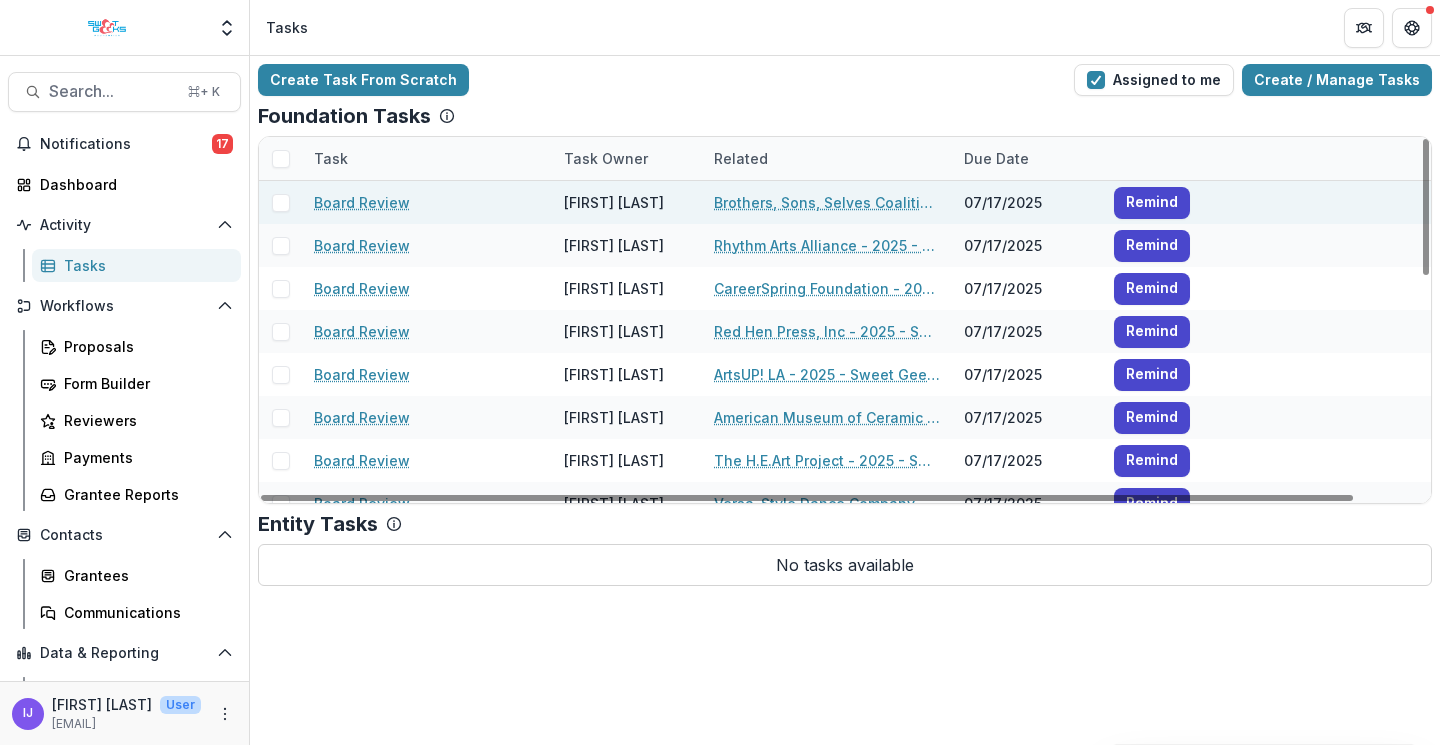 click on "Brothers, Sons, Selves Coalition - 2025 - Sweet Geeks Foundation Grant Application" at bounding box center (827, 202) 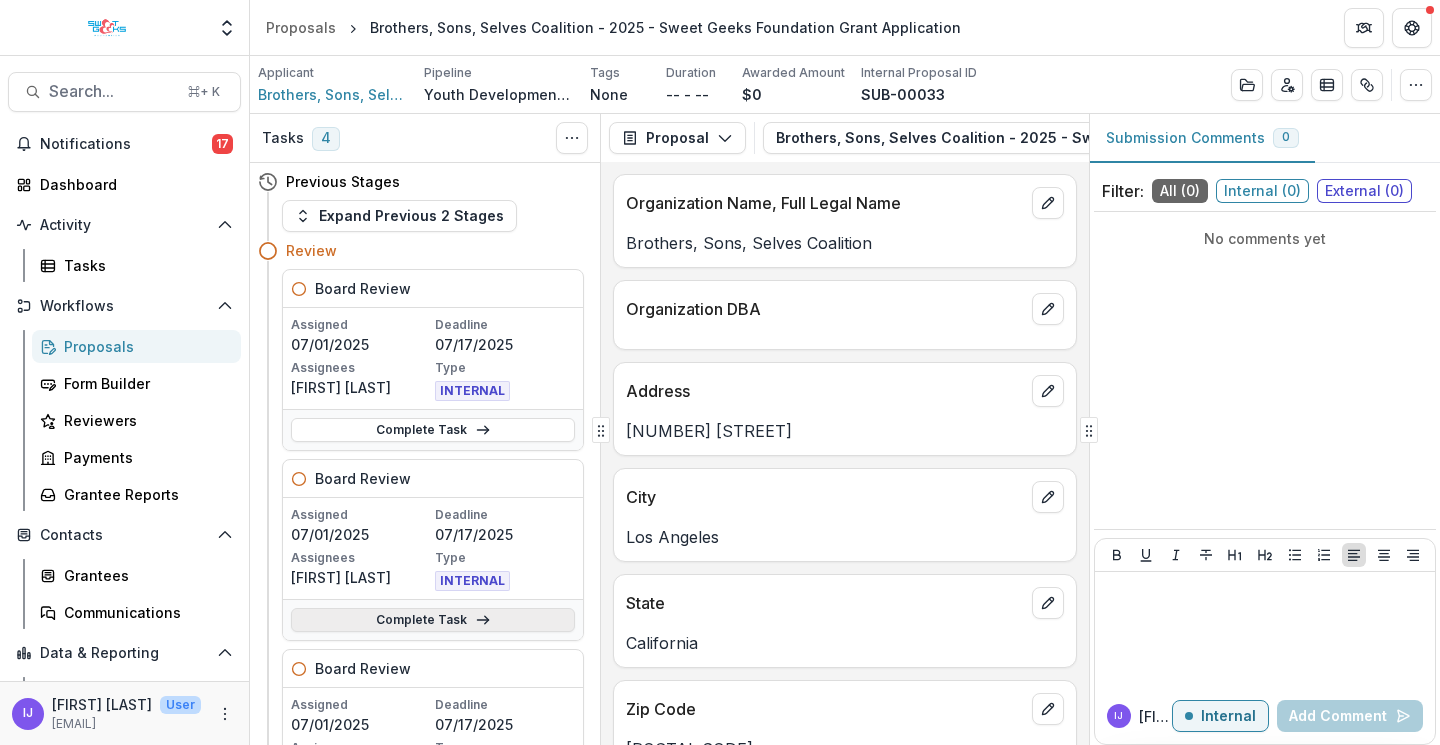 click 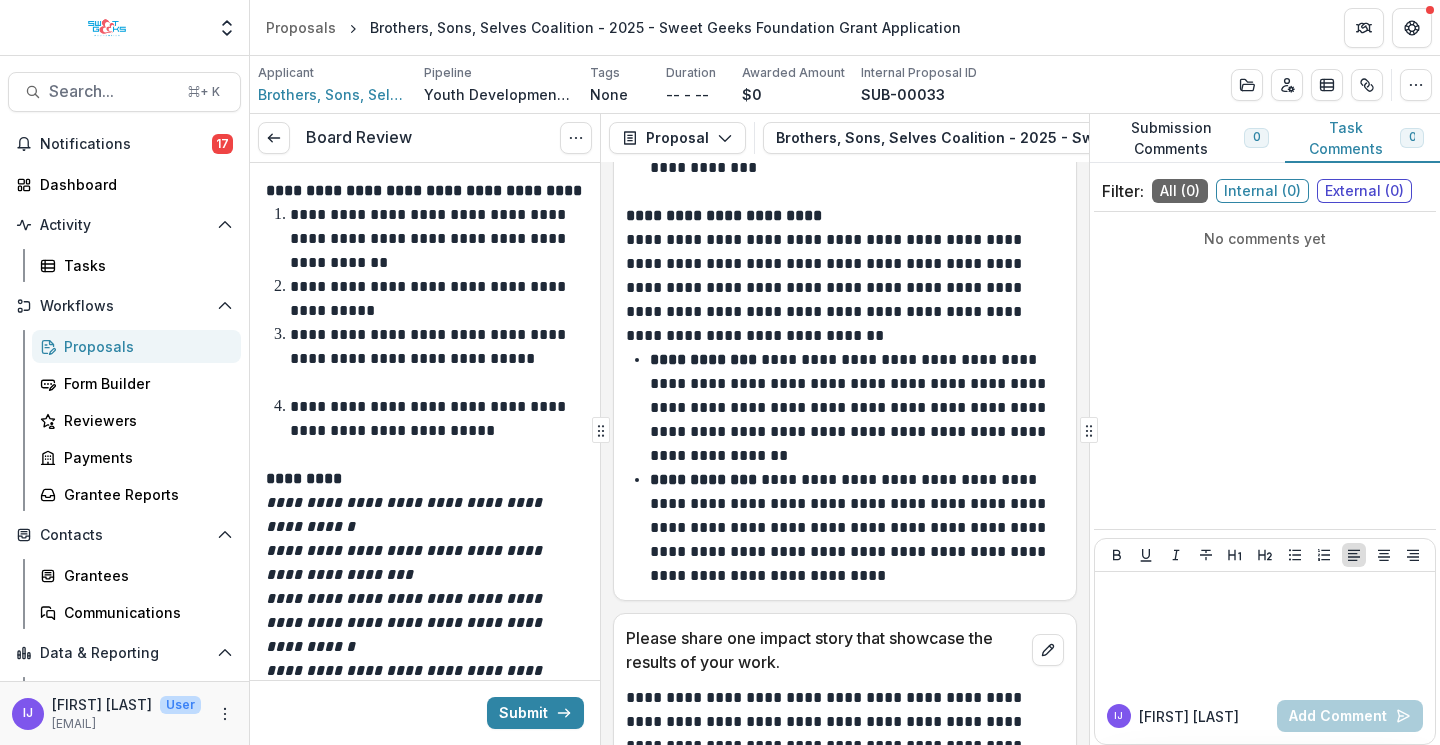 scroll, scrollTop: 6059, scrollLeft: 0, axis: vertical 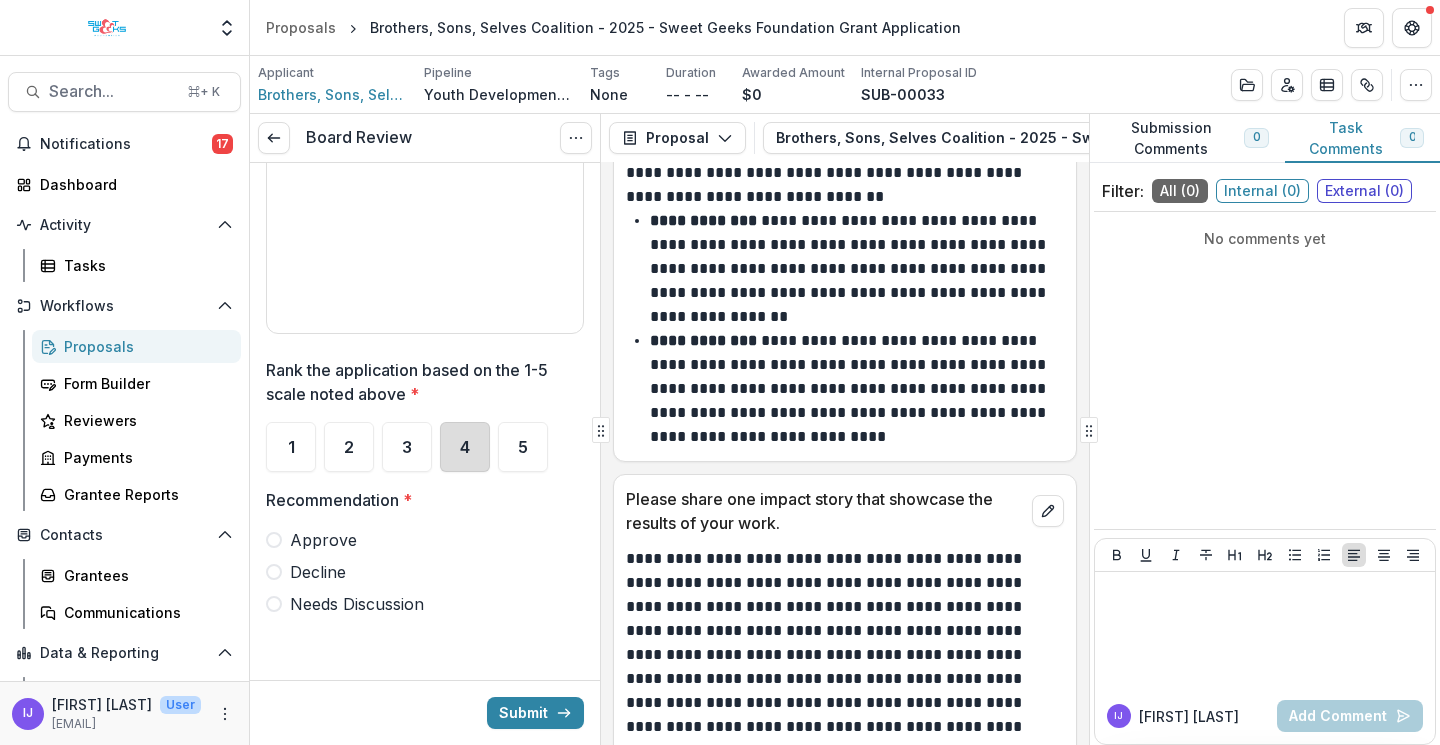 click on "4" at bounding box center (465, 447) 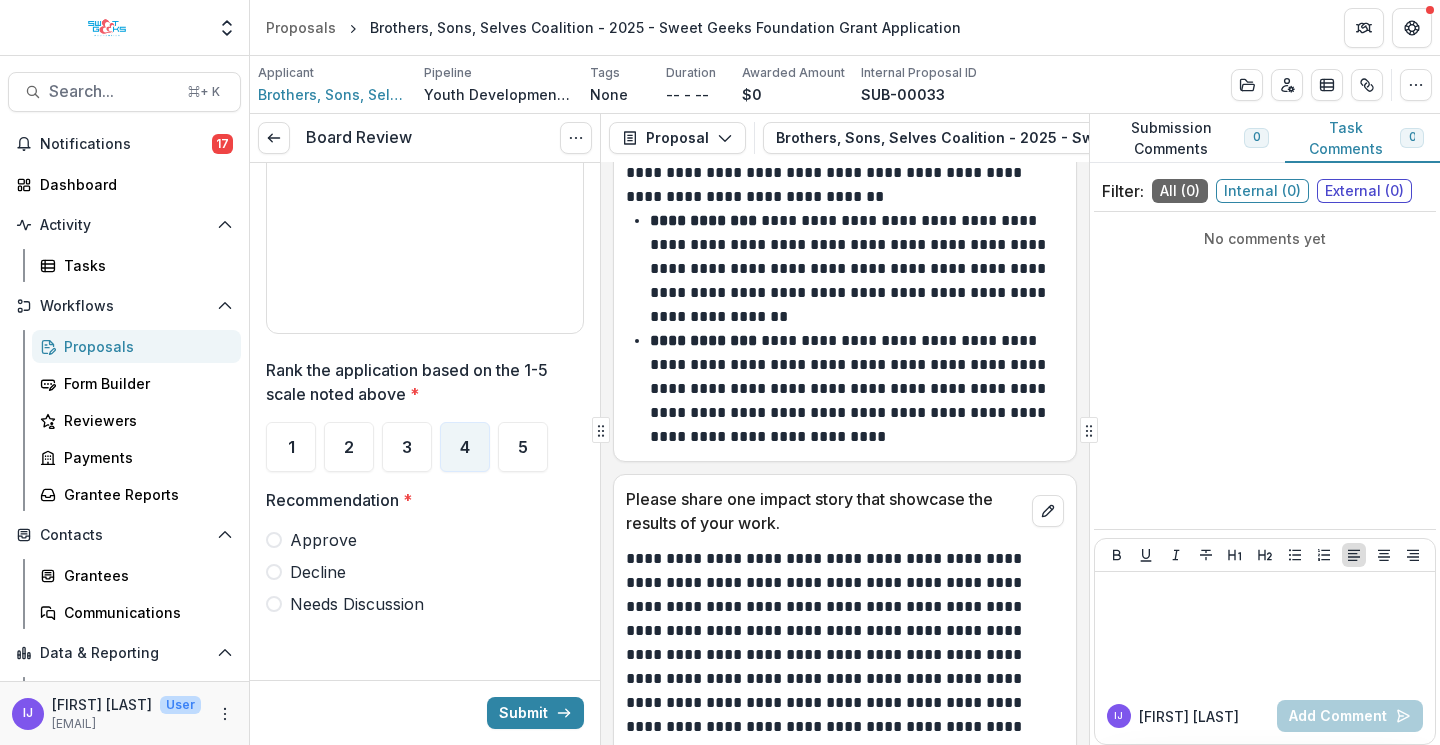 click at bounding box center (274, 540) 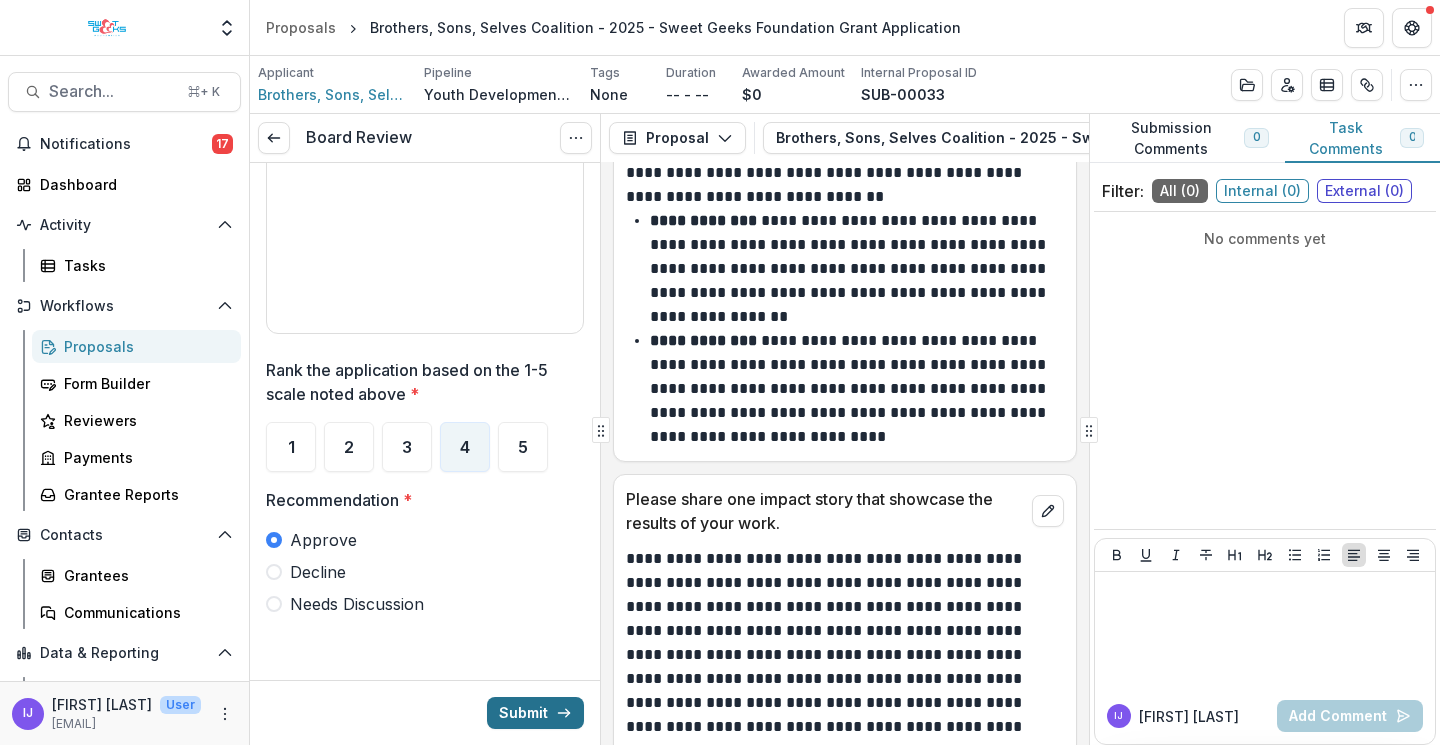 click on "Submit" at bounding box center (535, 713) 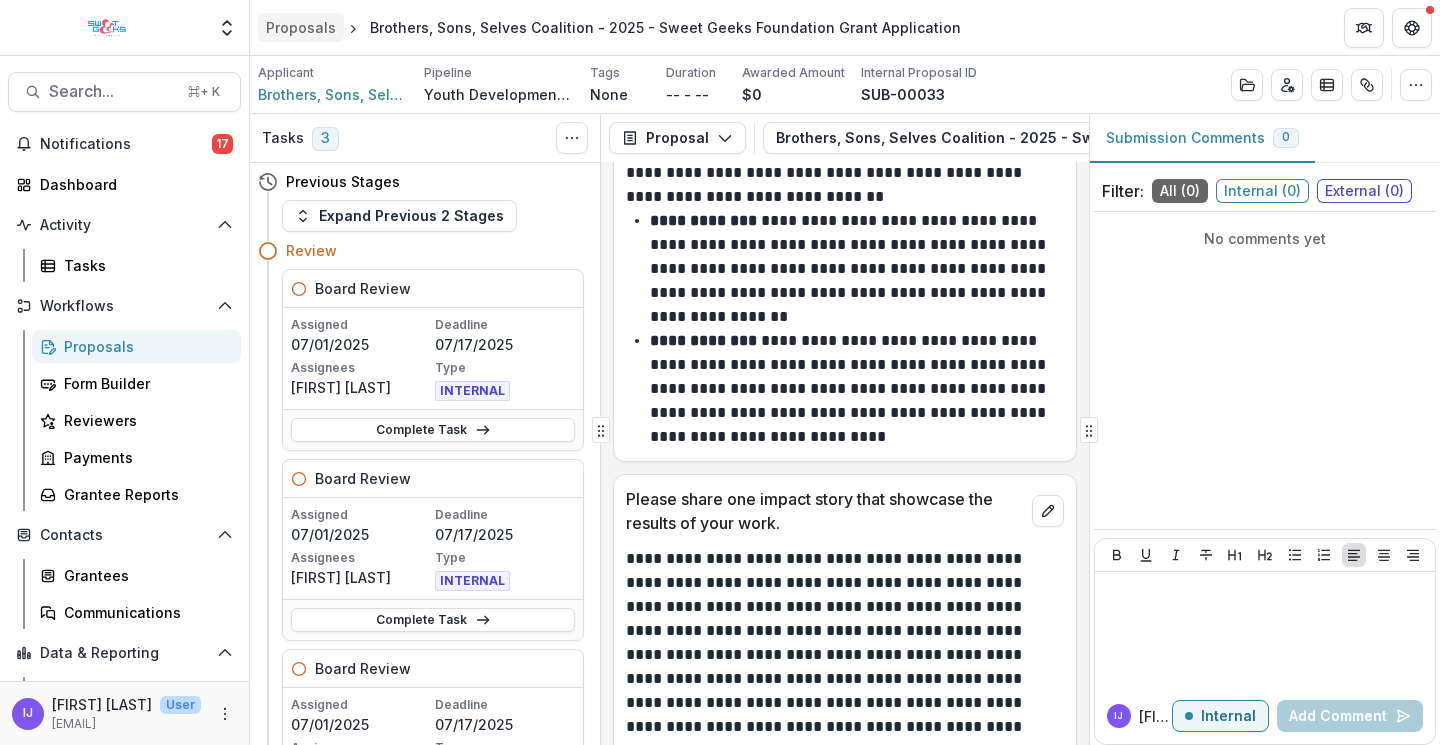 click on "Proposals" at bounding box center [301, 27] 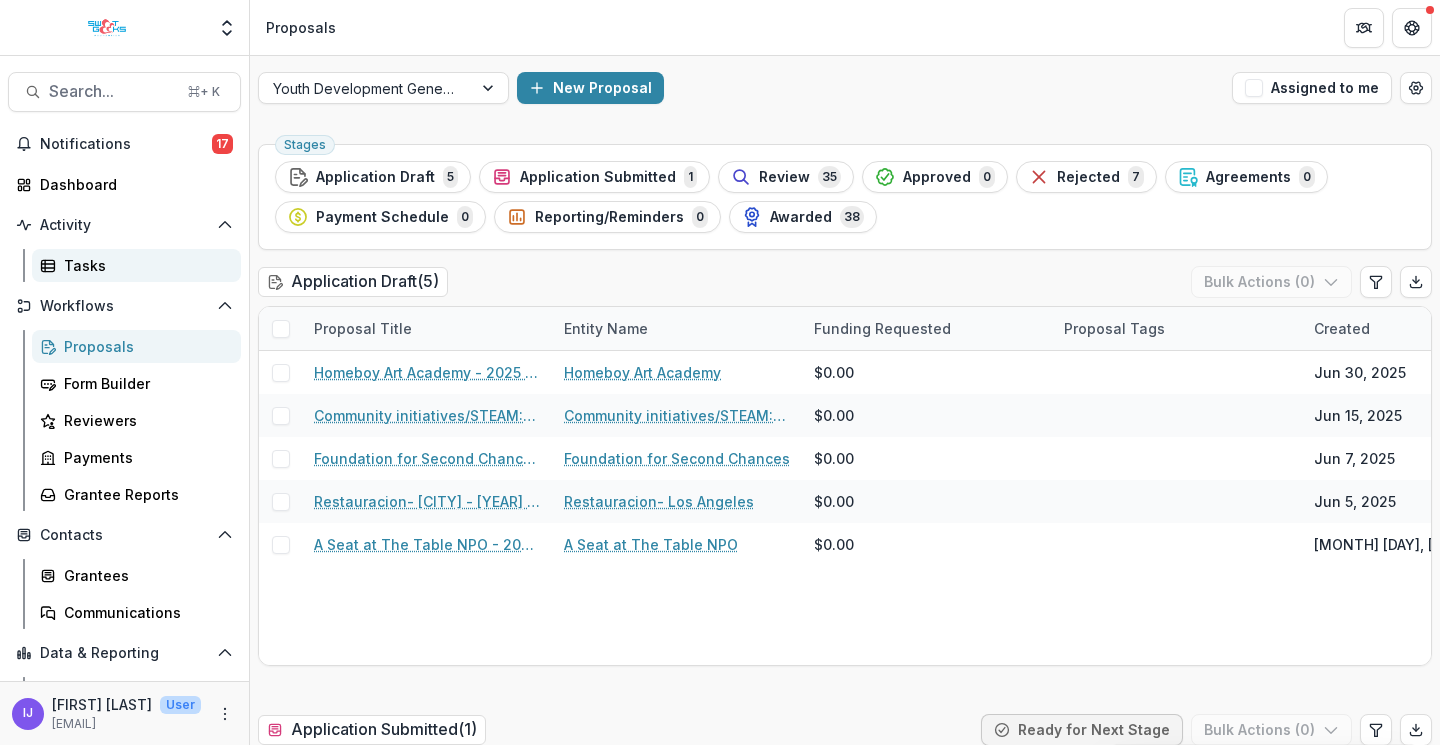click on "Tasks" at bounding box center (144, 265) 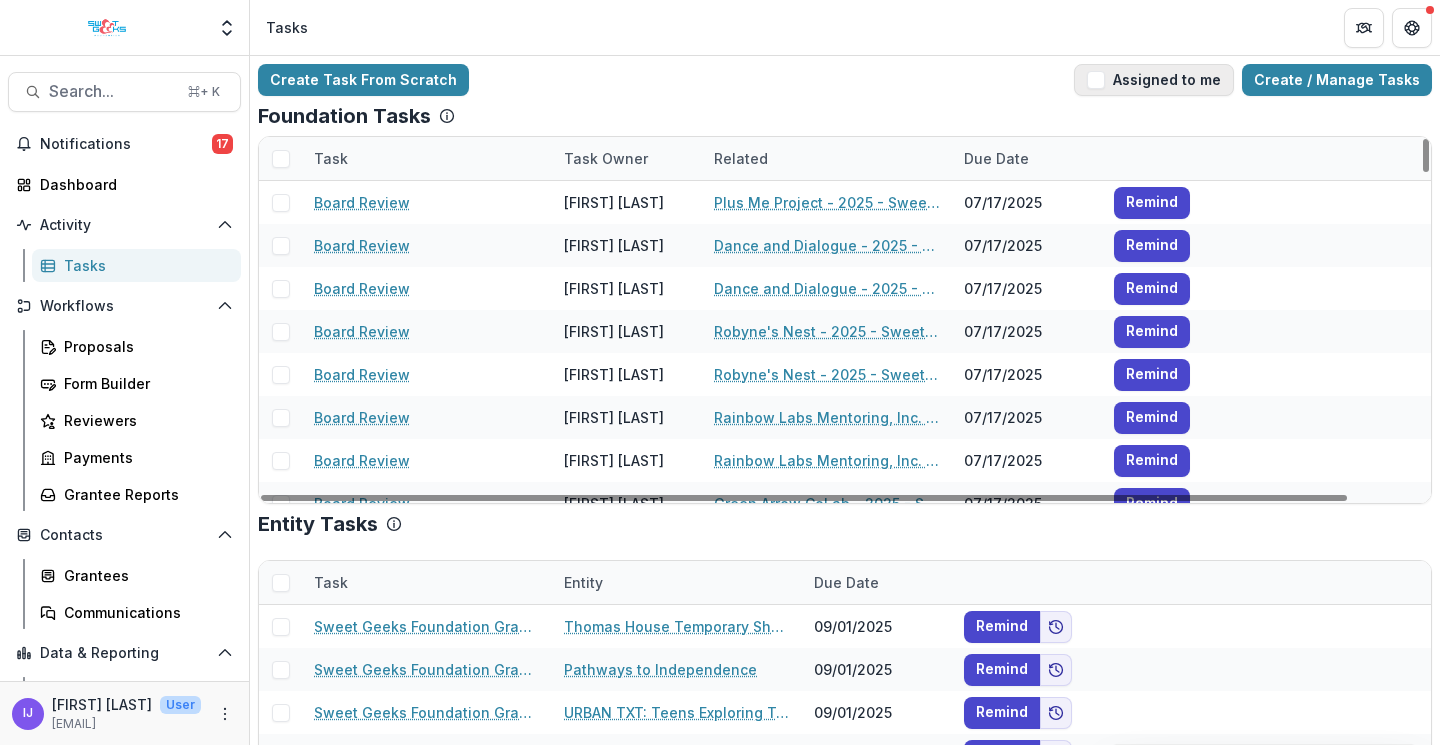 click at bounding box center (1096, 80) 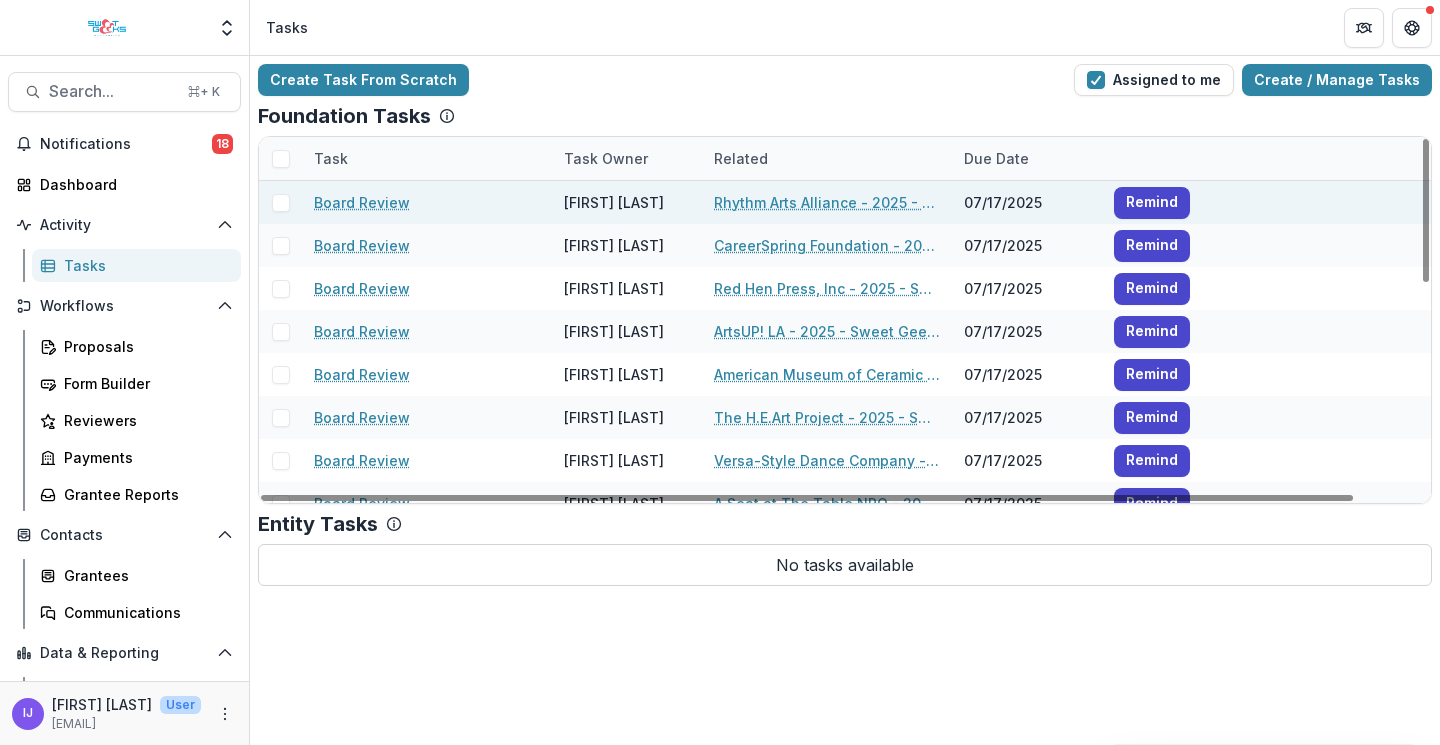 click on "Rhythm Arts Alliance - 2025 - Sweet Geeks Foundation Grant Application" at bounding box center (827, 202) 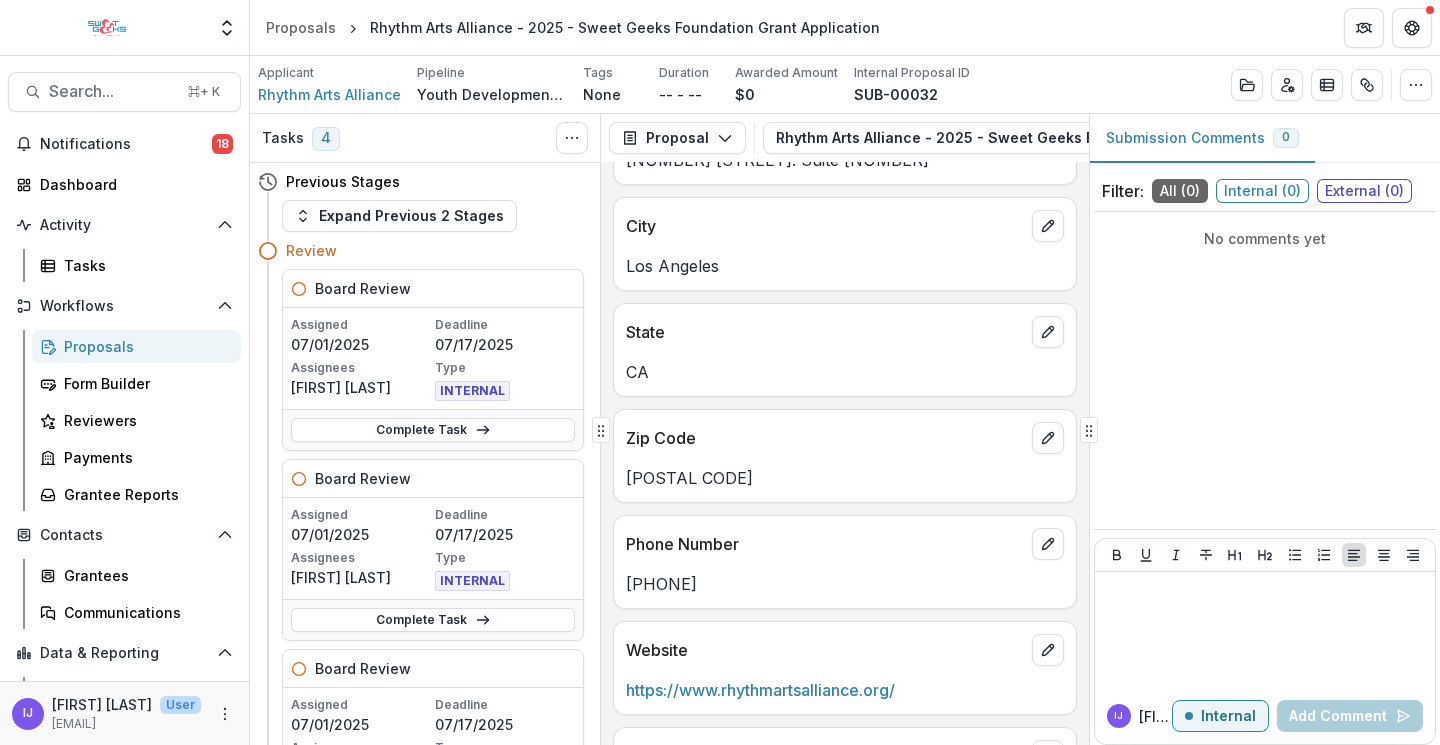 scroll, scrollTop: 313, scrollLeft: 0, axis: vertical 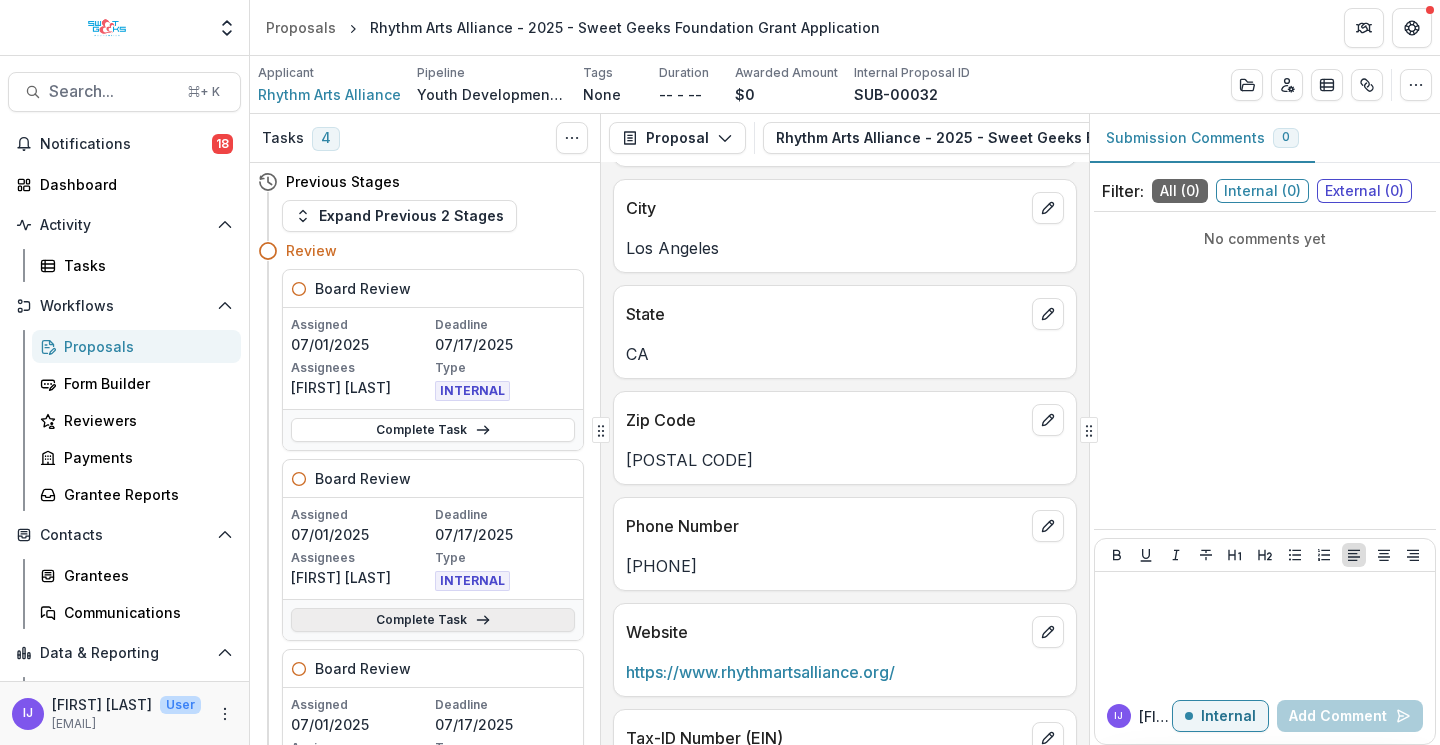 click on "Complete Task" at bounding box center [433, 620] 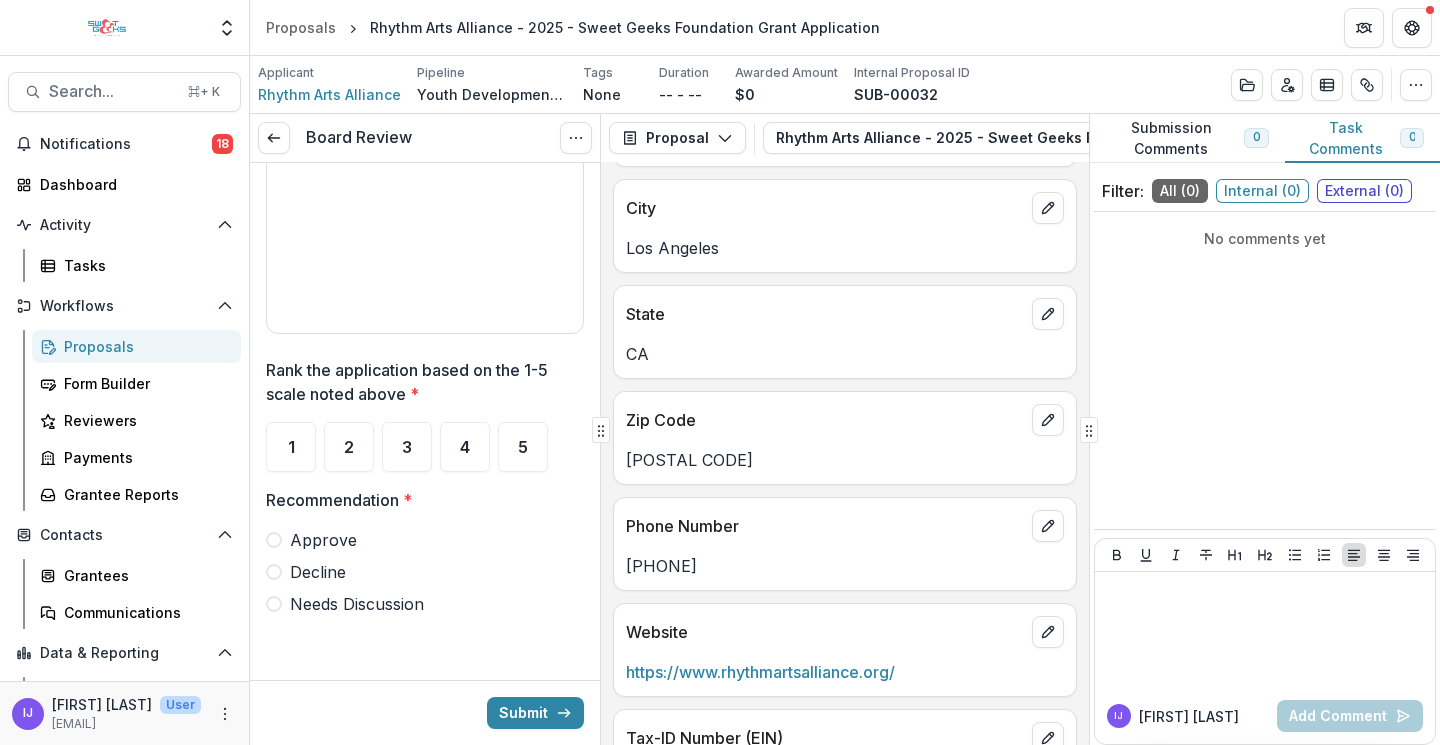 scroll, scrollTop: 3431, scrollLeft: 0, axis: vertical 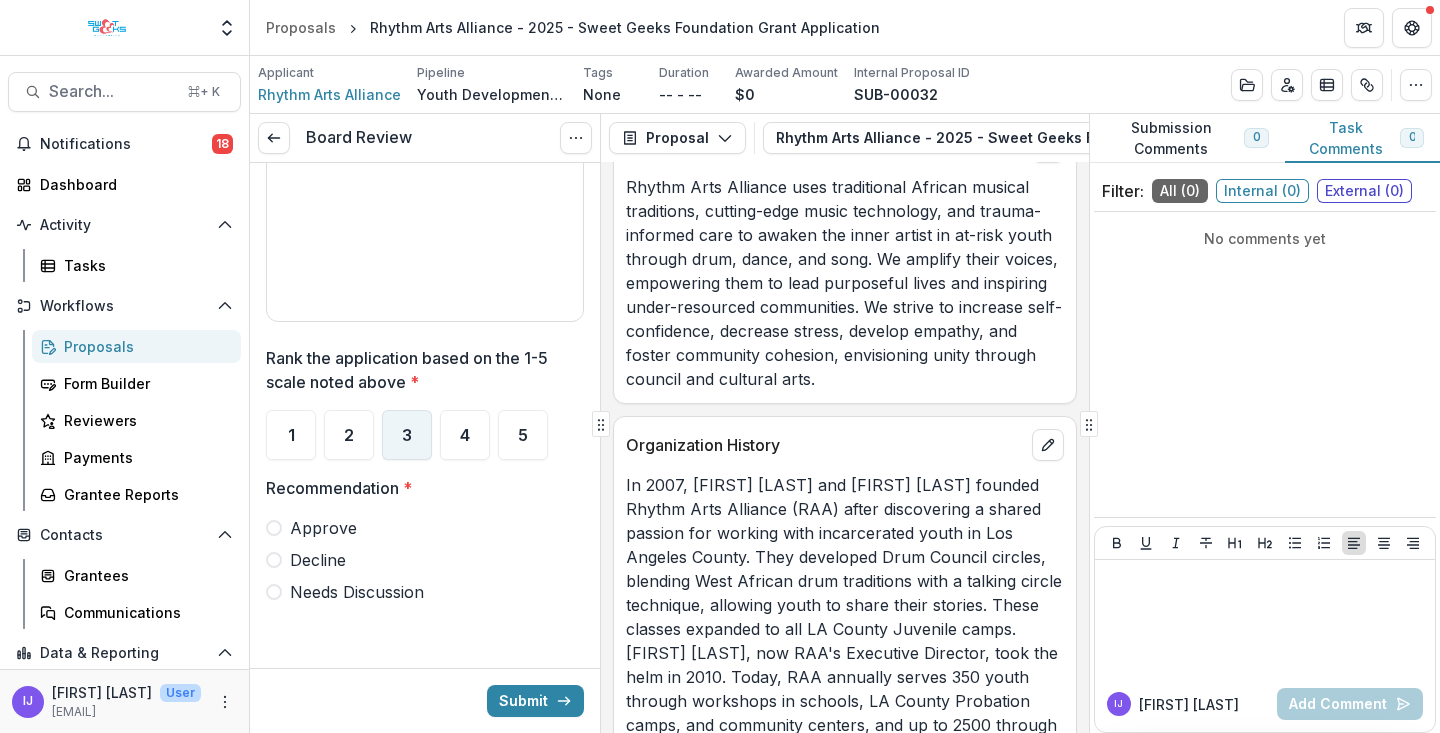 click on "3" at bounding box center [407, 435] 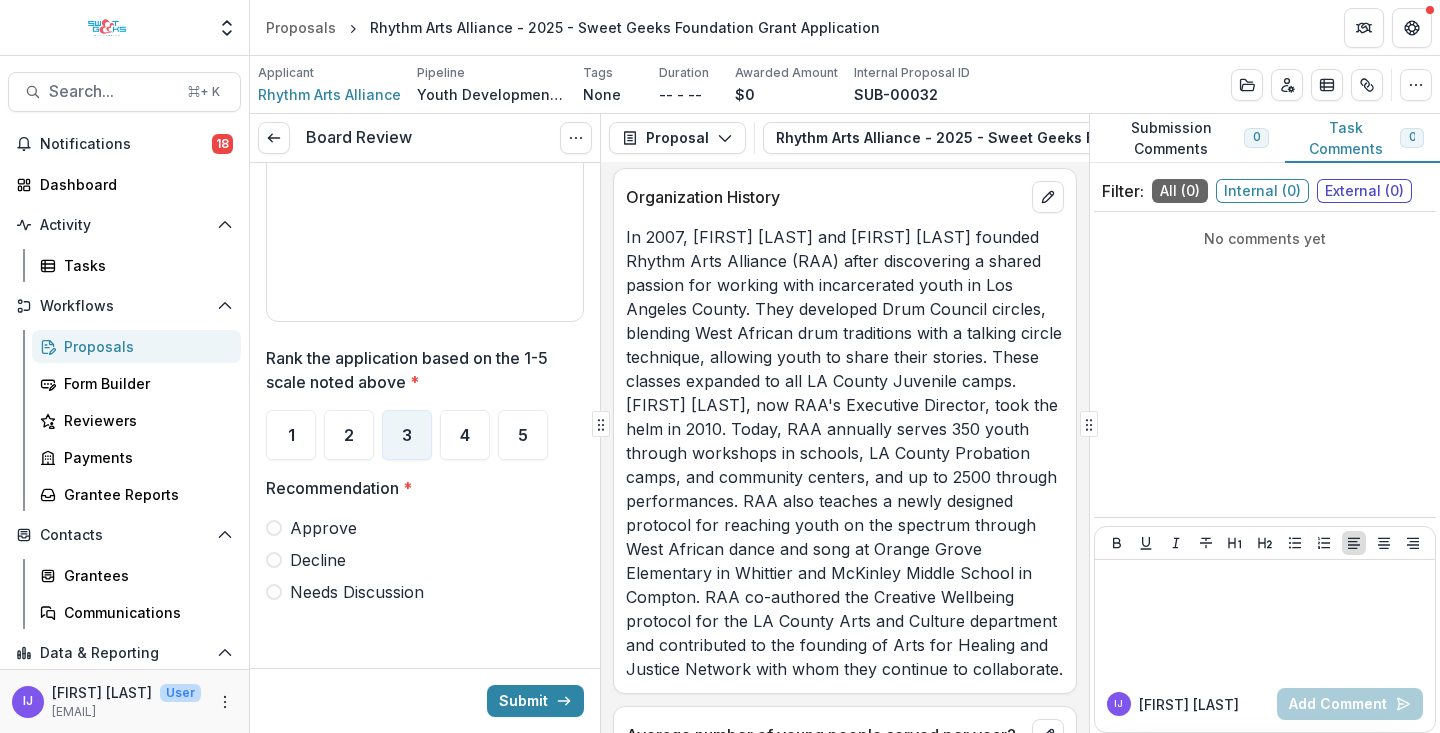scroll, scrollTop: 2111, scrollLeft: 0, axis: vertical 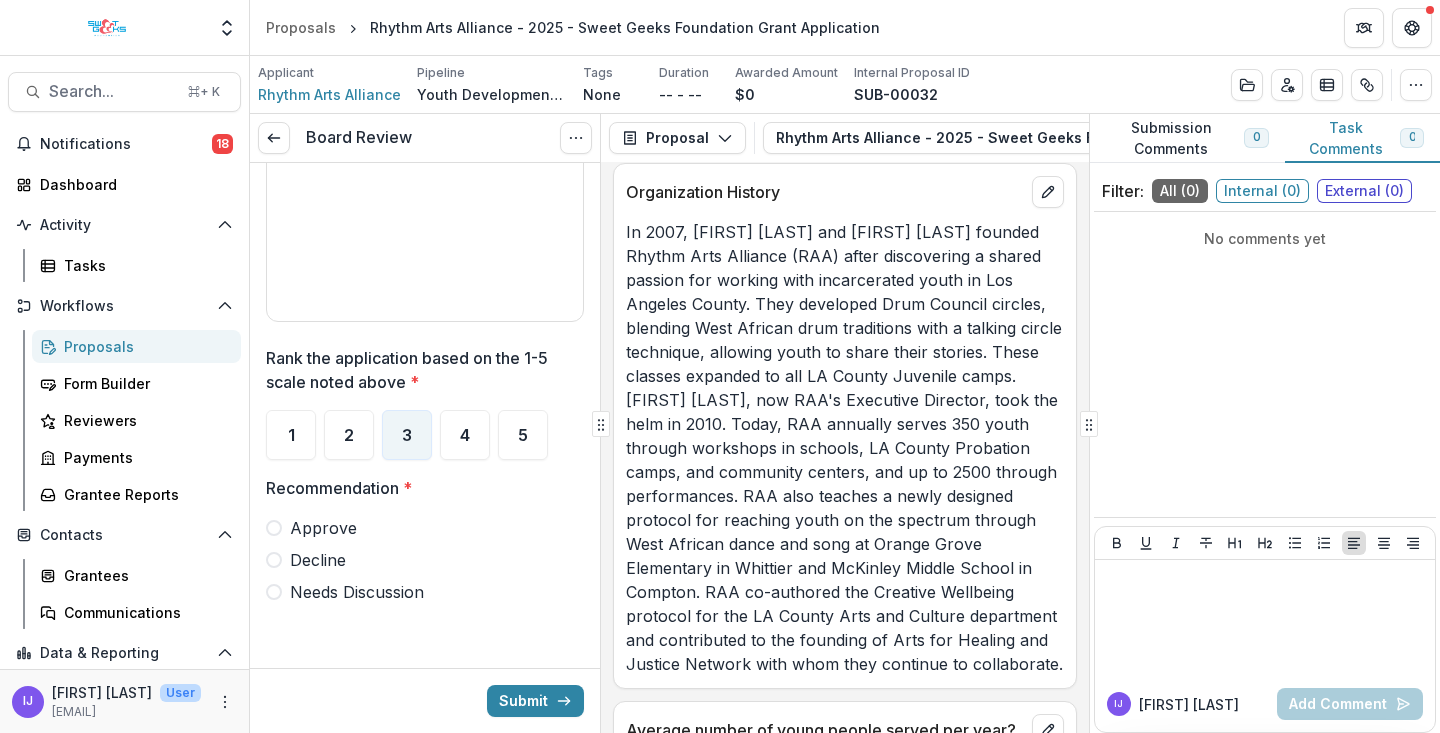 click at bounding box center [274, 592] 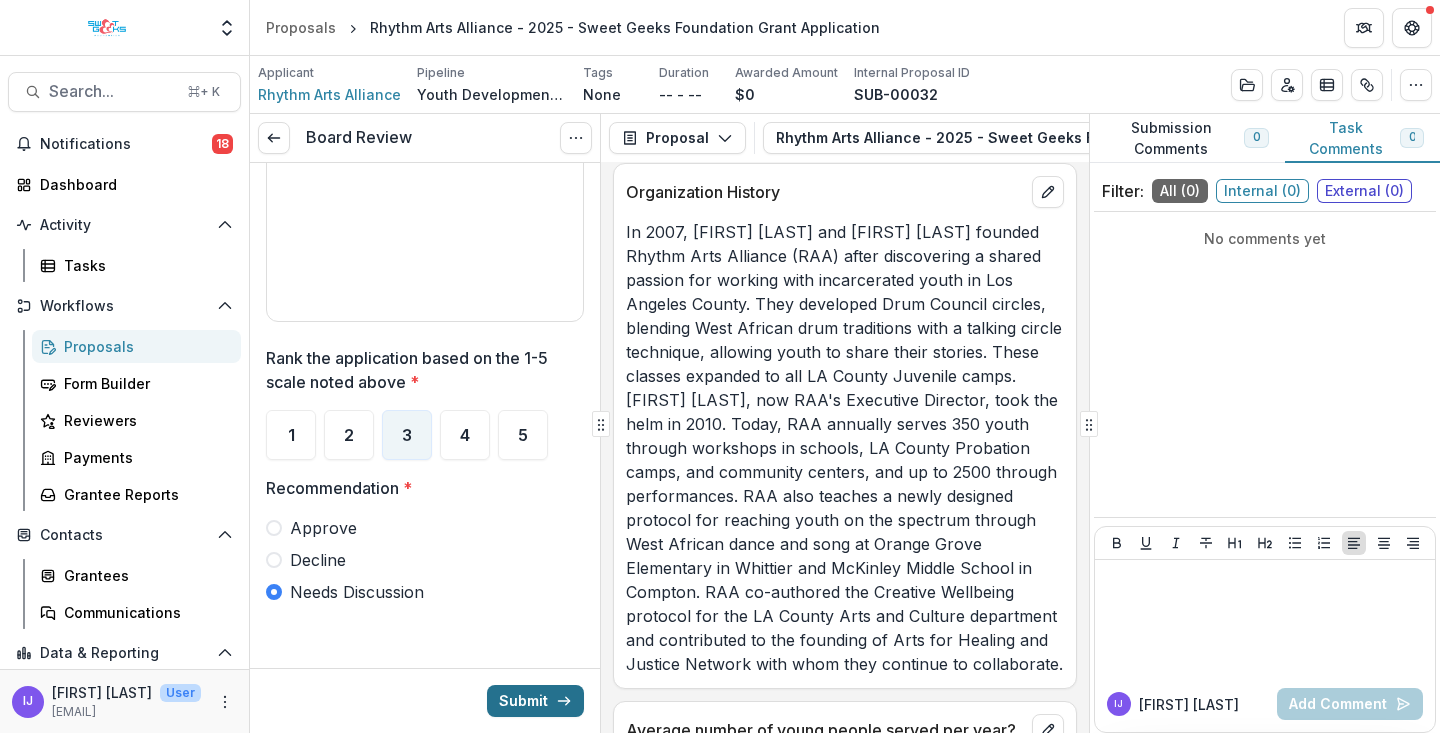 click on "Submit" at bounding box center [535, 701] 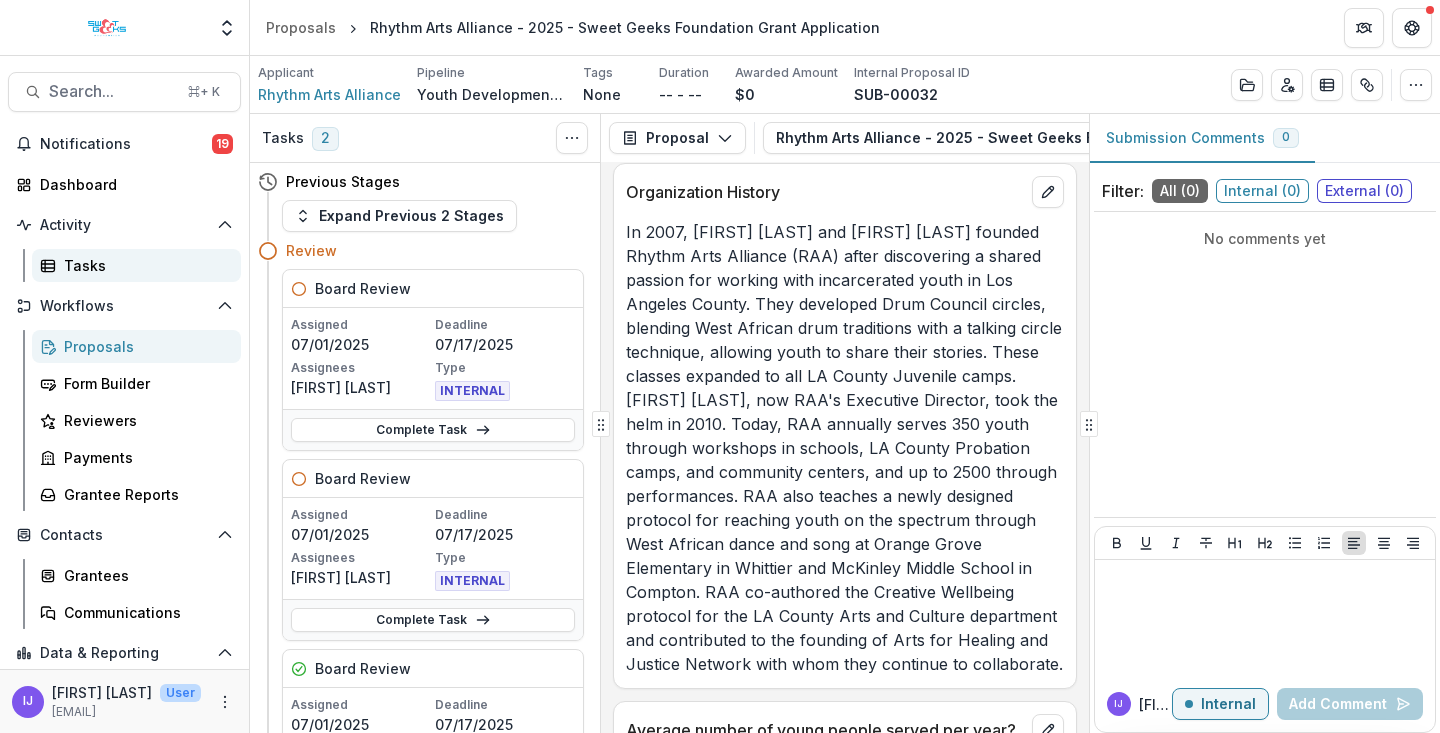 click on "Tasks" at bounding box center (136, 265) 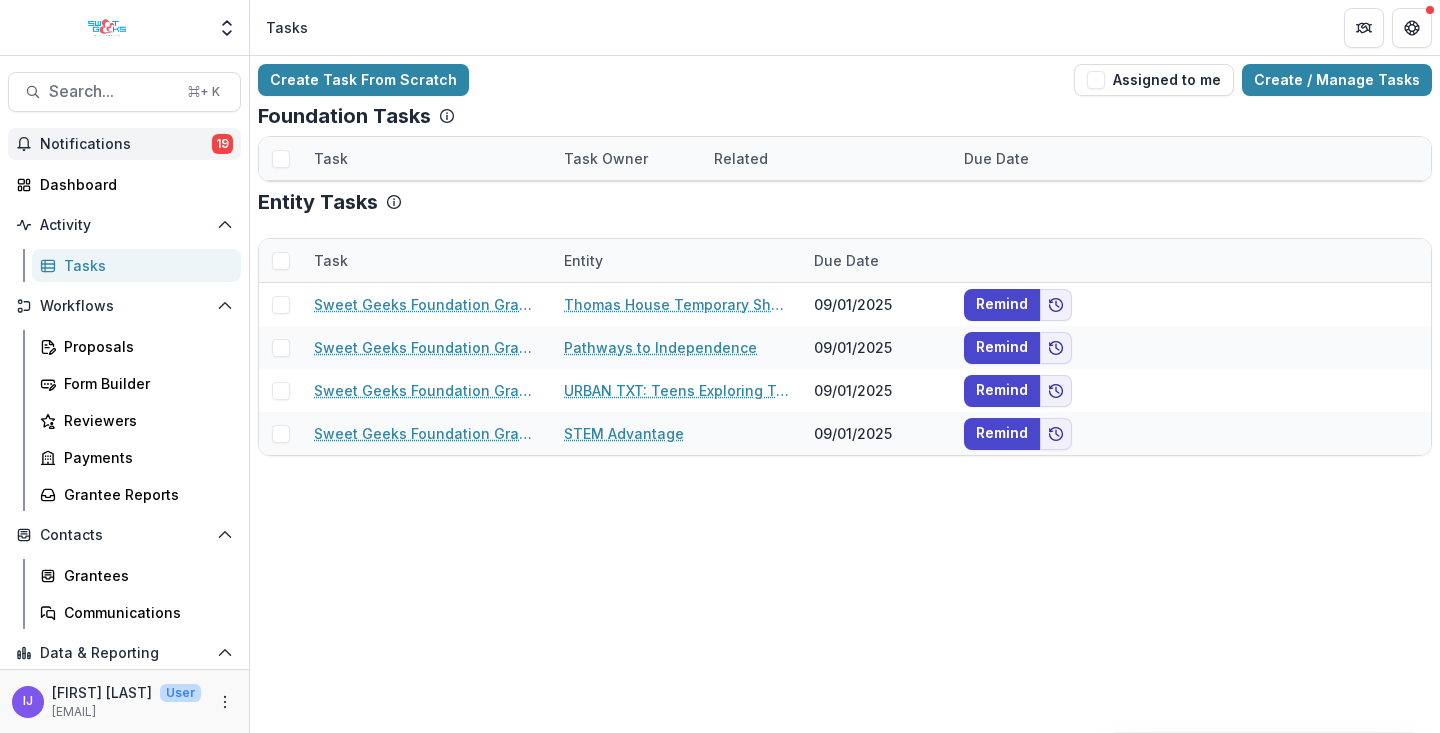 click on "Notifications" at bounding box center [126, 144] 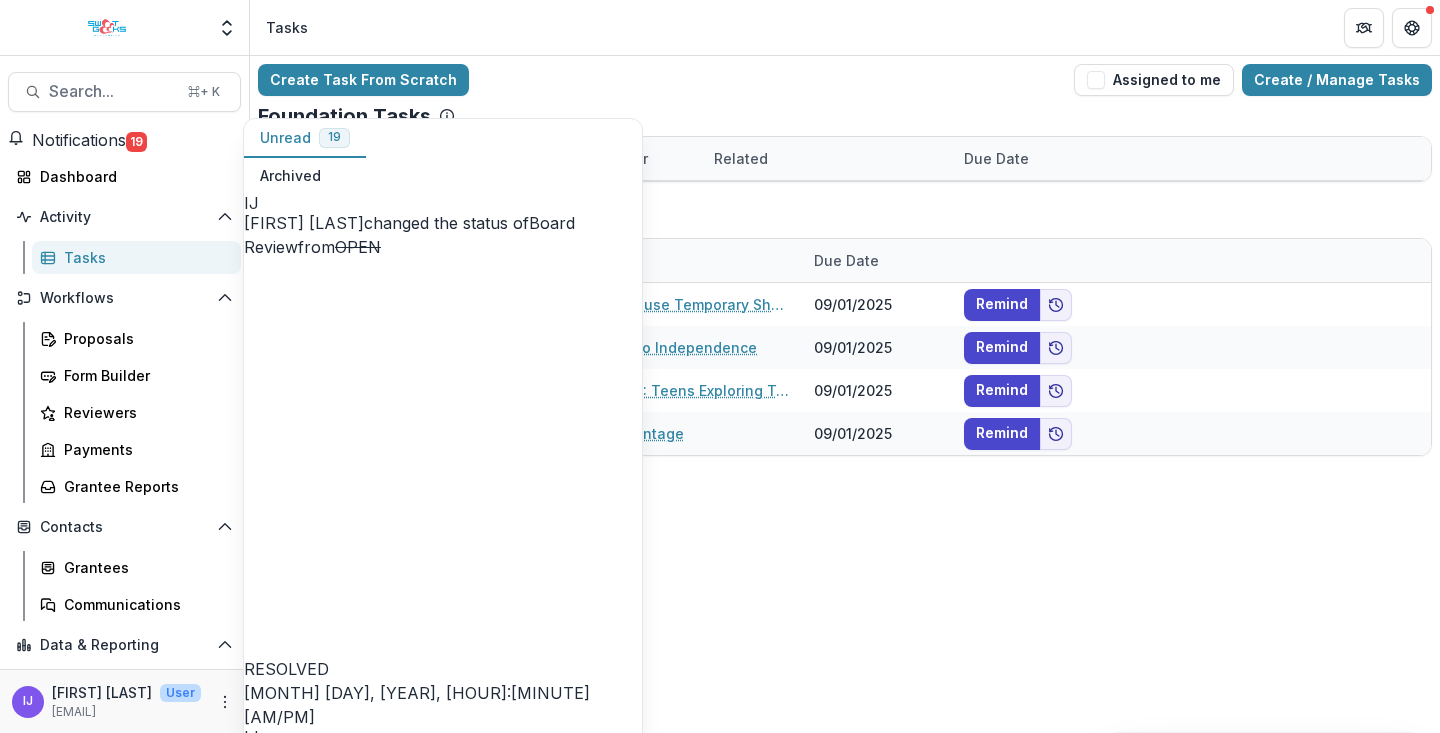 click on "Mark all as read" at bounding box center (317, 7771) 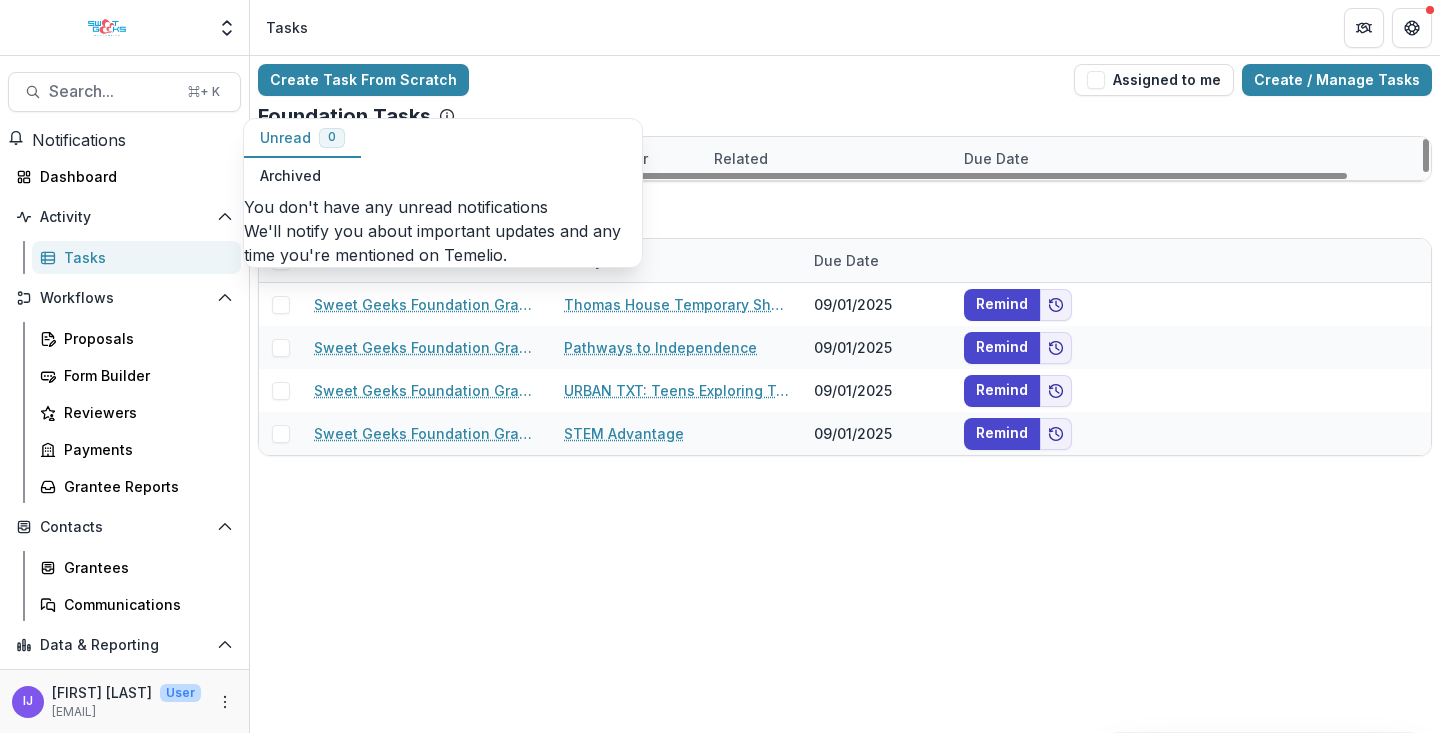 click on "Tasks" at bounding box center (845, 27) 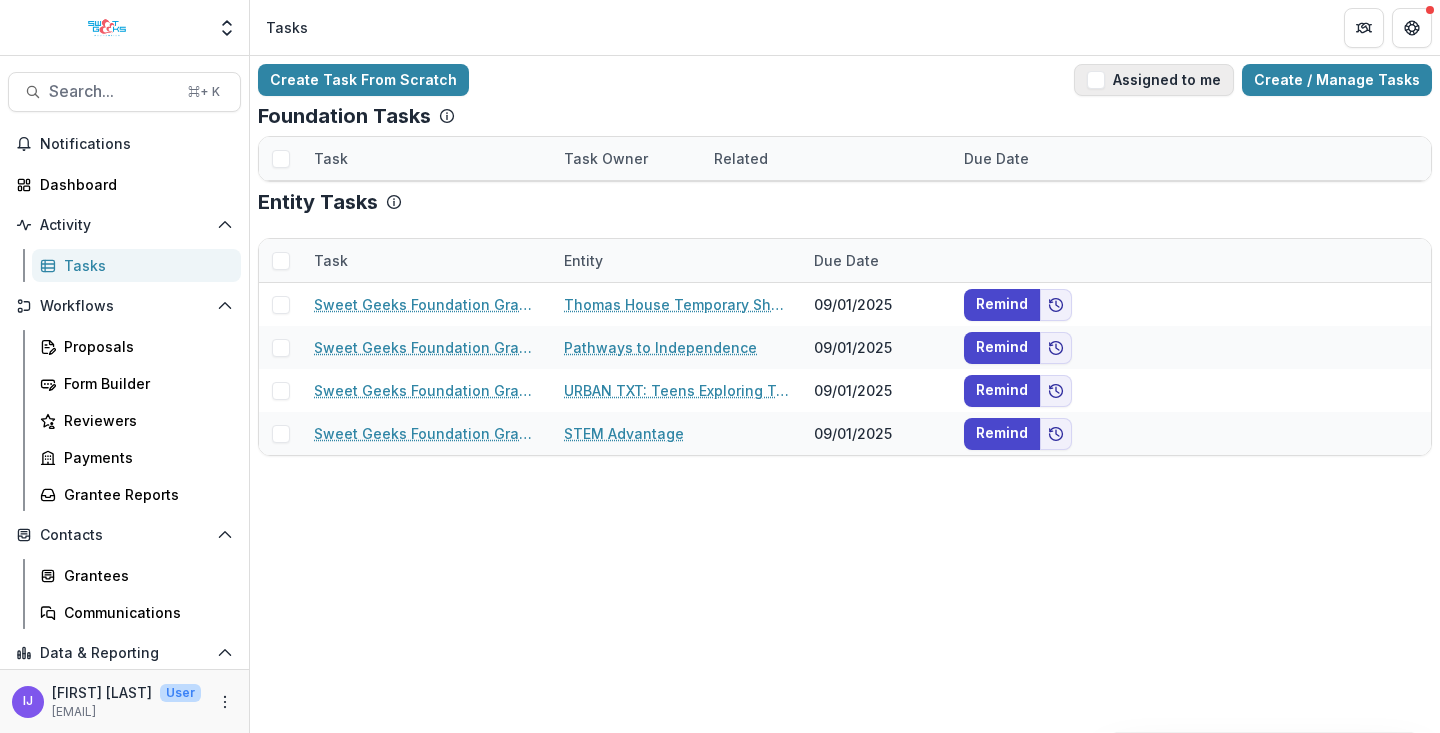 click at bounding box center (1096, 80) 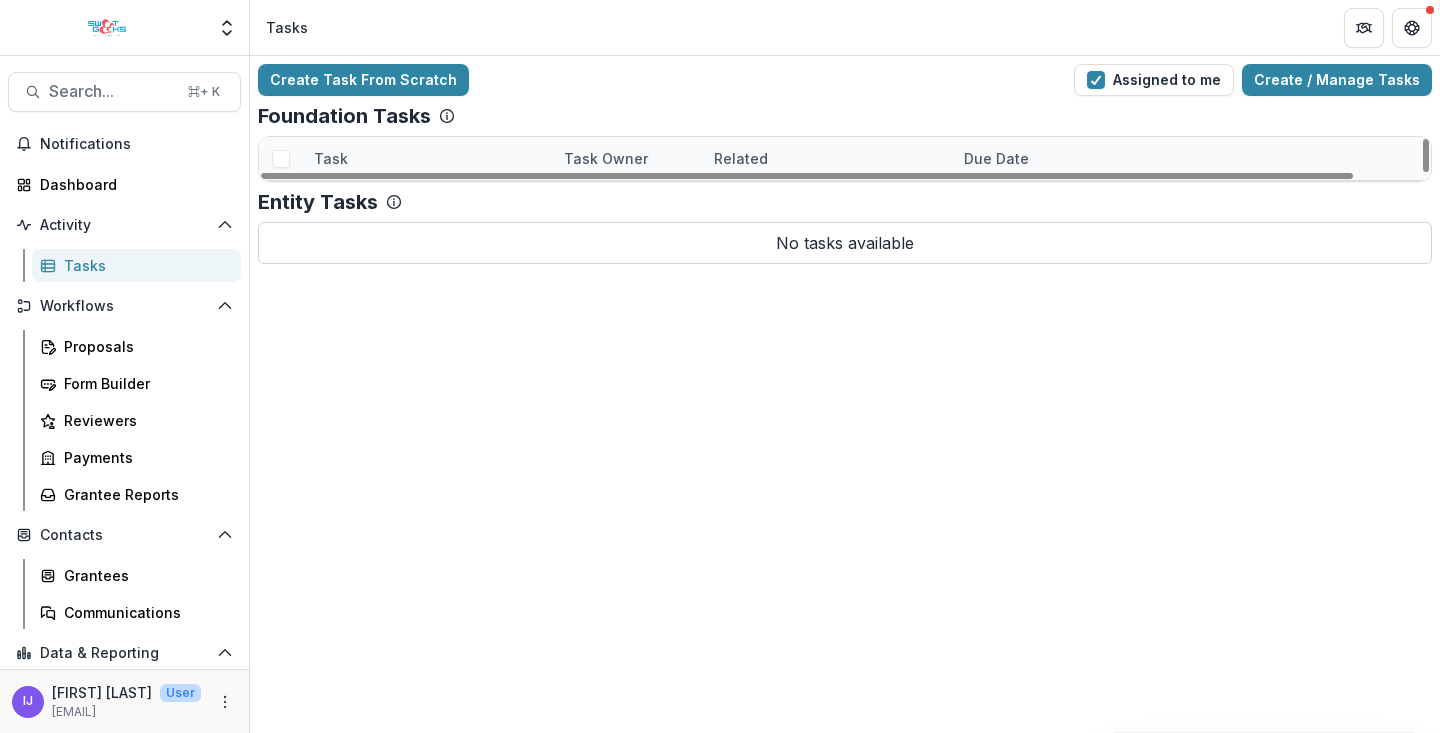 scroll, scrollTop: 495, scrollLeft: 0, axis: vertical 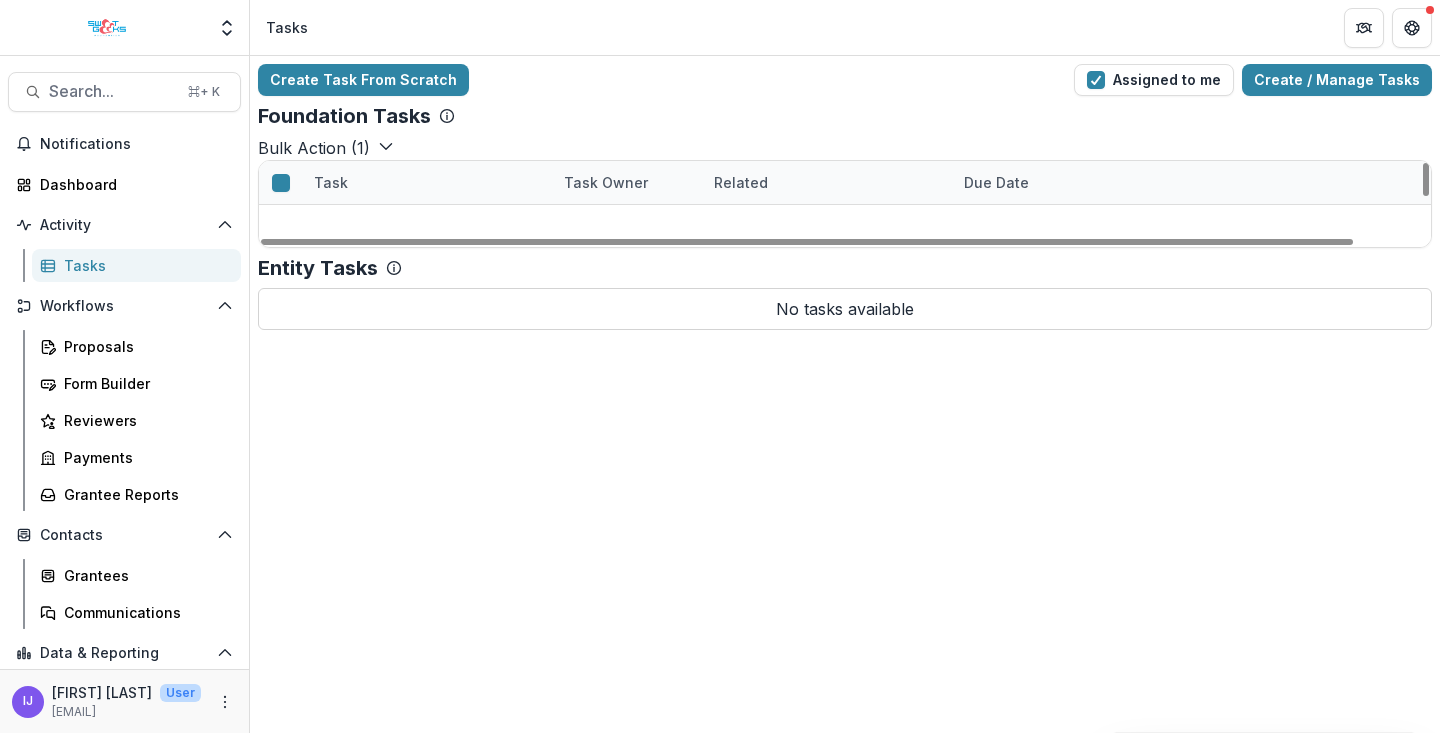 click at bounding box center (281, 915) 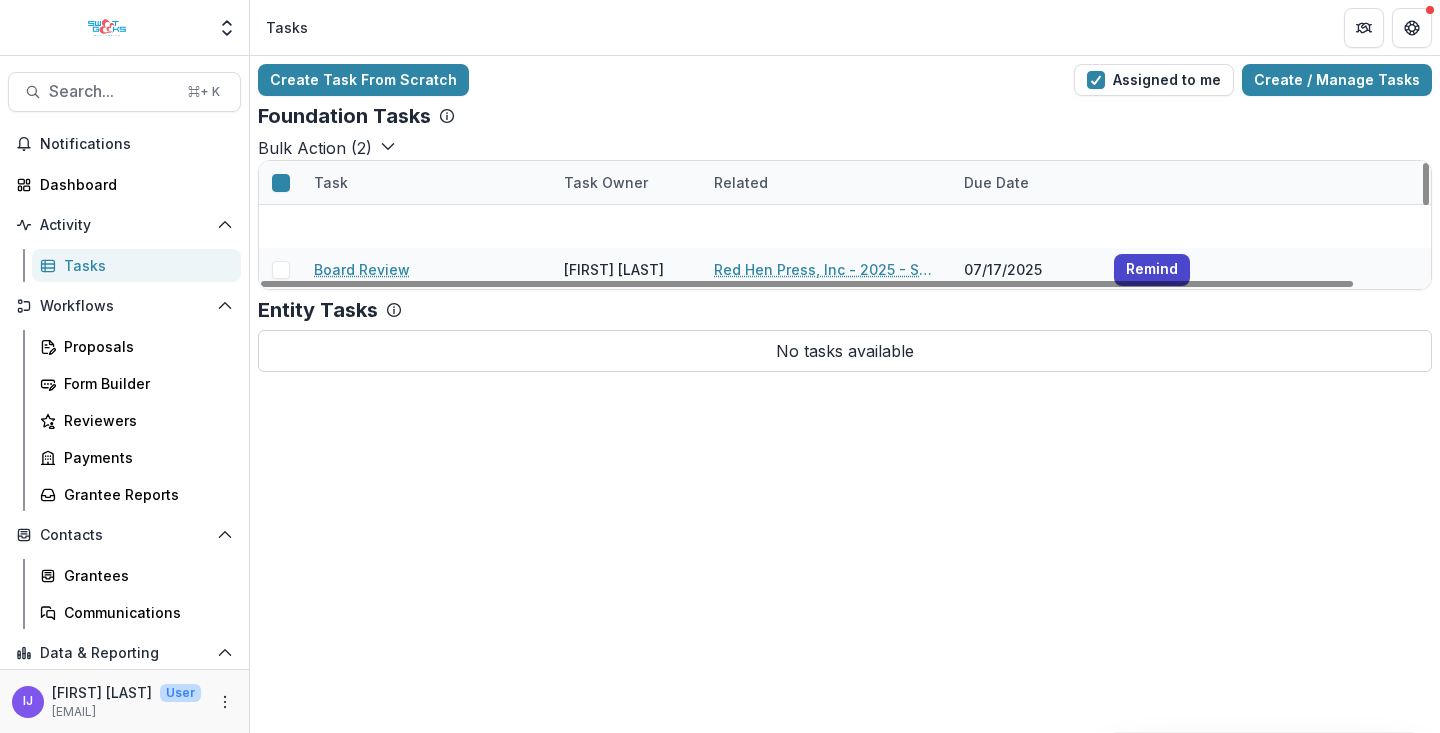 scroll, scrollTop: 543, scrollLeft: 0, axis: vertical 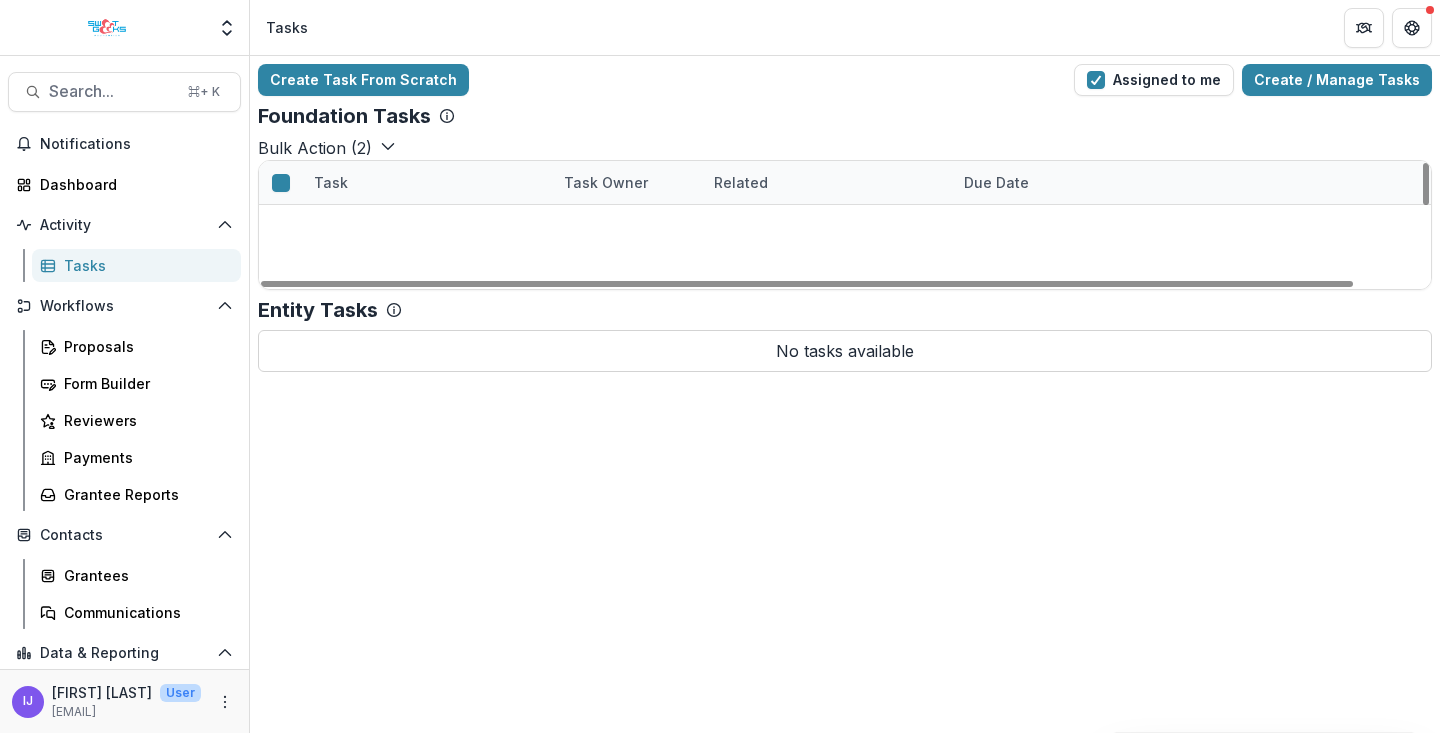 click at bounding box center [281, 958] 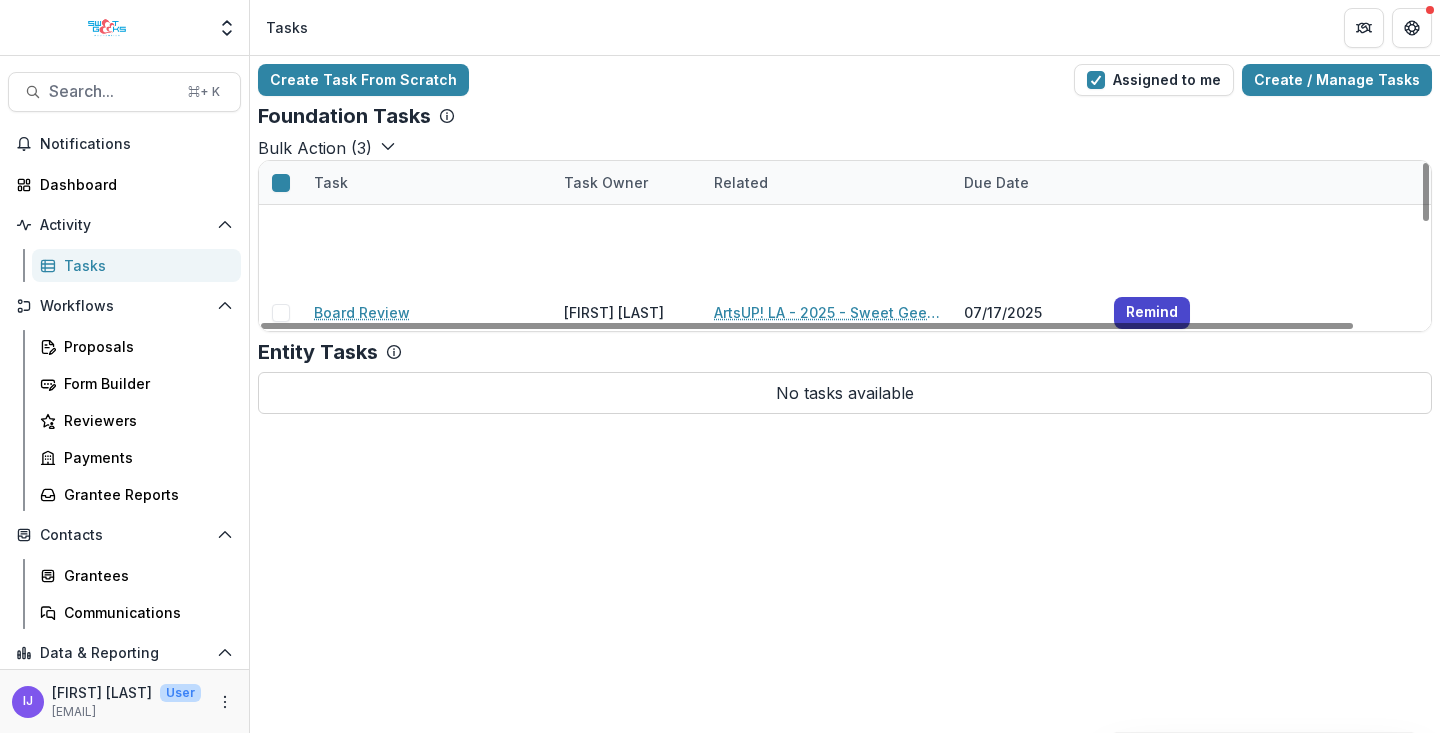 click at bounding box center [281, 872] 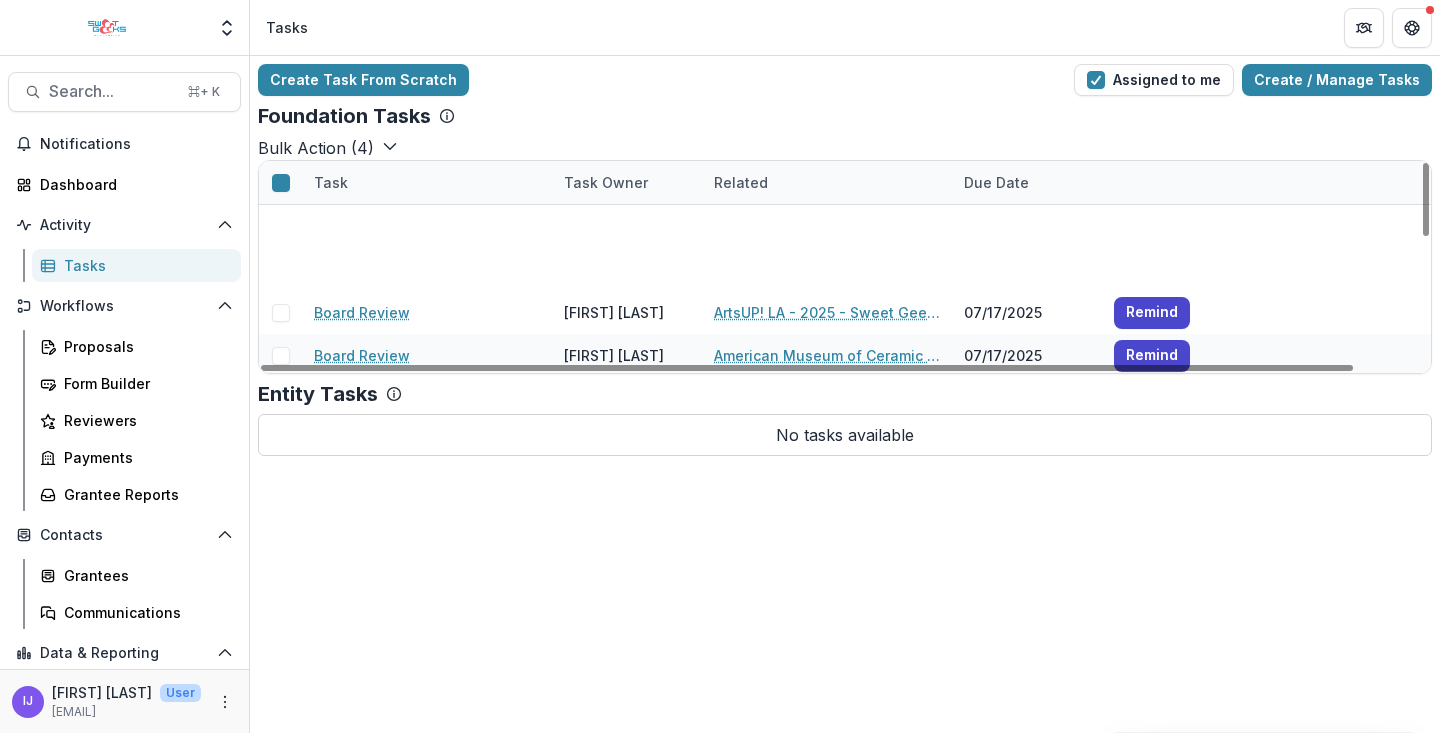 click at bounding box center [281, 829] 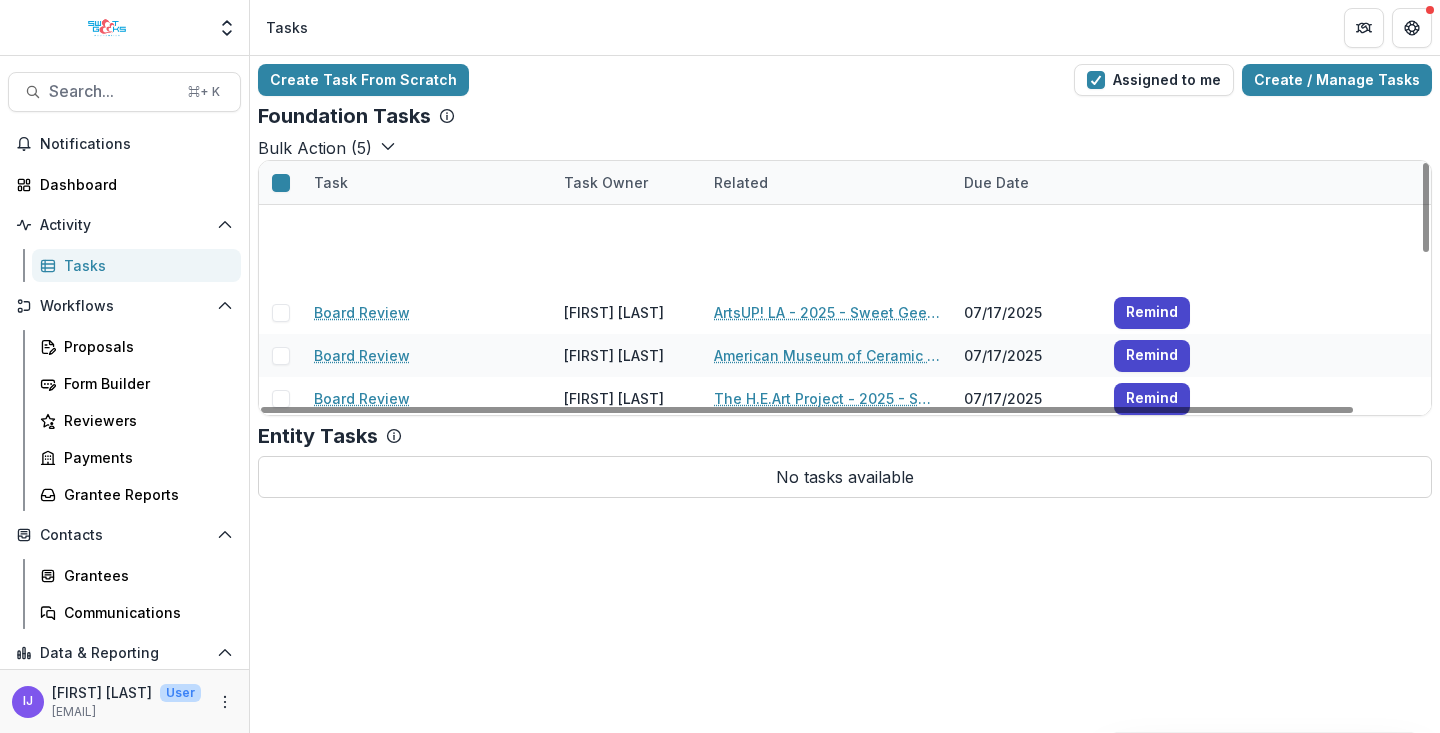 click at bounding box center (281, 786) 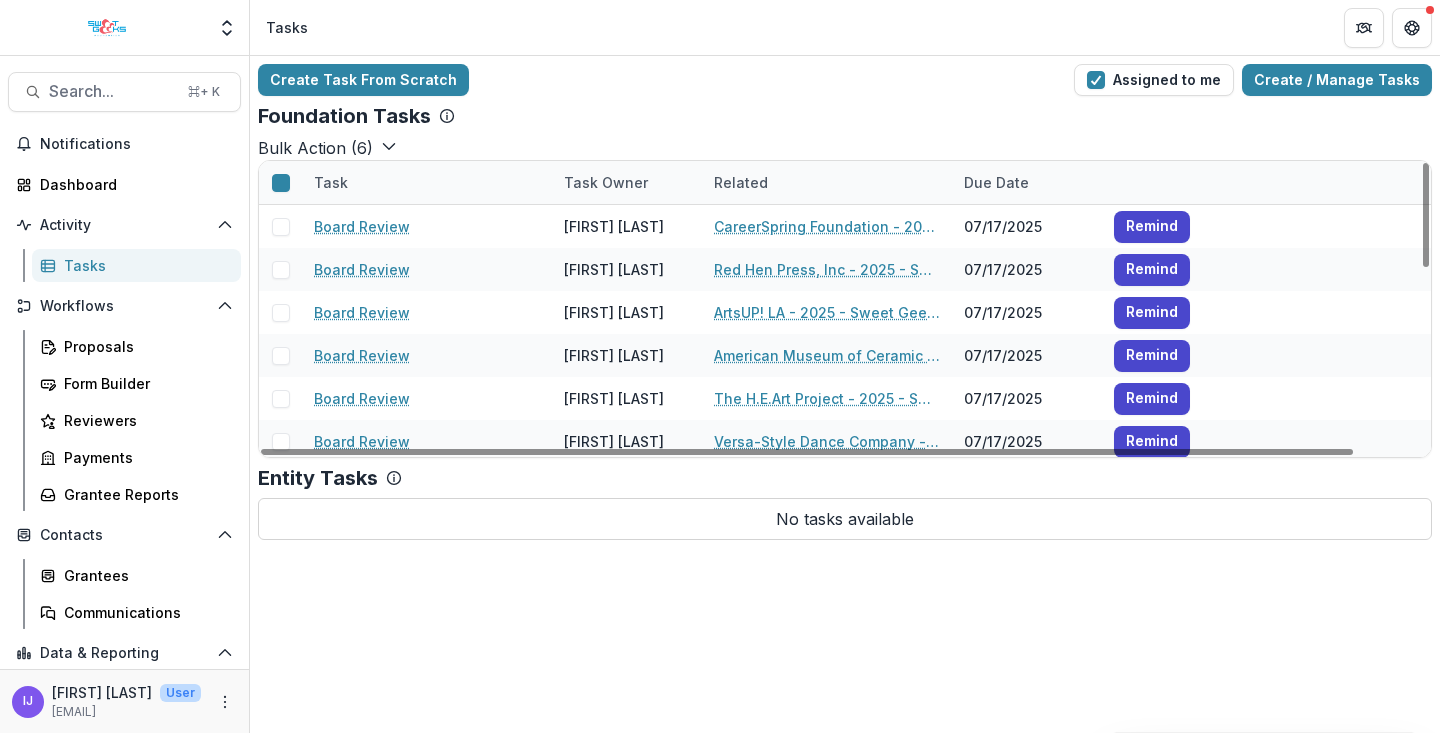 scroll, scrollTop: 366, scrollLeft: 0, axis: vertical 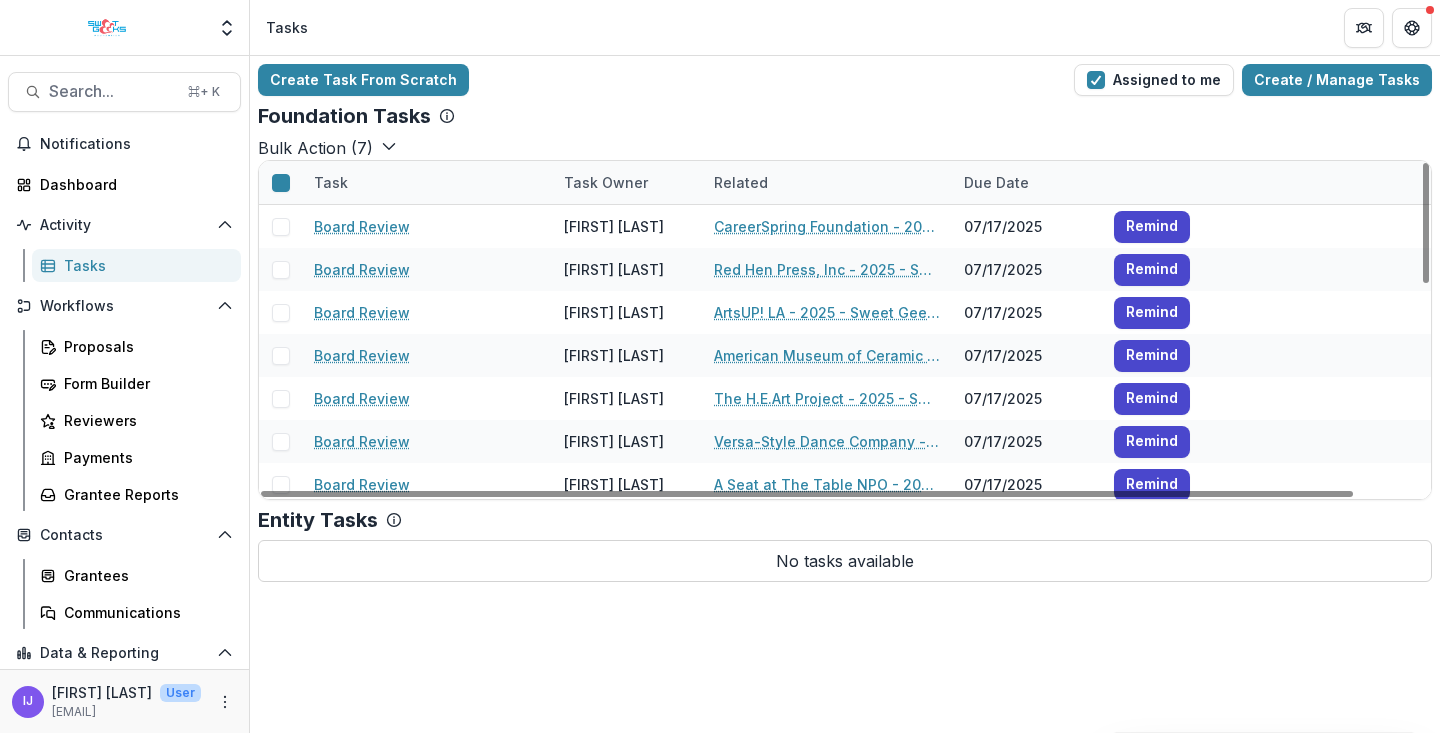 click at bounding box center [281, 700] 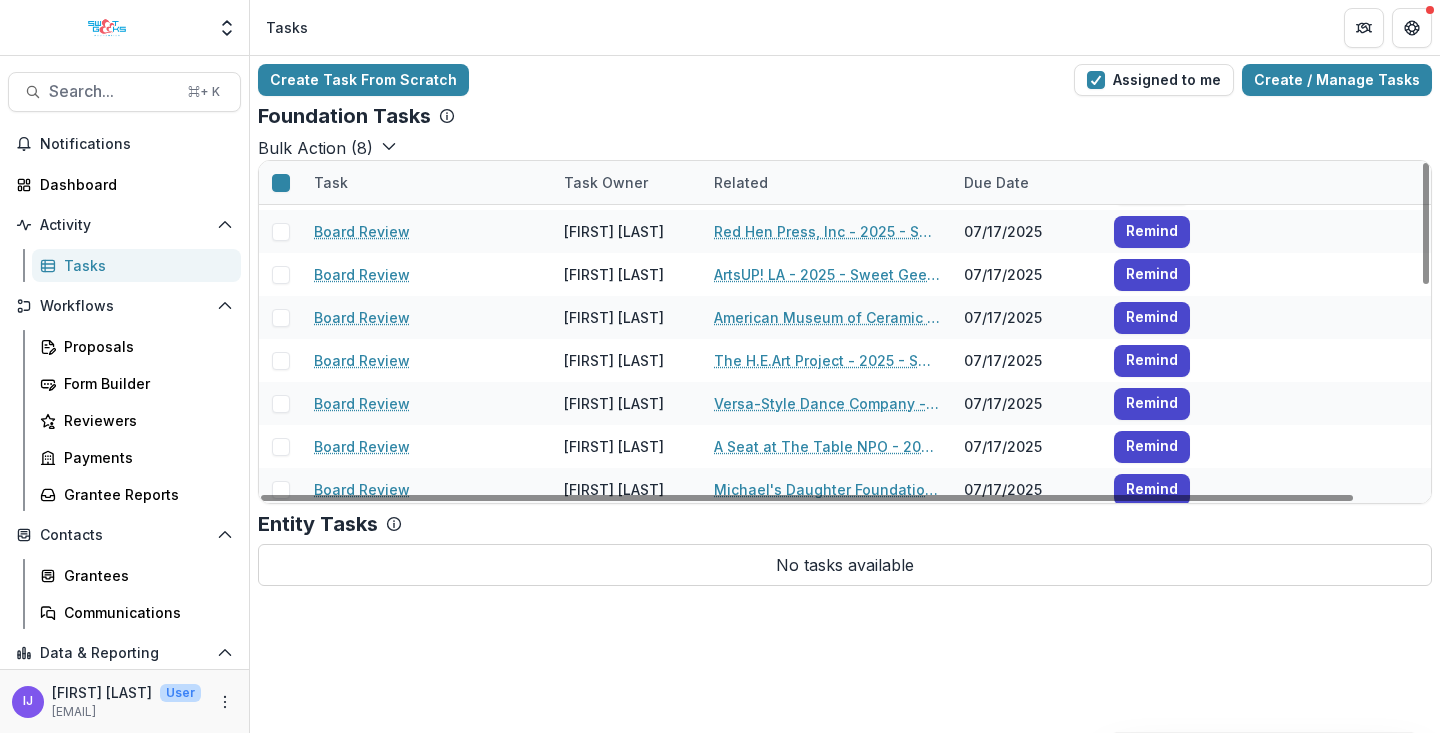 click at bounding box center [281, 619] 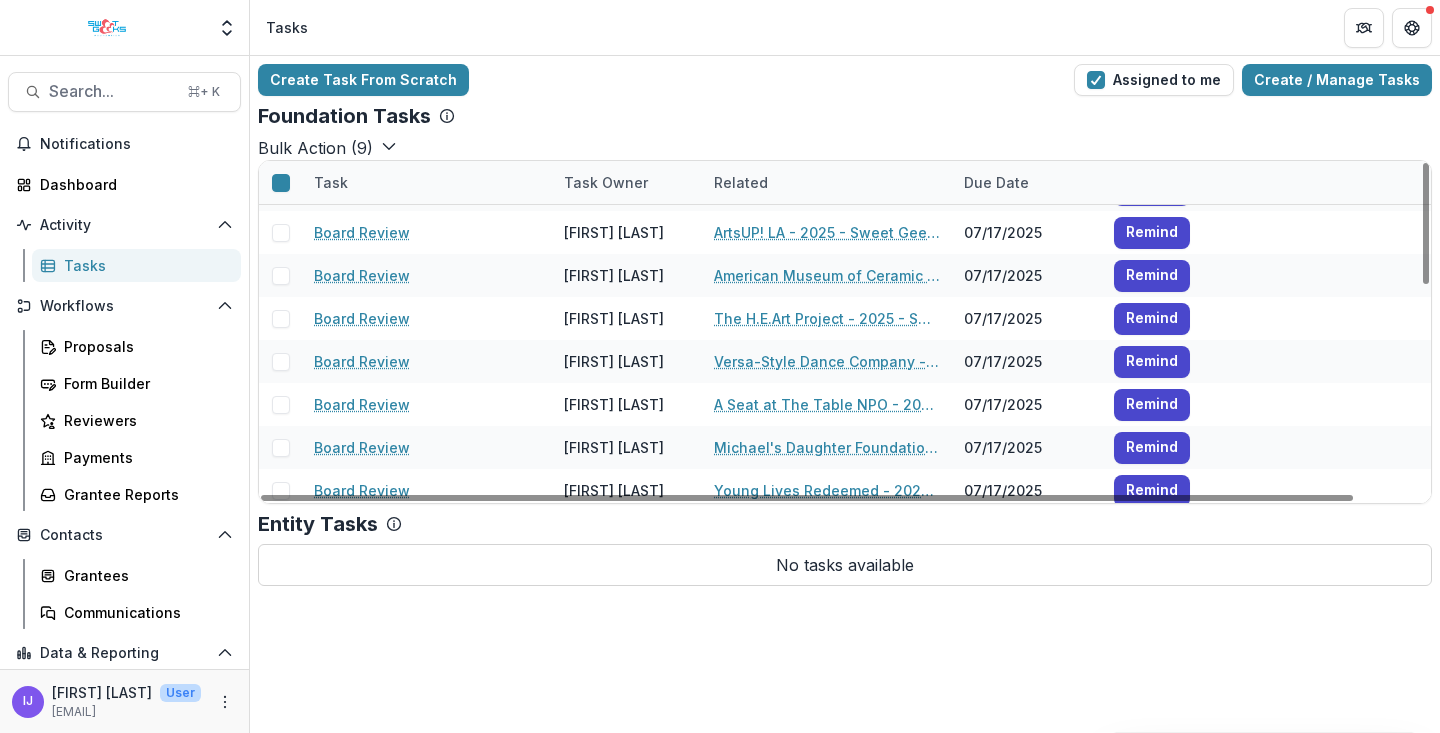 click at bounding box center (281, 534) 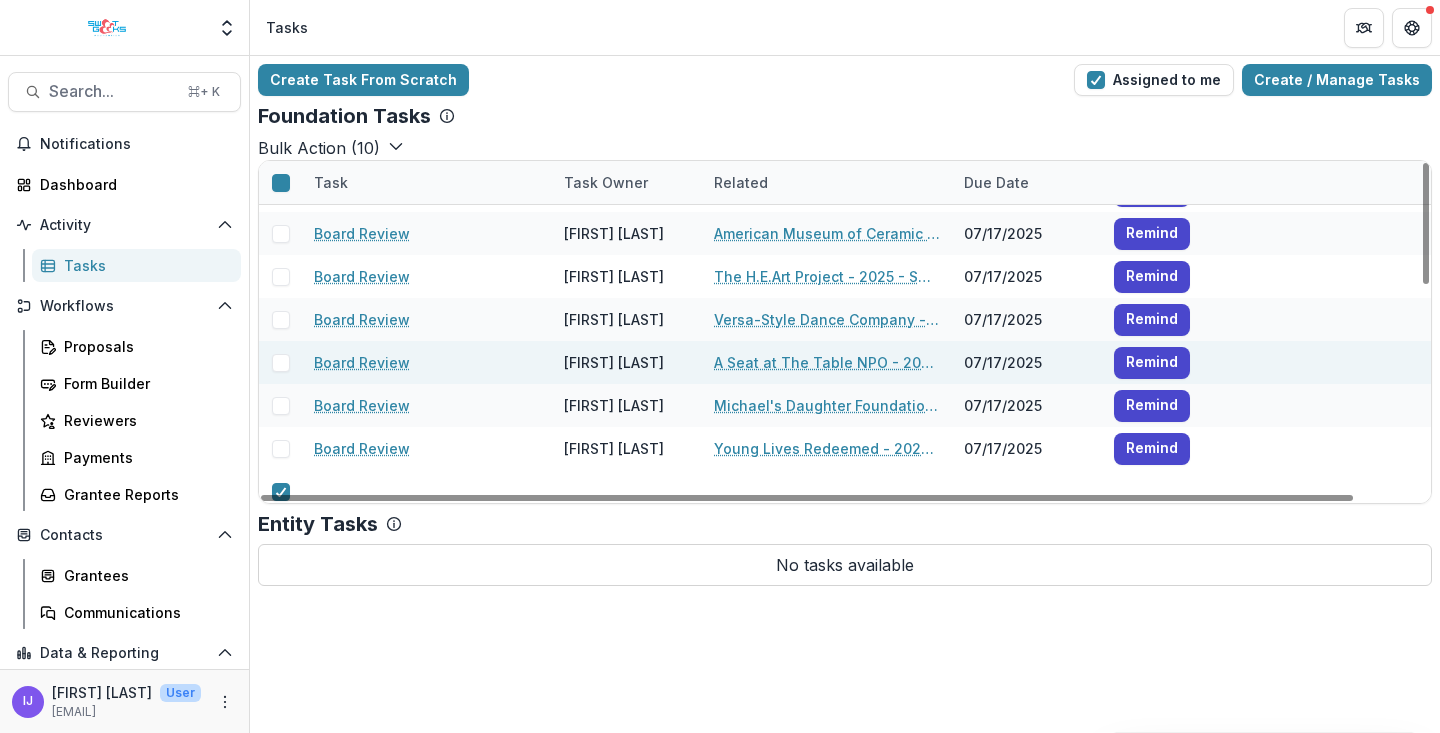 scroll, scrollTop: 190, scrollLeft: 0, axis: vertical 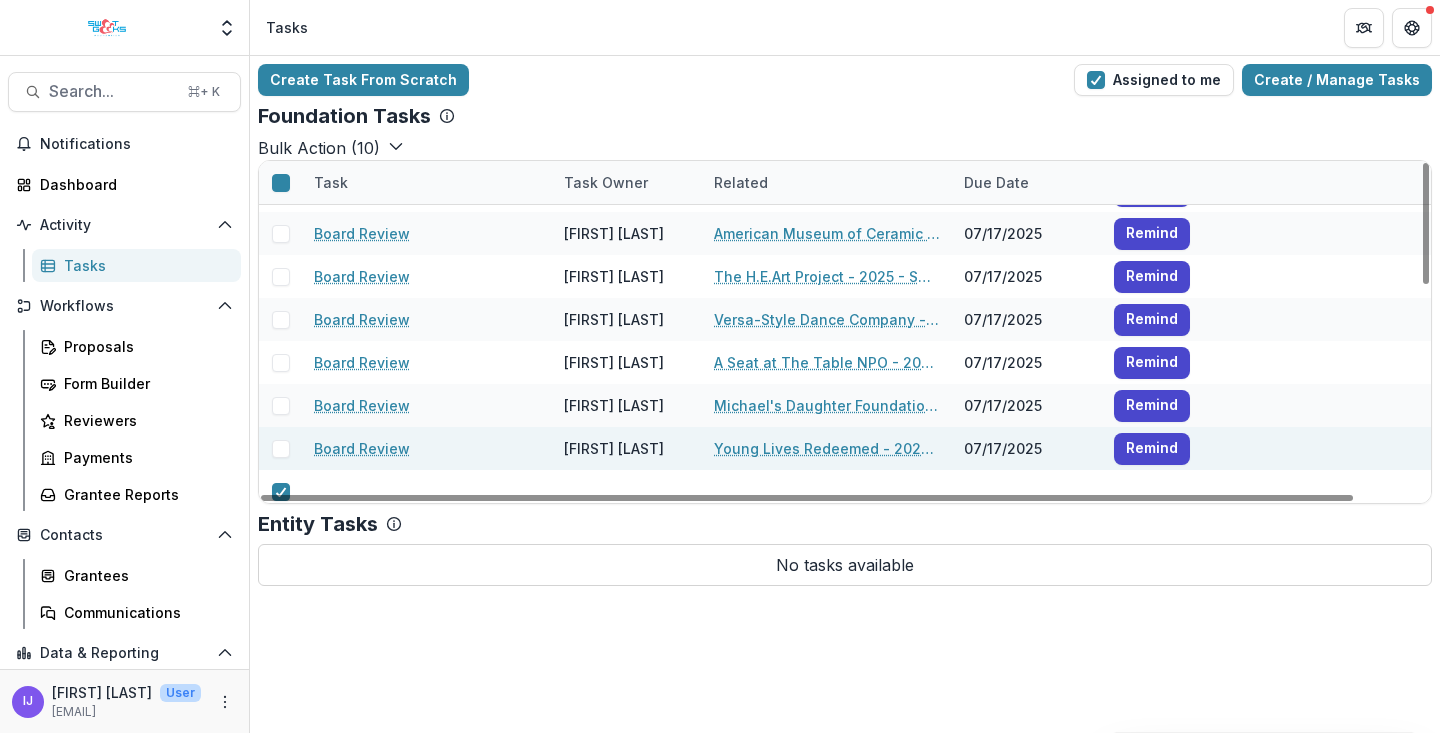 click at bounding box center [281, 449] 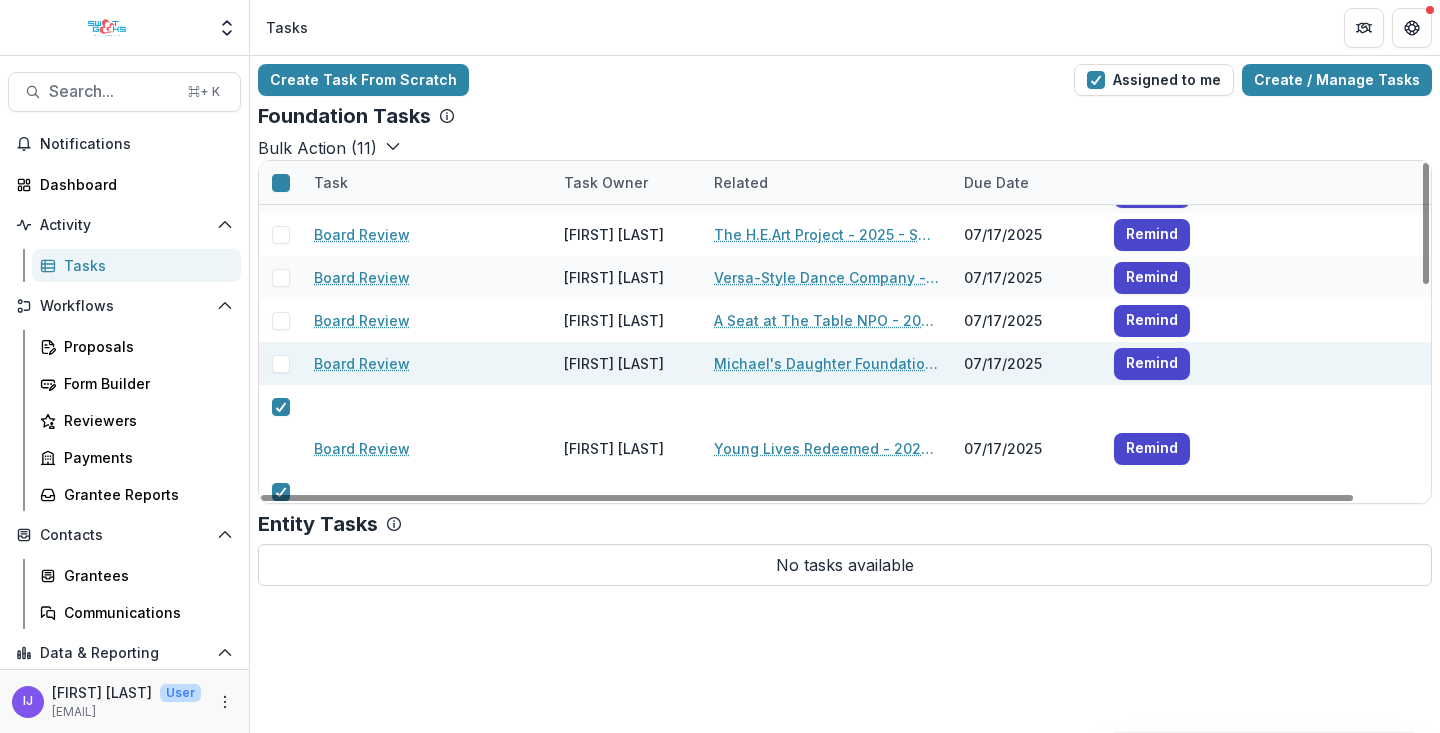 click at bounding box center (281, 364) 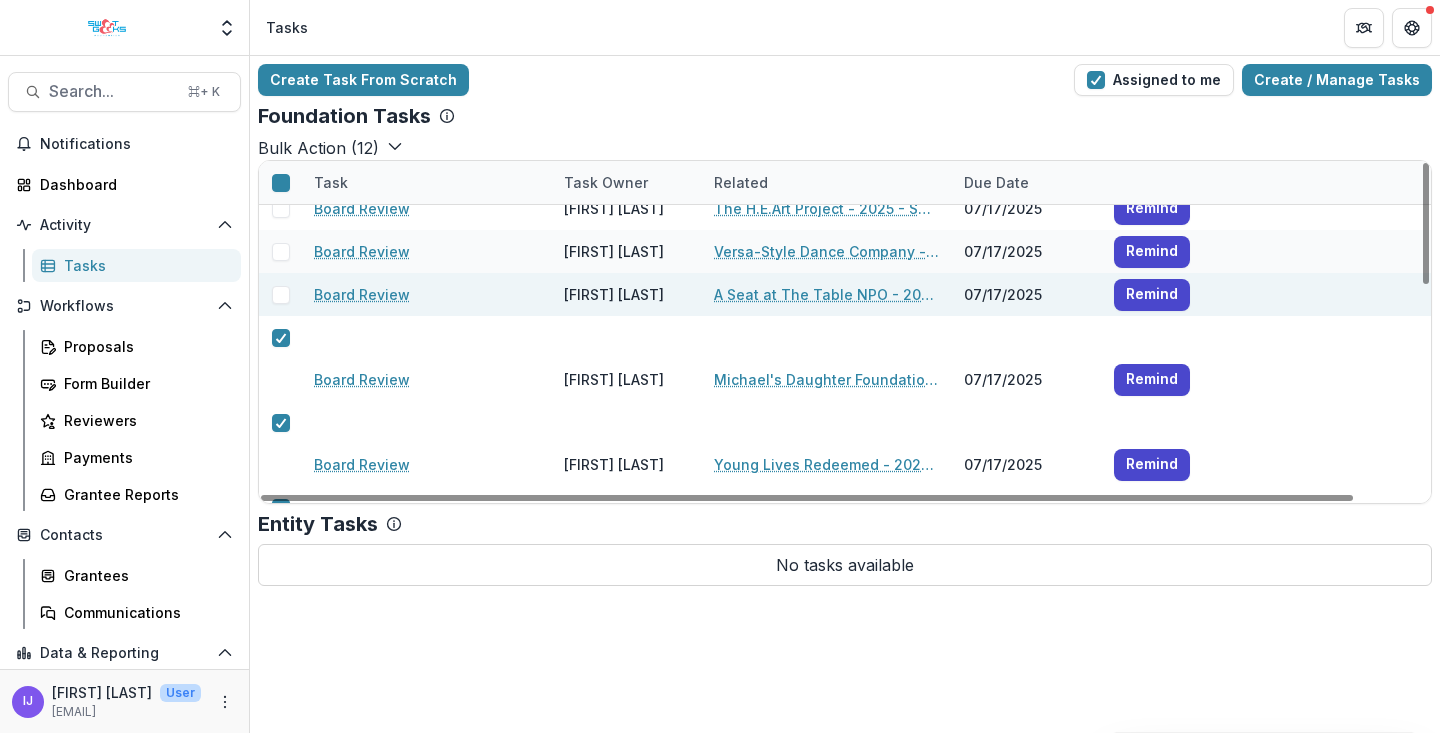click at bounding box center [281, 295] 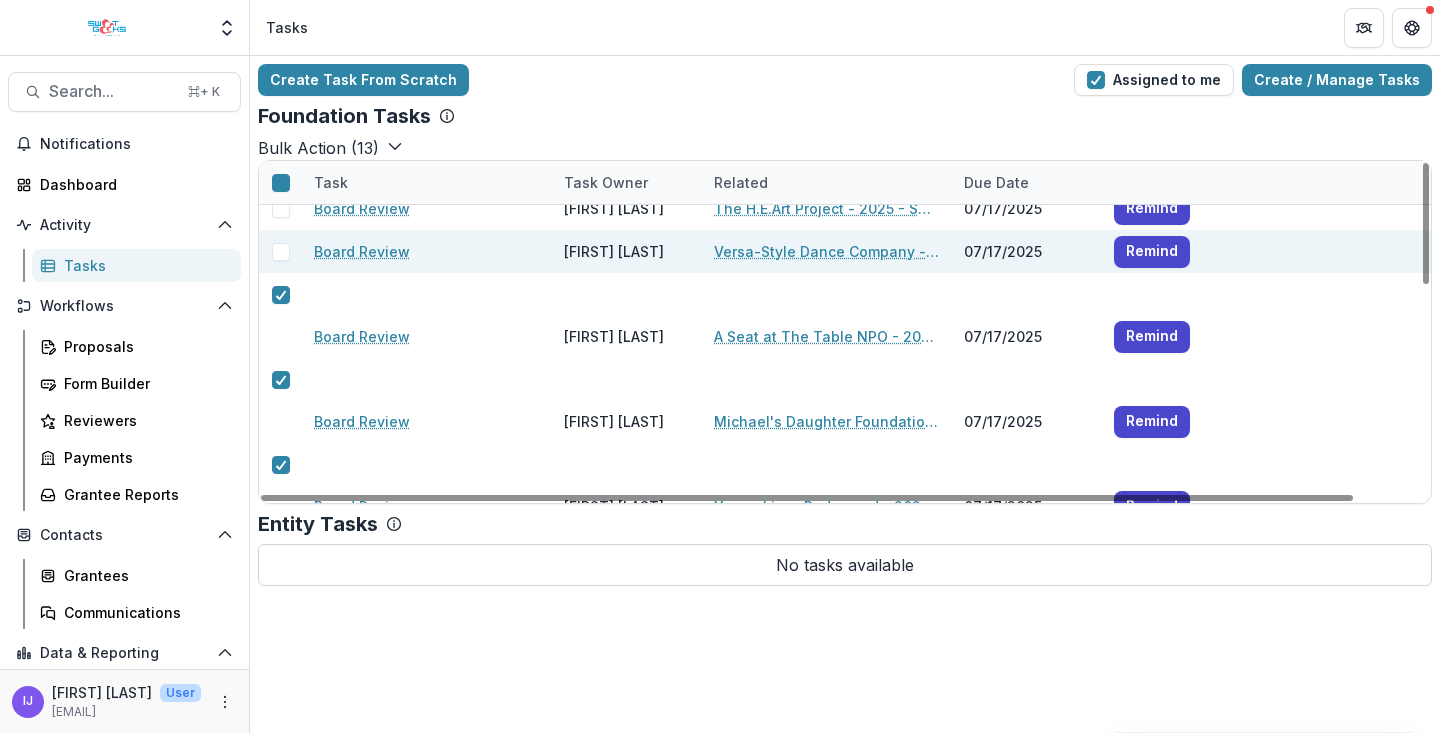 click at bounding box center (281, 252) 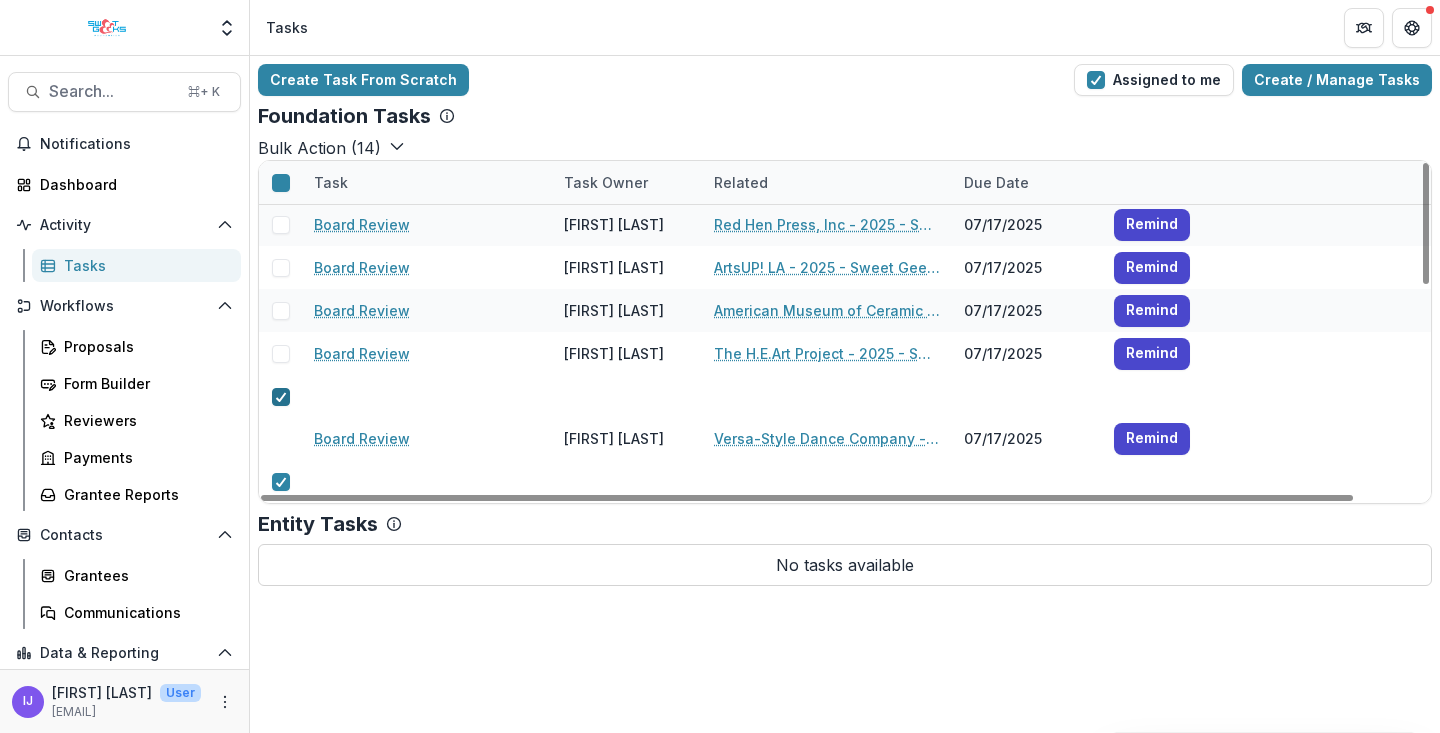scroll, scrollTop: 0, scrollLeft: 0, axis: both 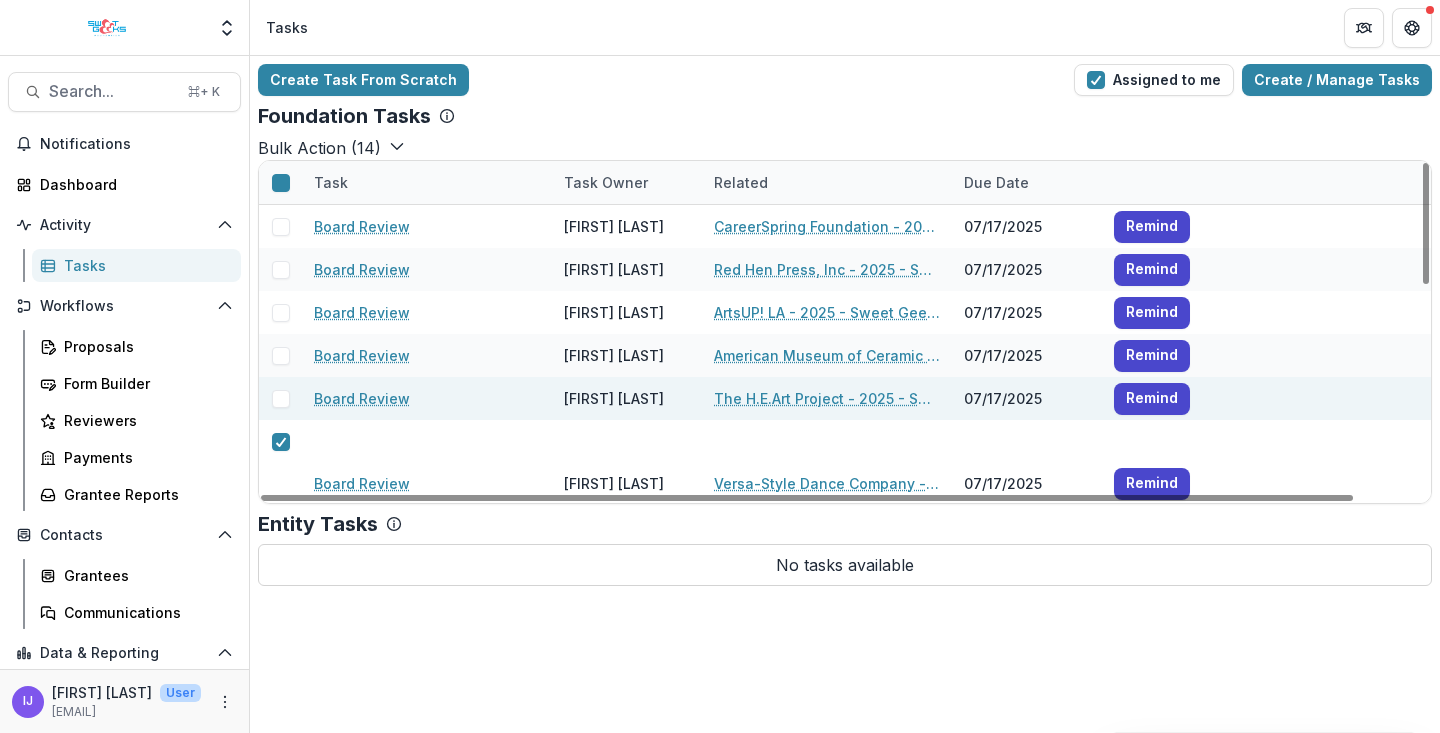 click at bounding box center [281, 399] 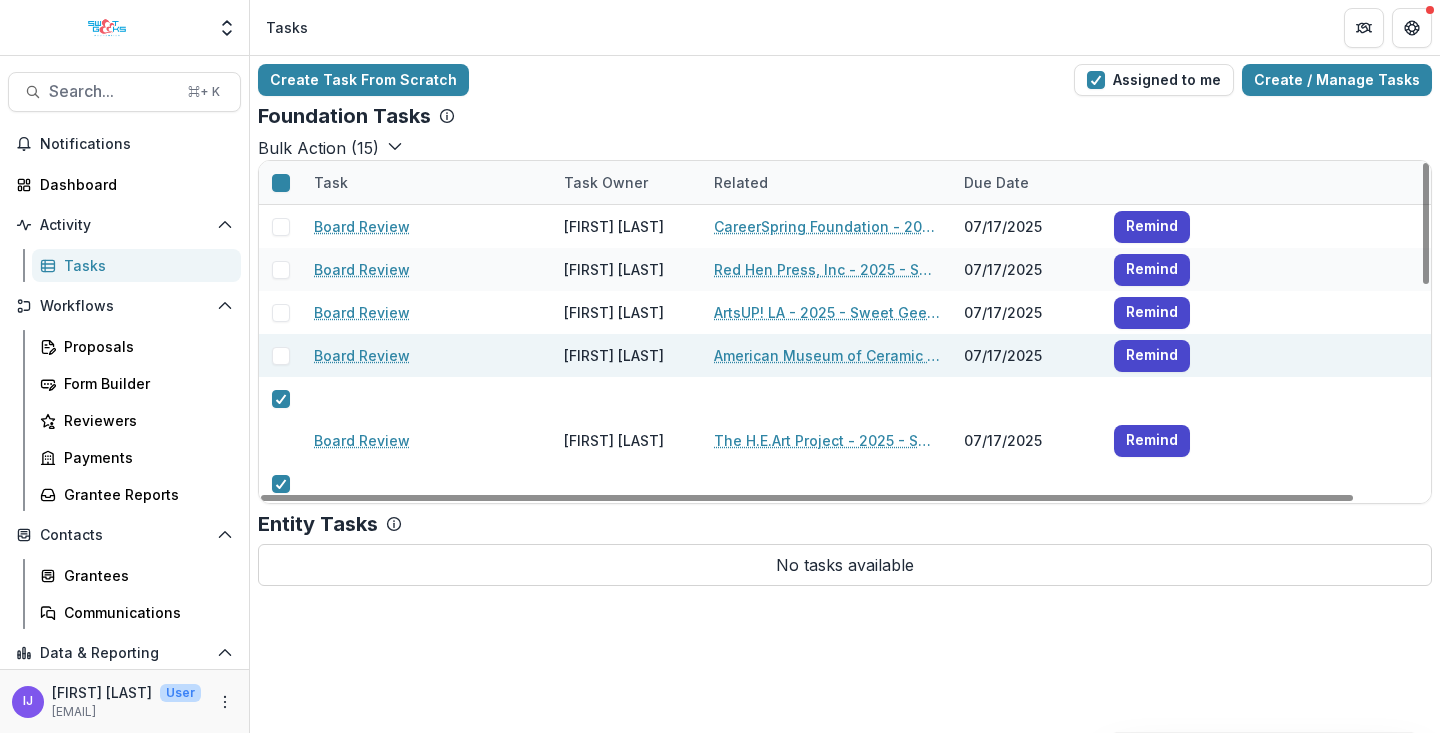 click at bounding box center [281, 356] 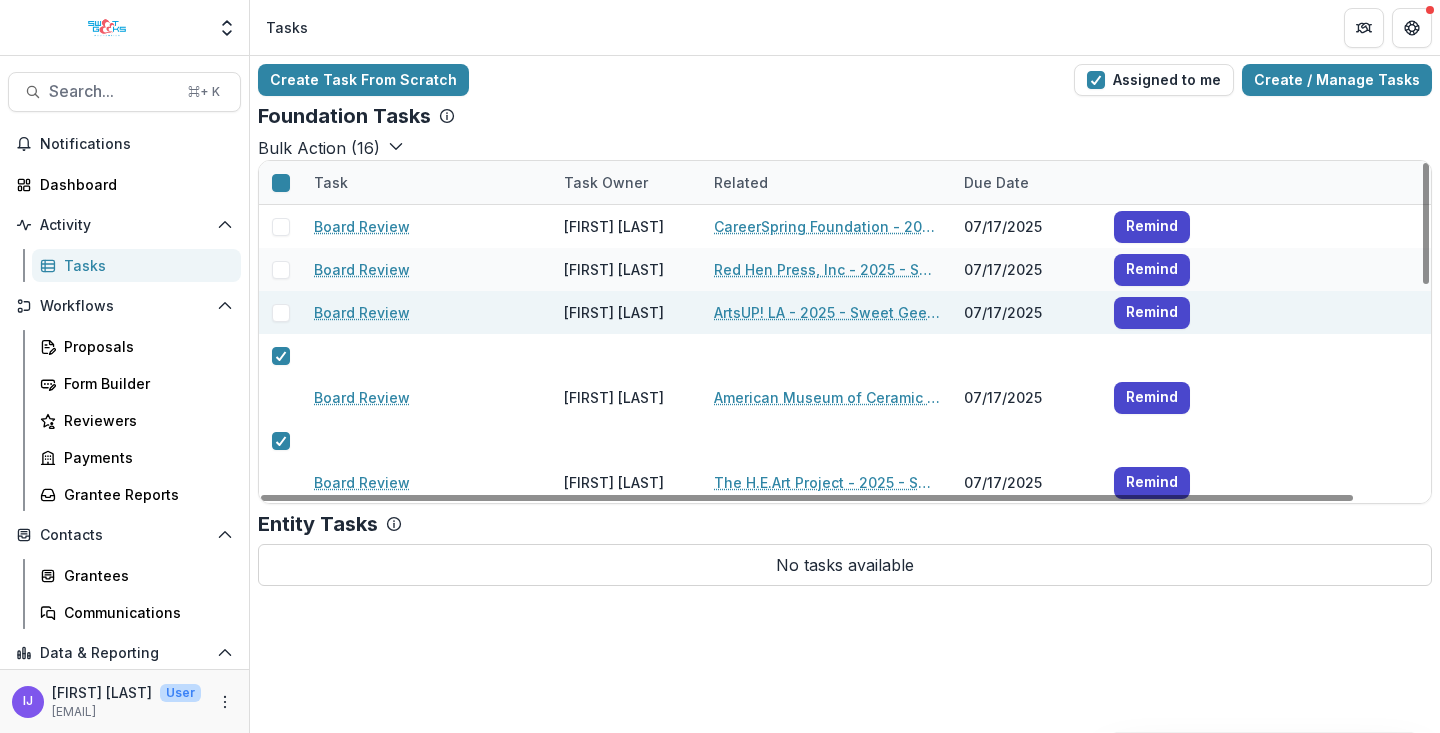 click at bounding box center (281, 313) 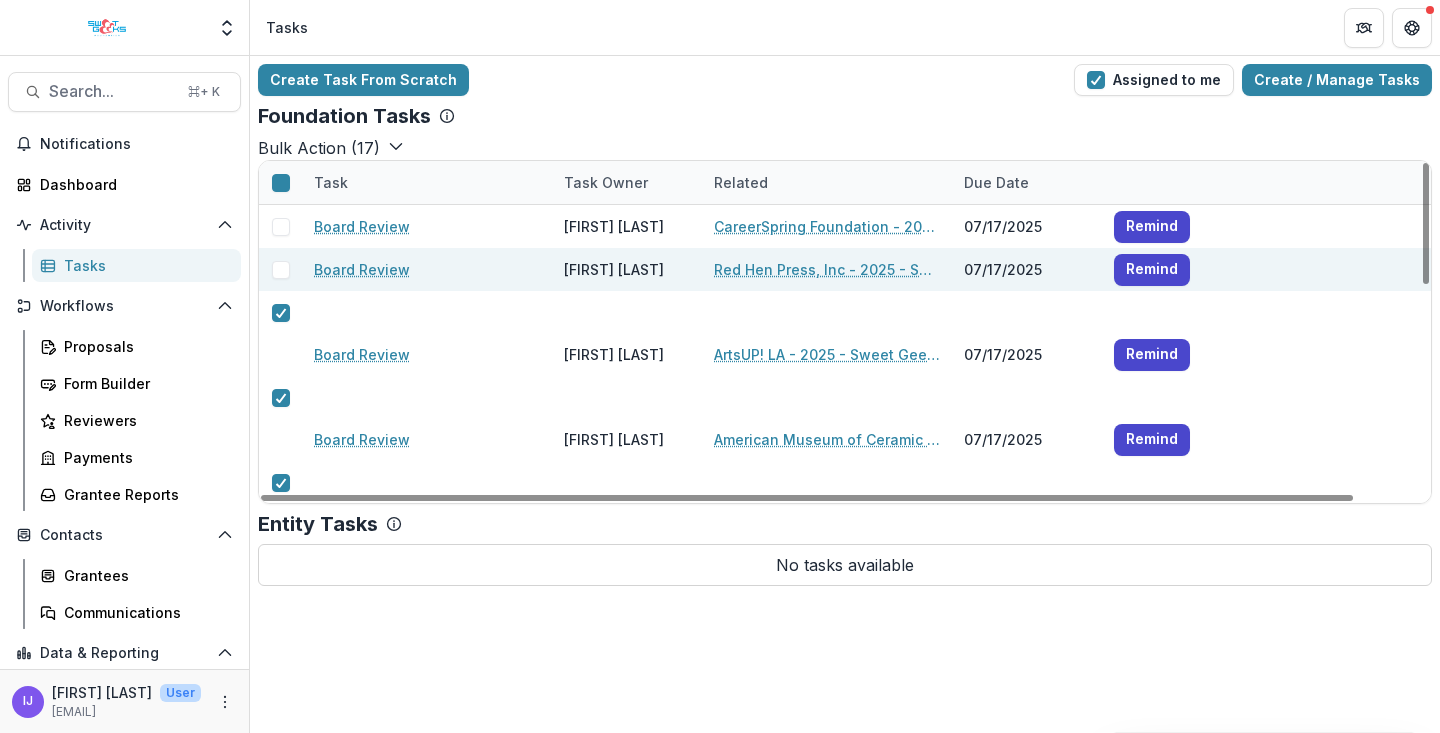 click at bounding box center [281, 270] 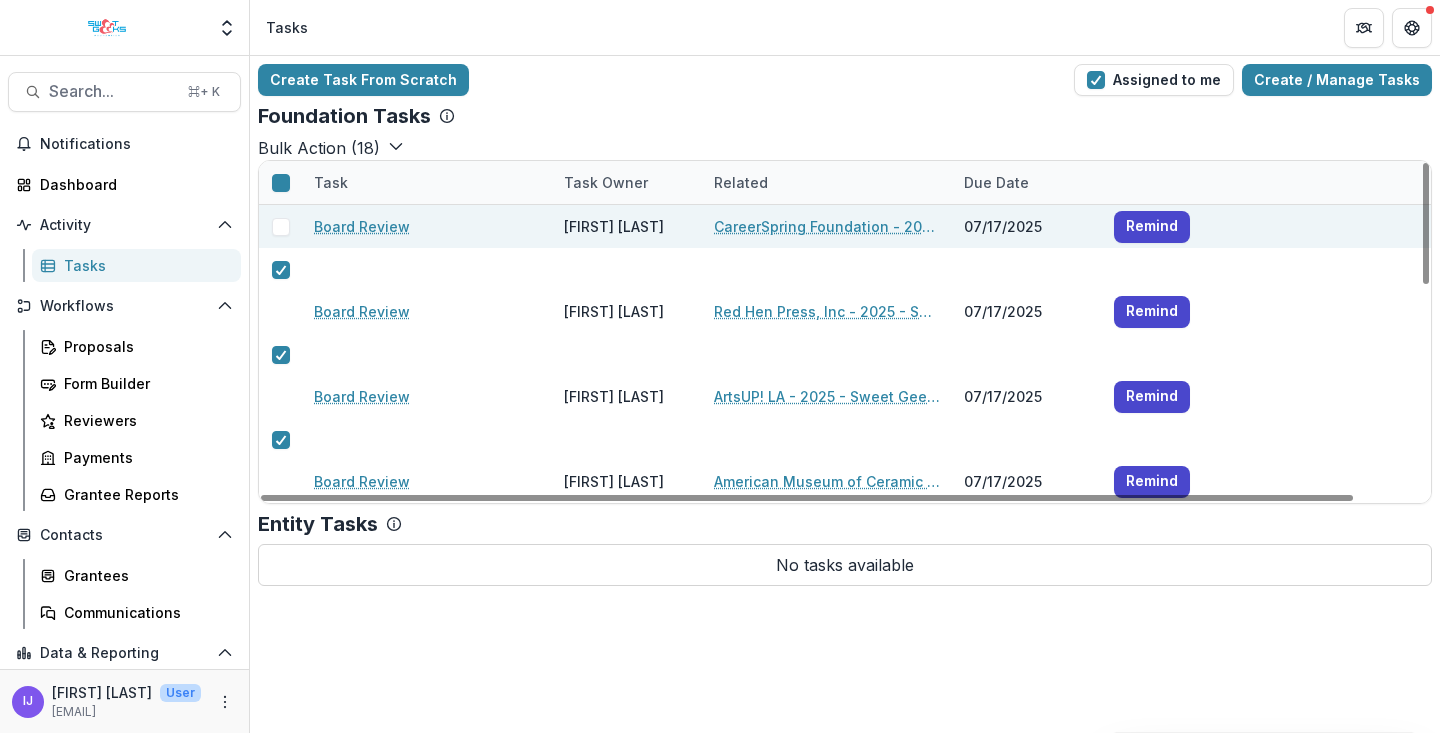 click at bounding box center (280, 226) 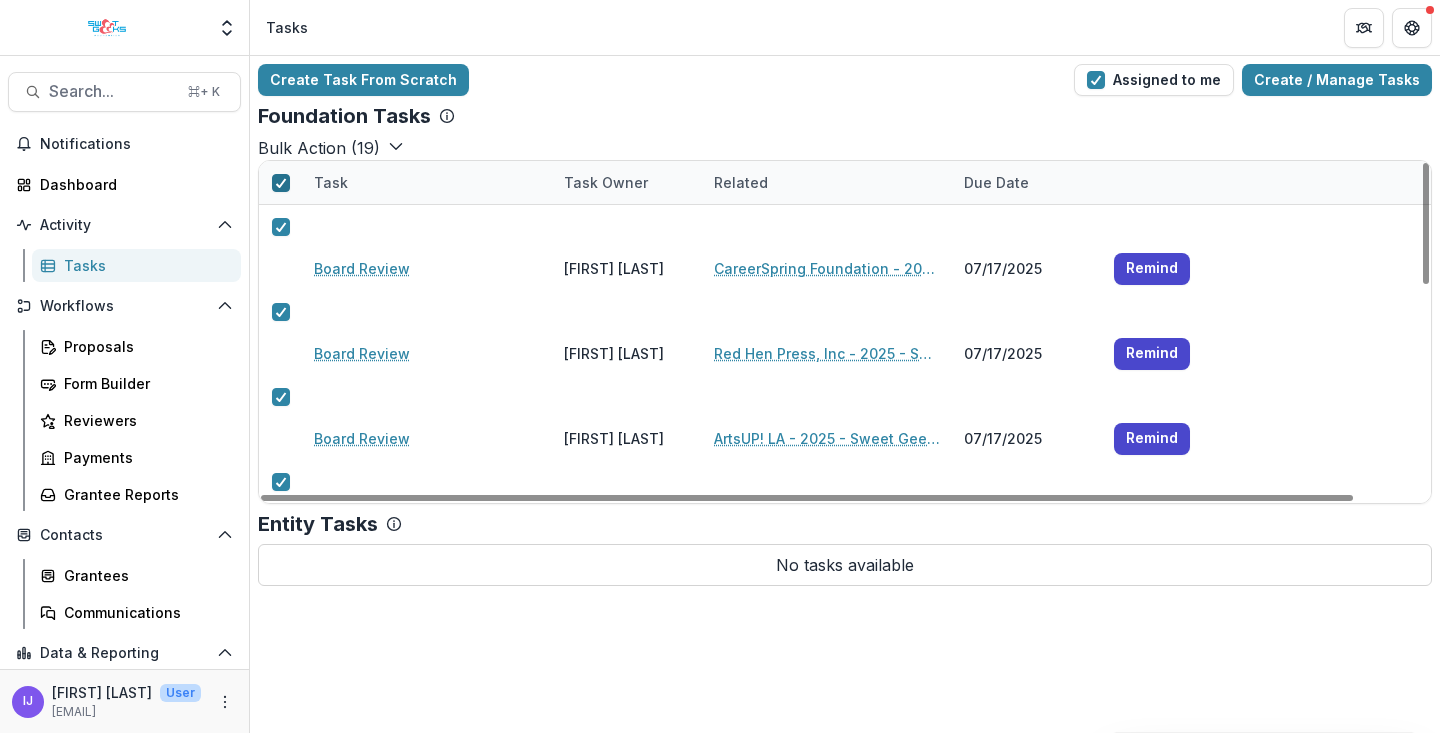 click 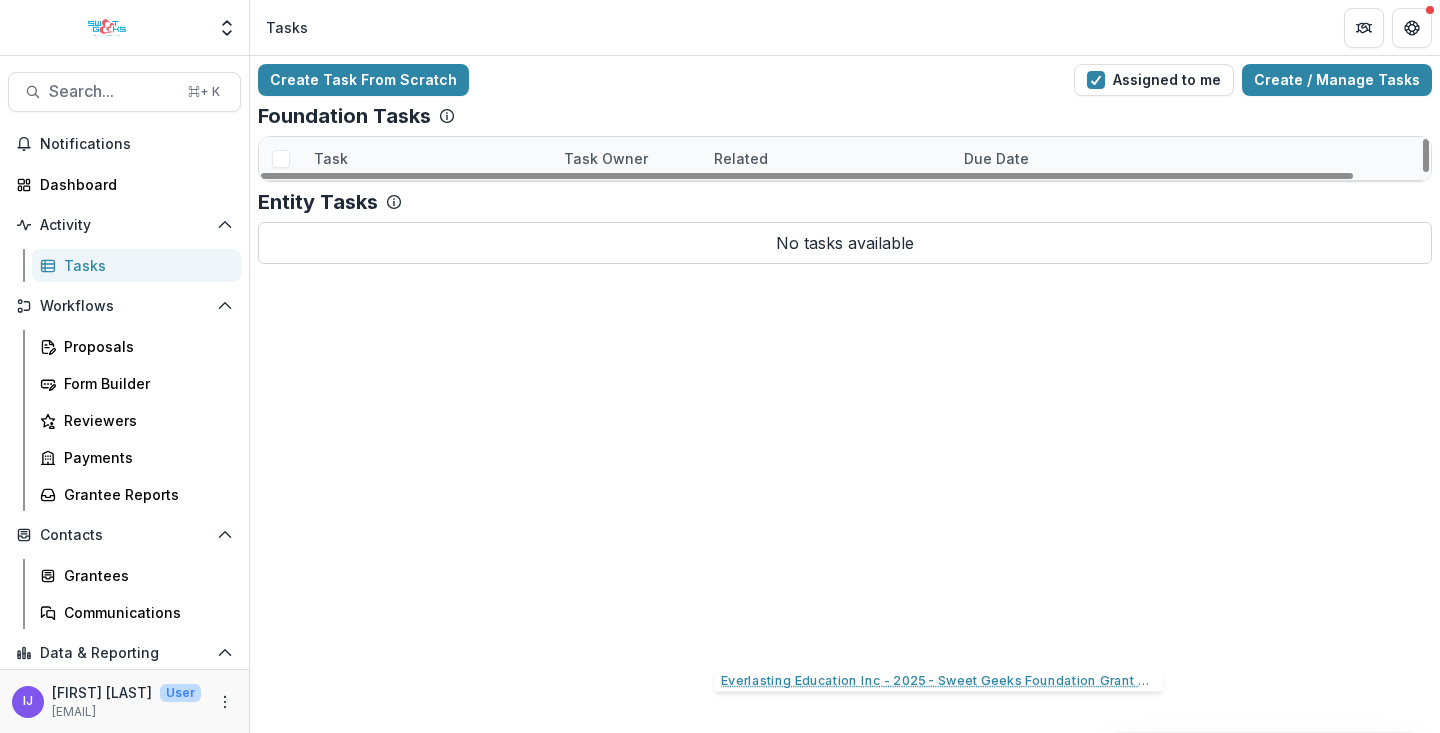 scroll, scrollTop: 0, scrollLeft: 0, axis: both 